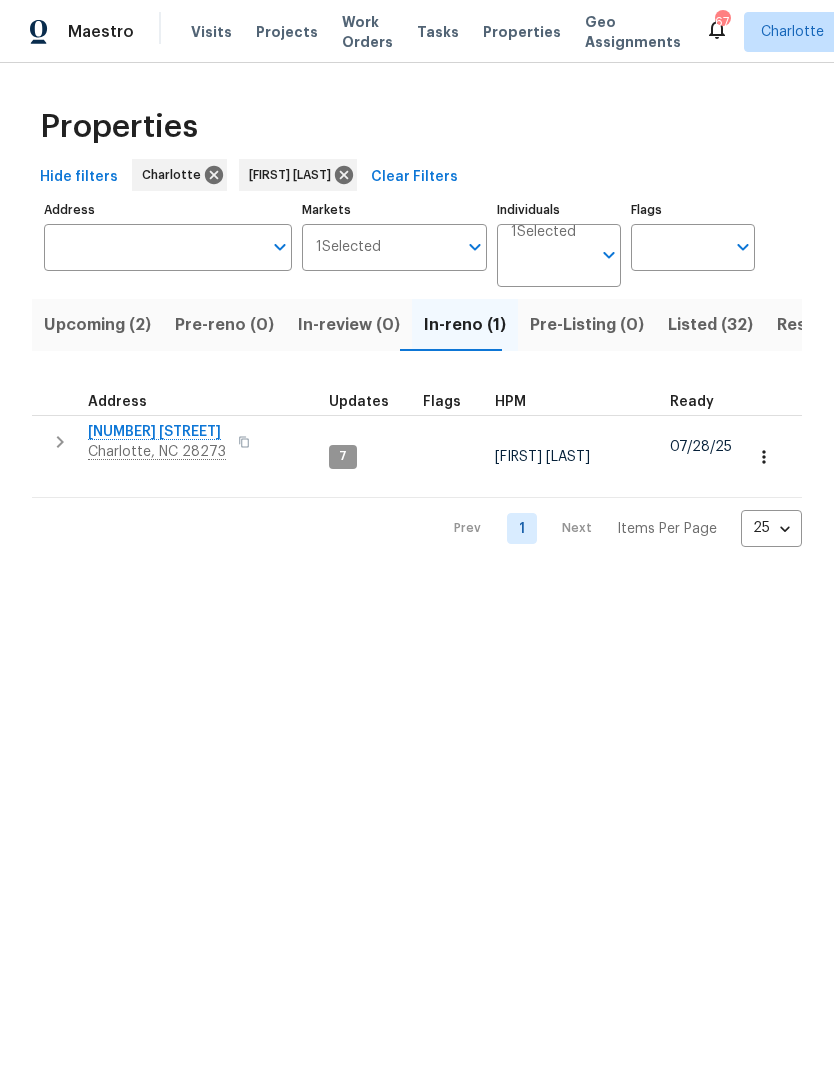 scroll, scrollTop: 0, scrollLeft: 0, axis: both 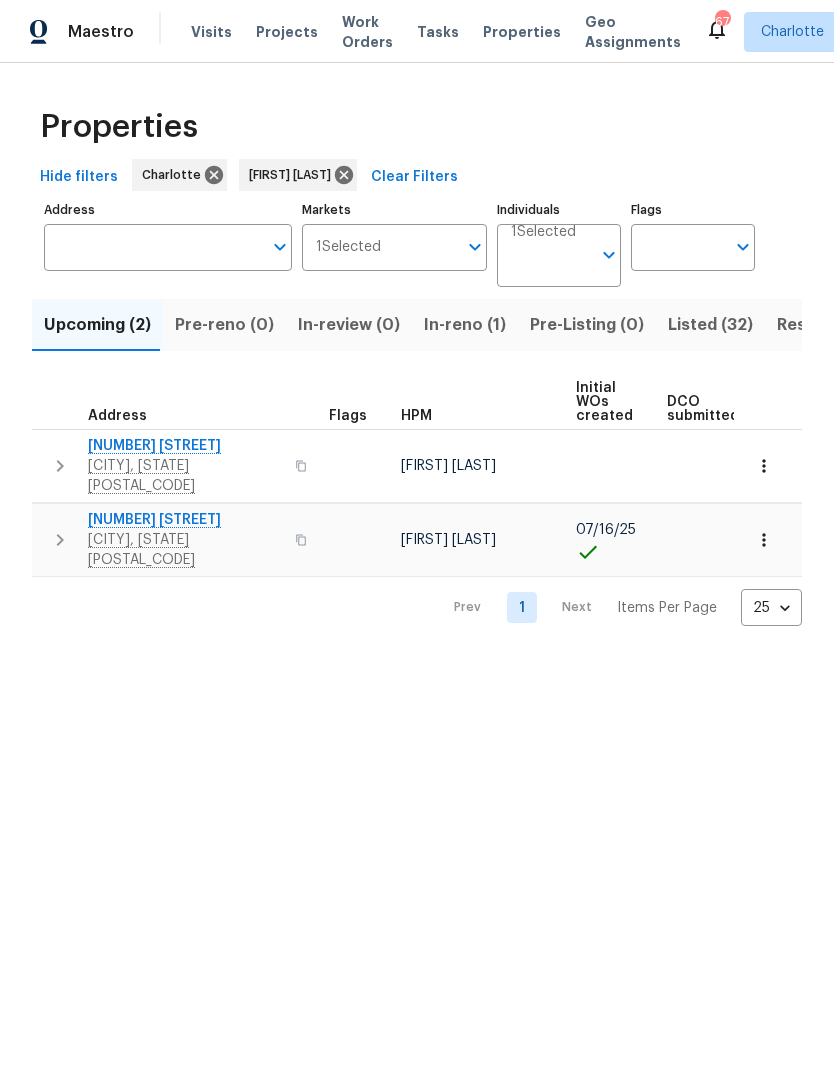 click at bounding box center [60, 466] 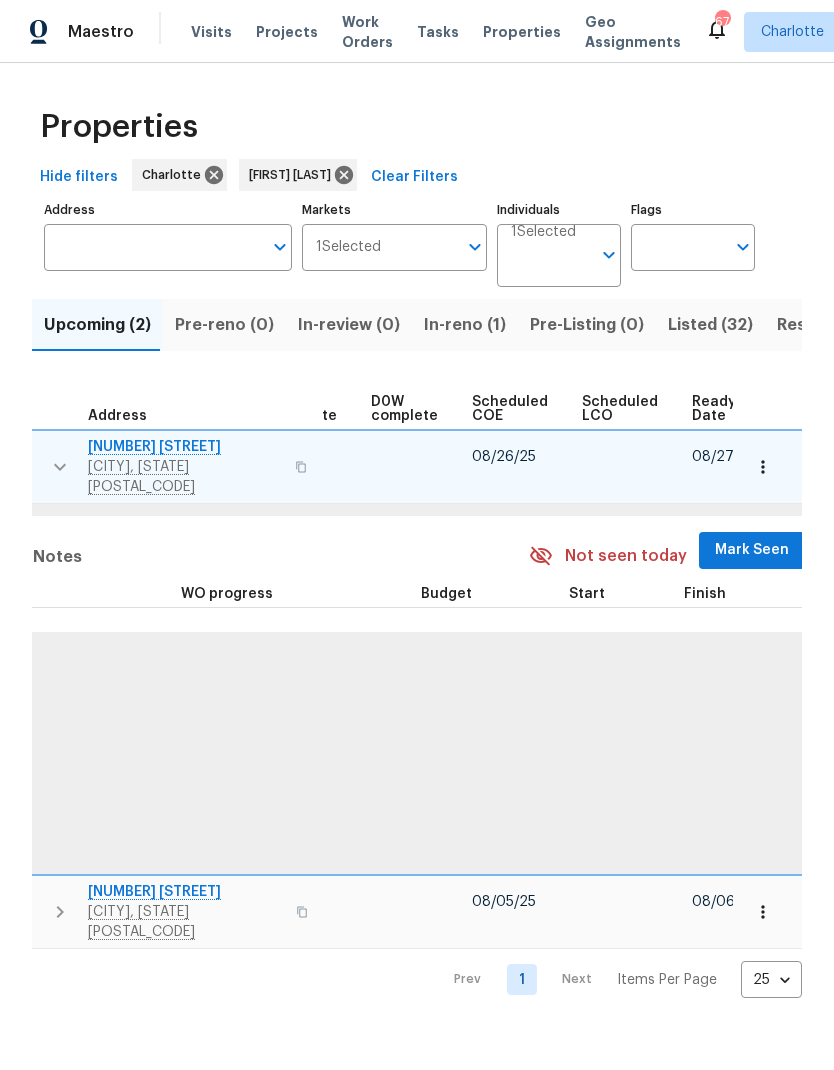 click on "Mark Seen" at bounding box center [752, 550] 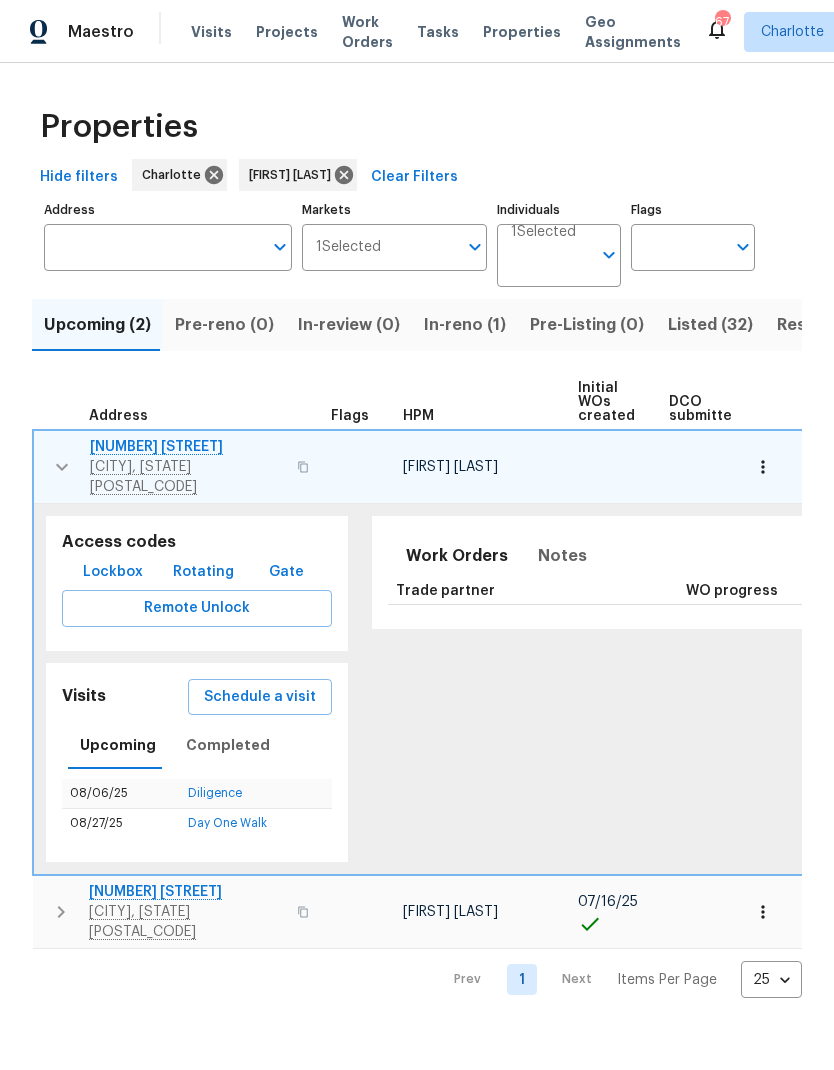 scroll, scrollTop: 0, scrollLeft: 0, axis: both 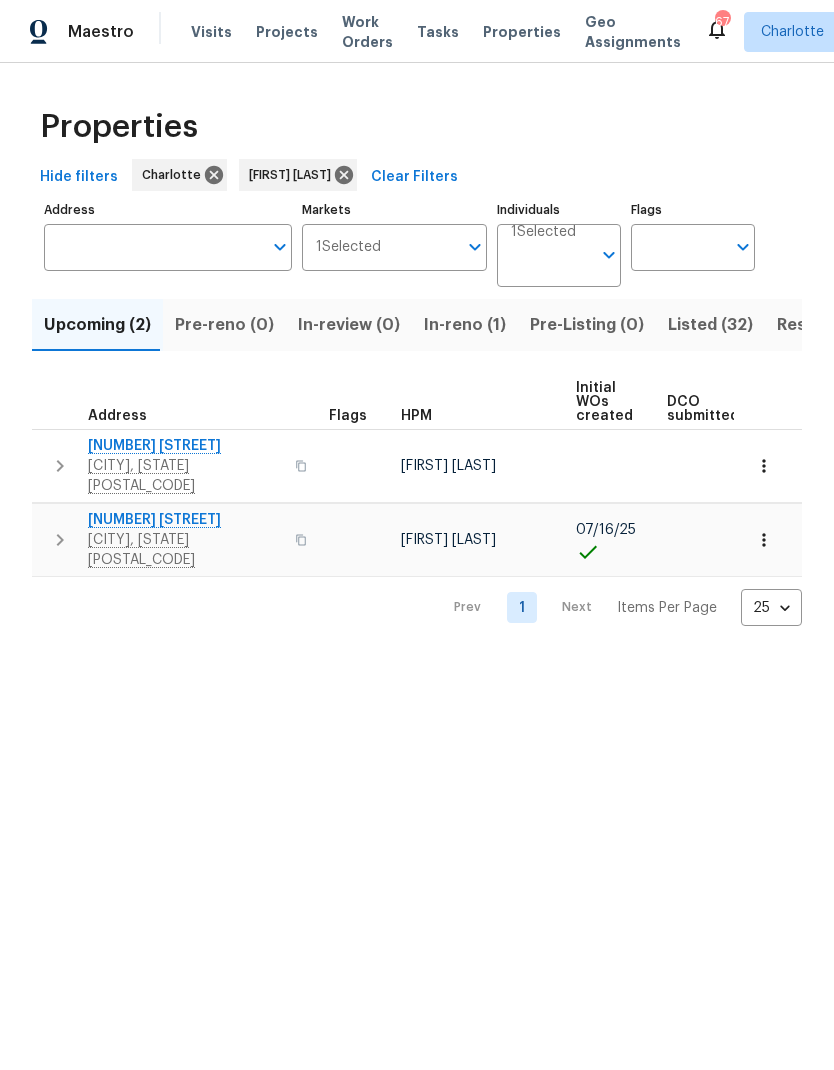 click 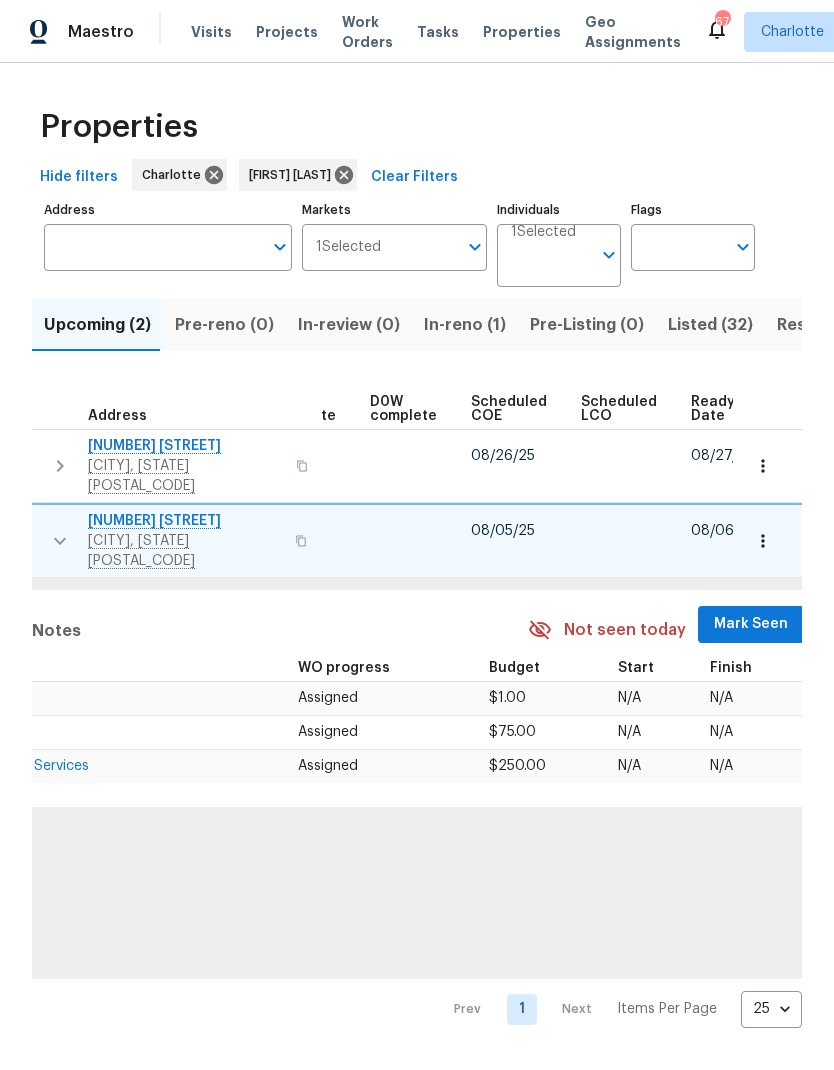 click on "Mark Seen" at bounding box center [751, 624] 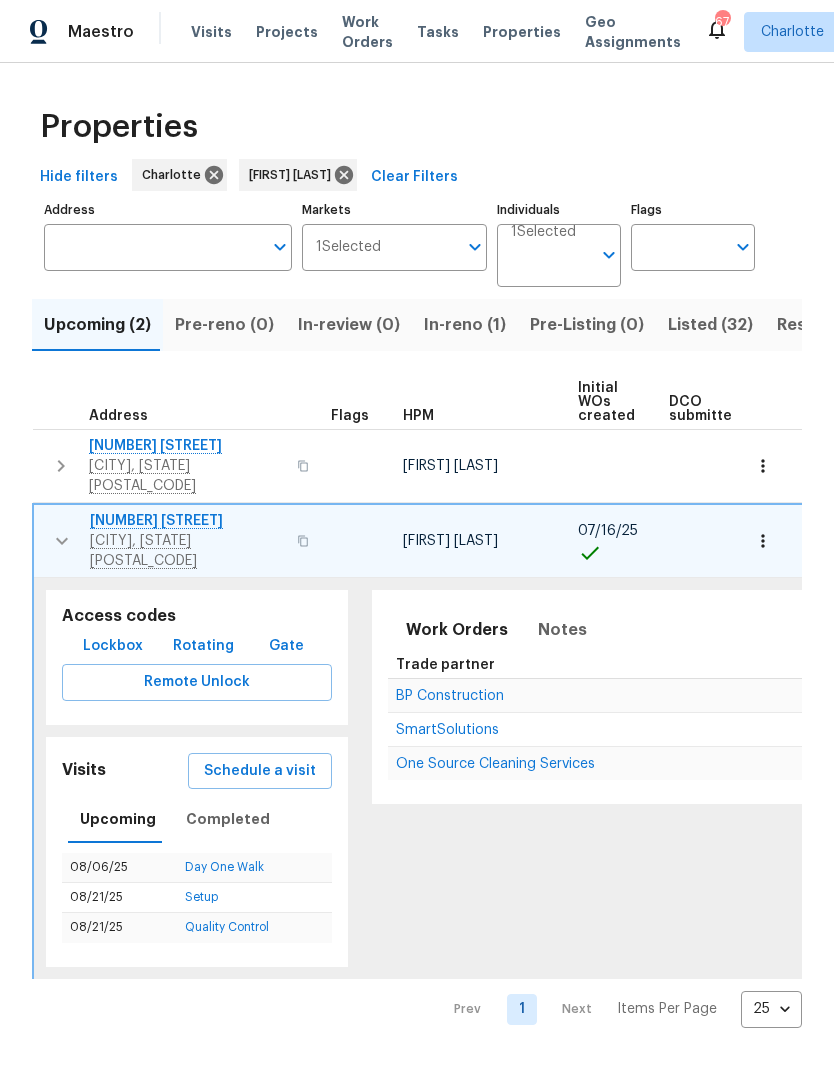 scroll, scrollTop: 0, scrollLeft: 0, axis: both 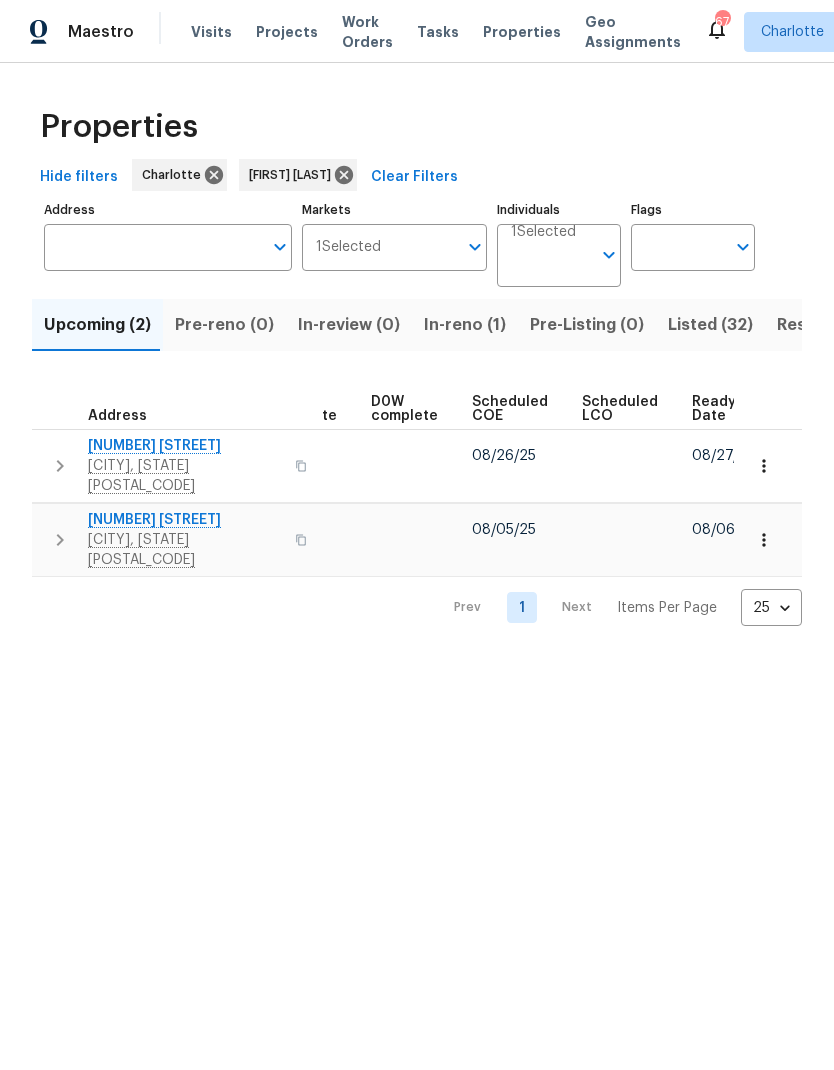 click on "Ready Date" at bounding box center [715, 409] 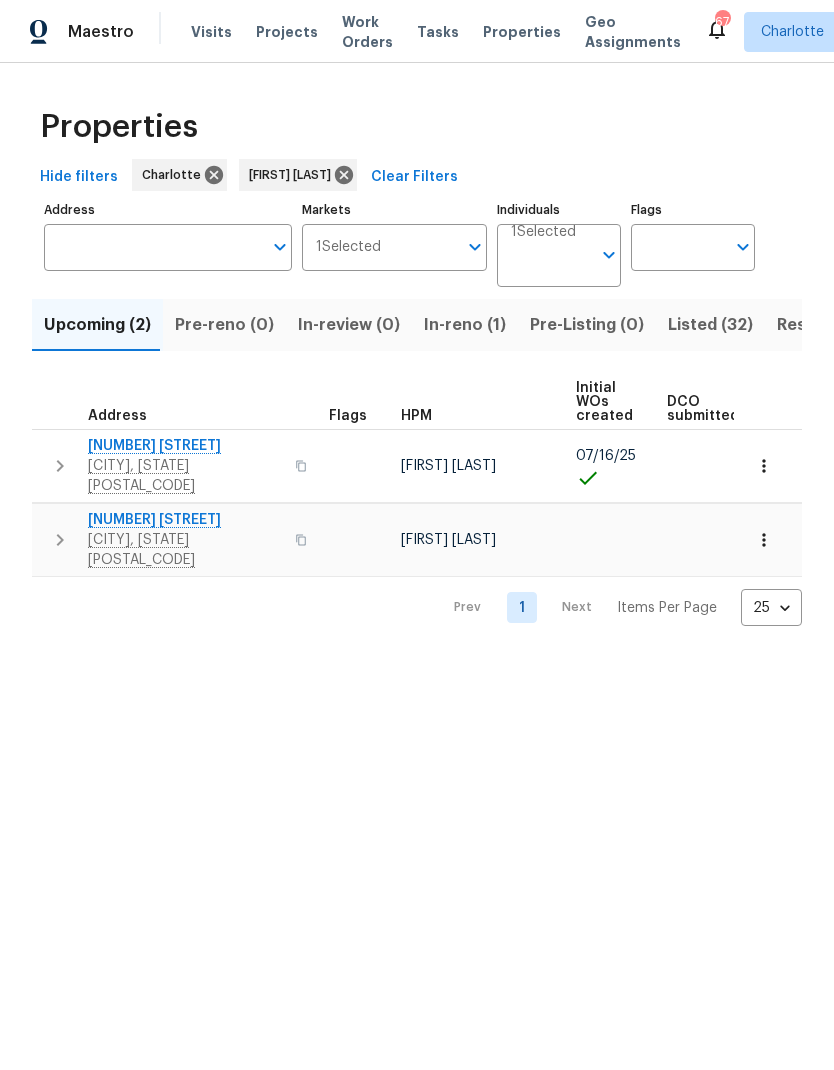 scroll, scrollTop: 0, scrollLeft: 0, axis: both 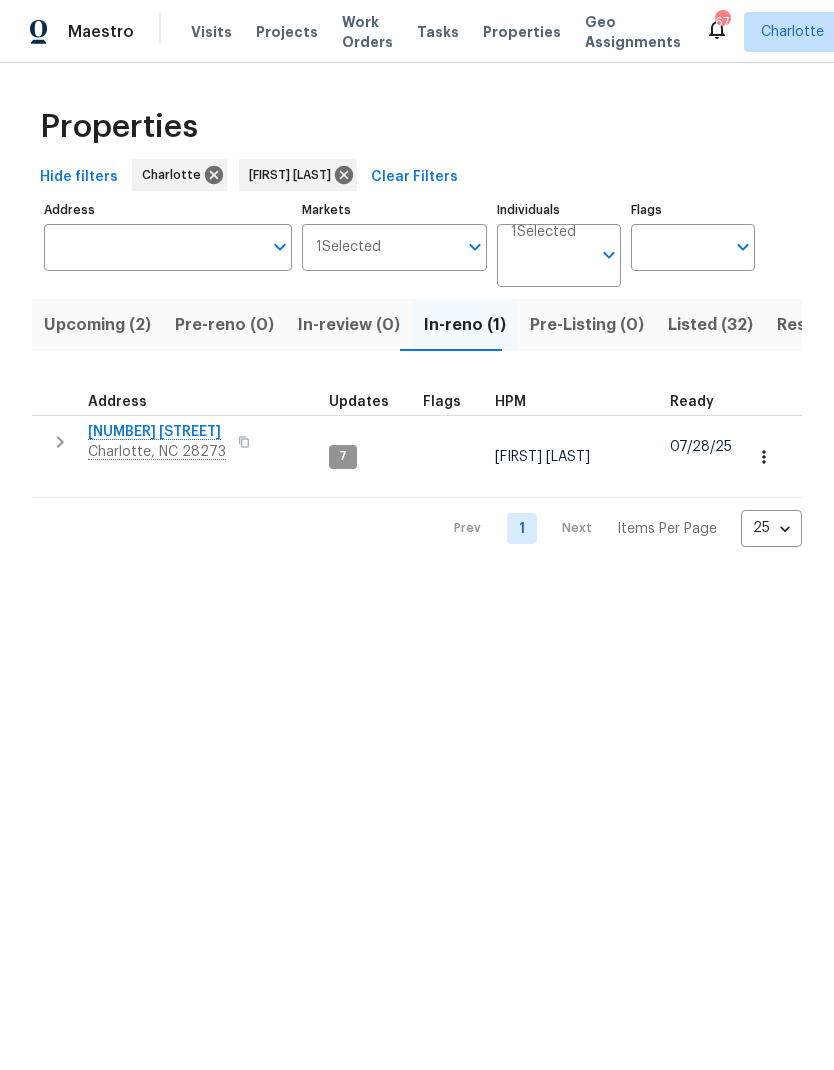 click 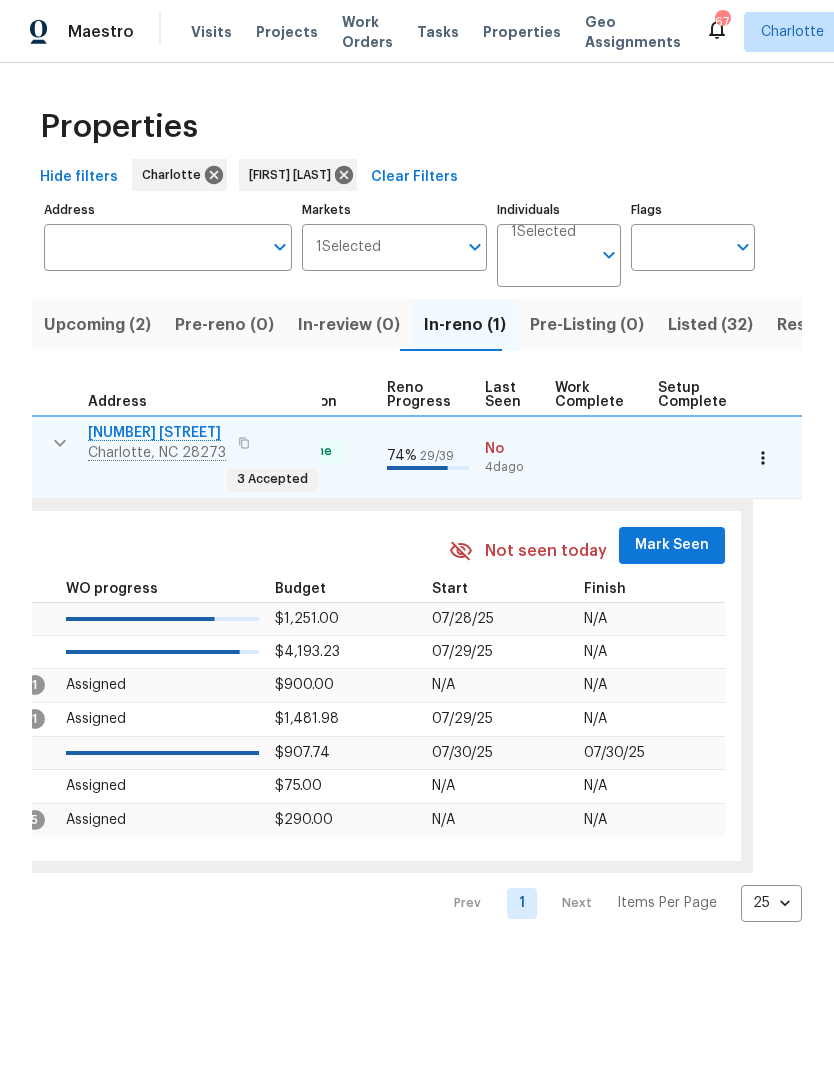 scroll, scrollTop: 0, scrollLeft: 846, axis: horizontal 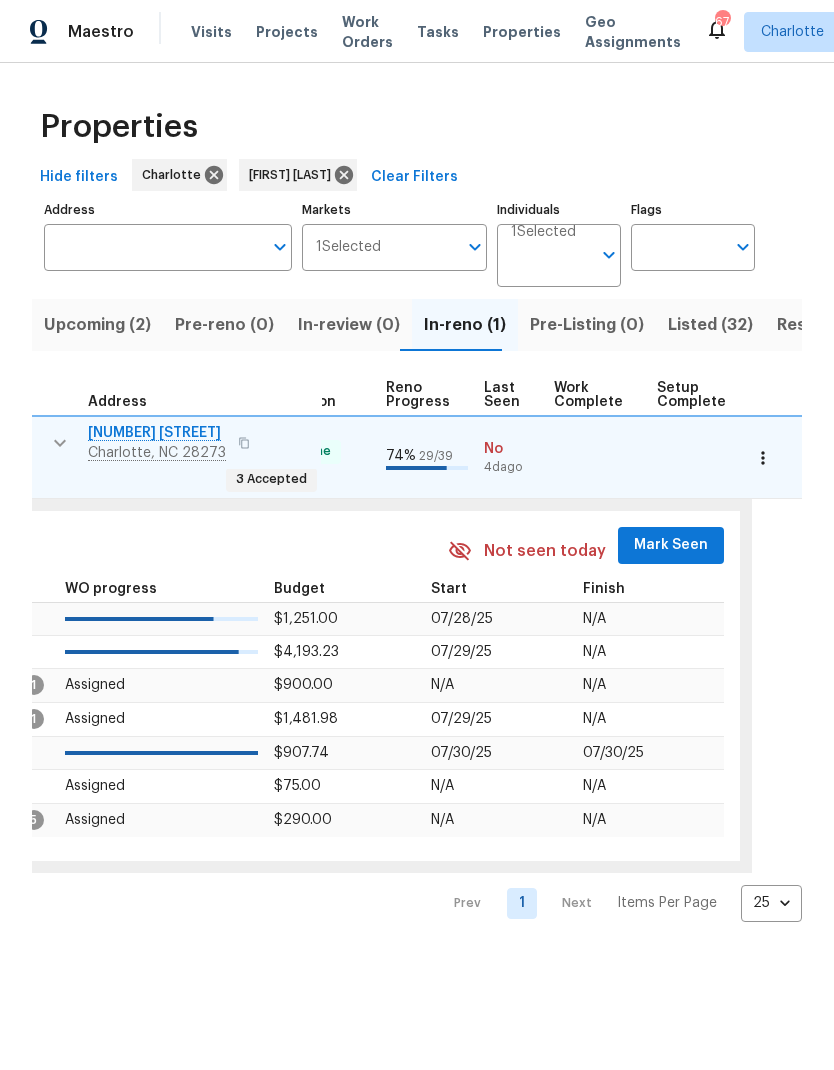 click on "Mark Seen" at bounding box center (671, 545) 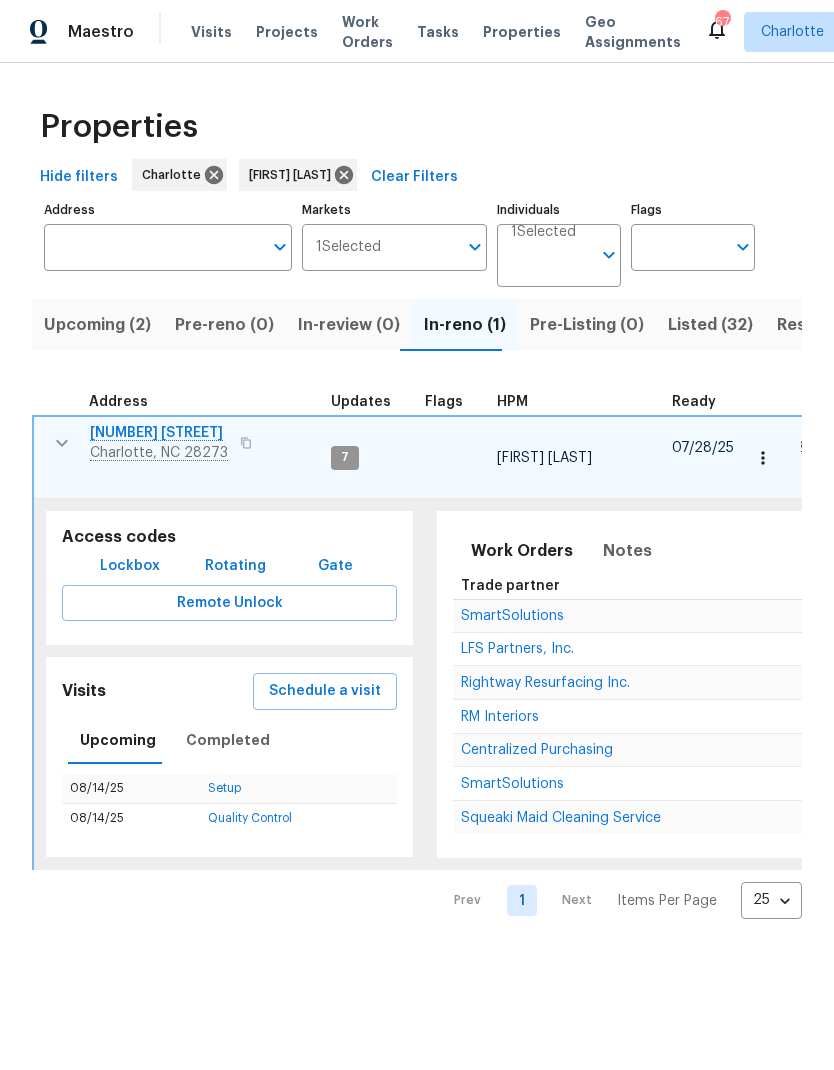 scroll, scrollTop: 0, scrollLeft: 0, axis: both 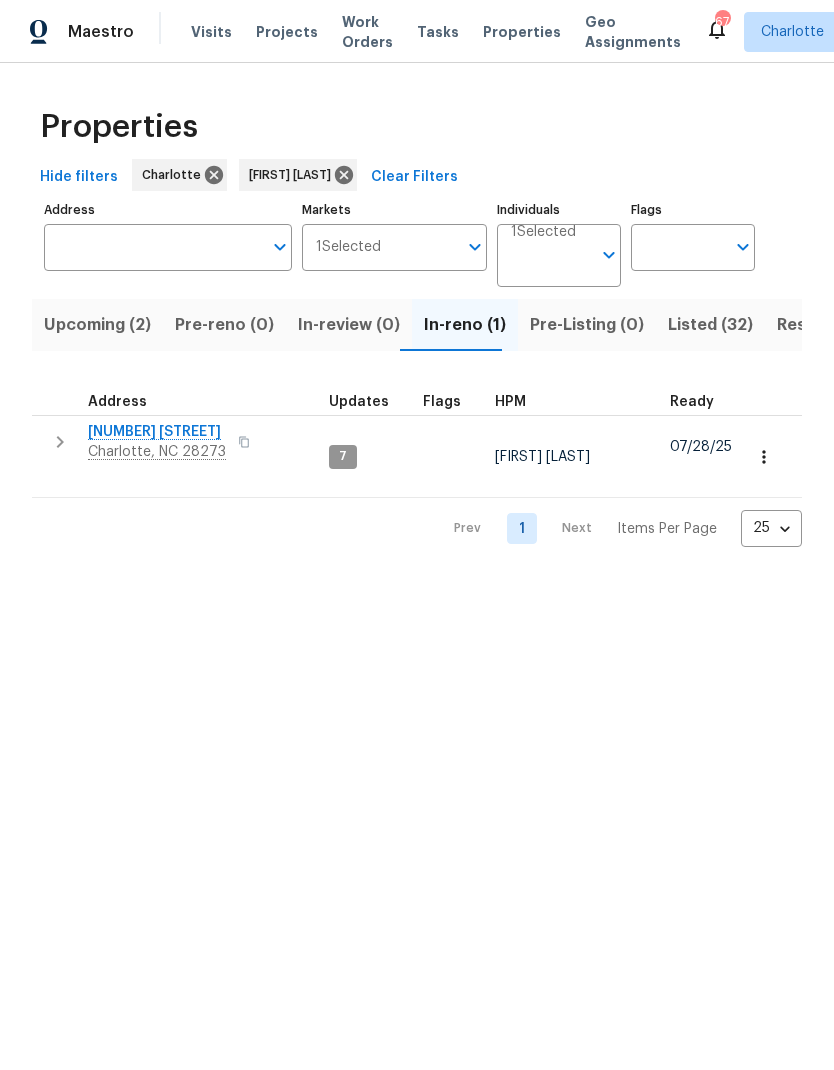 click on "Resale (2)" at bounding box center [816, 325] 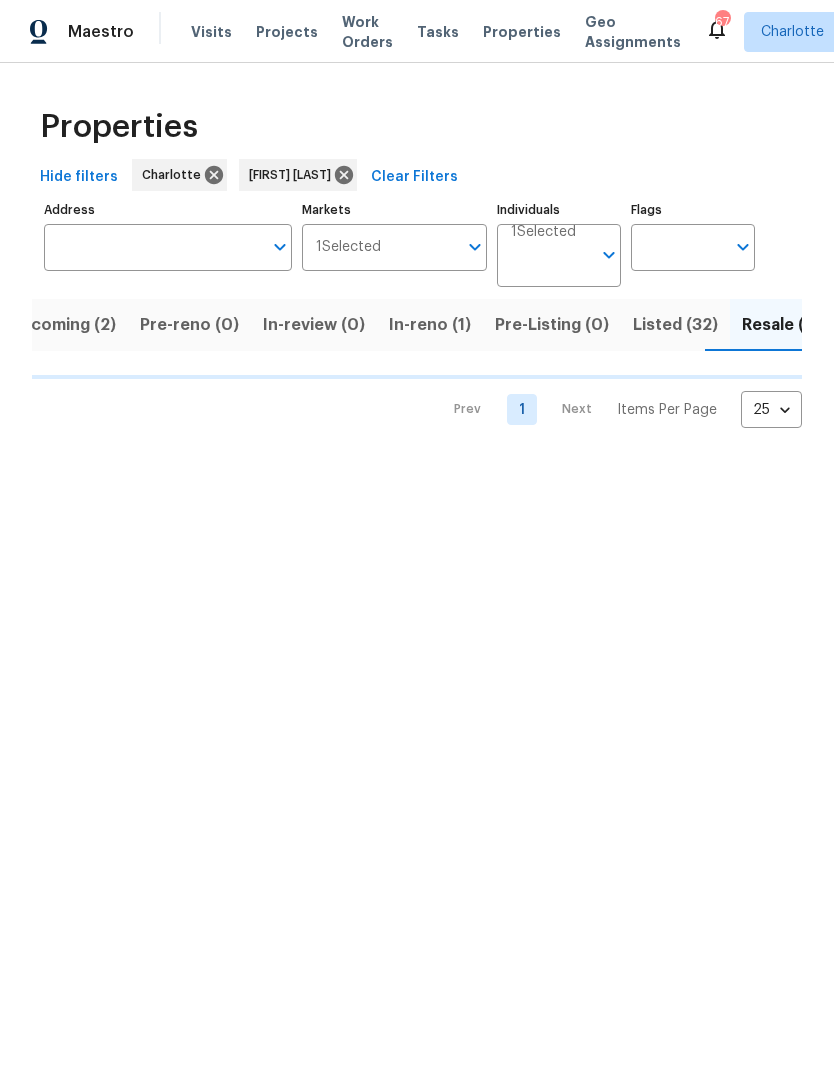 scroll, scrollTop: 0, scrollLeft: 37, axis: horizontal 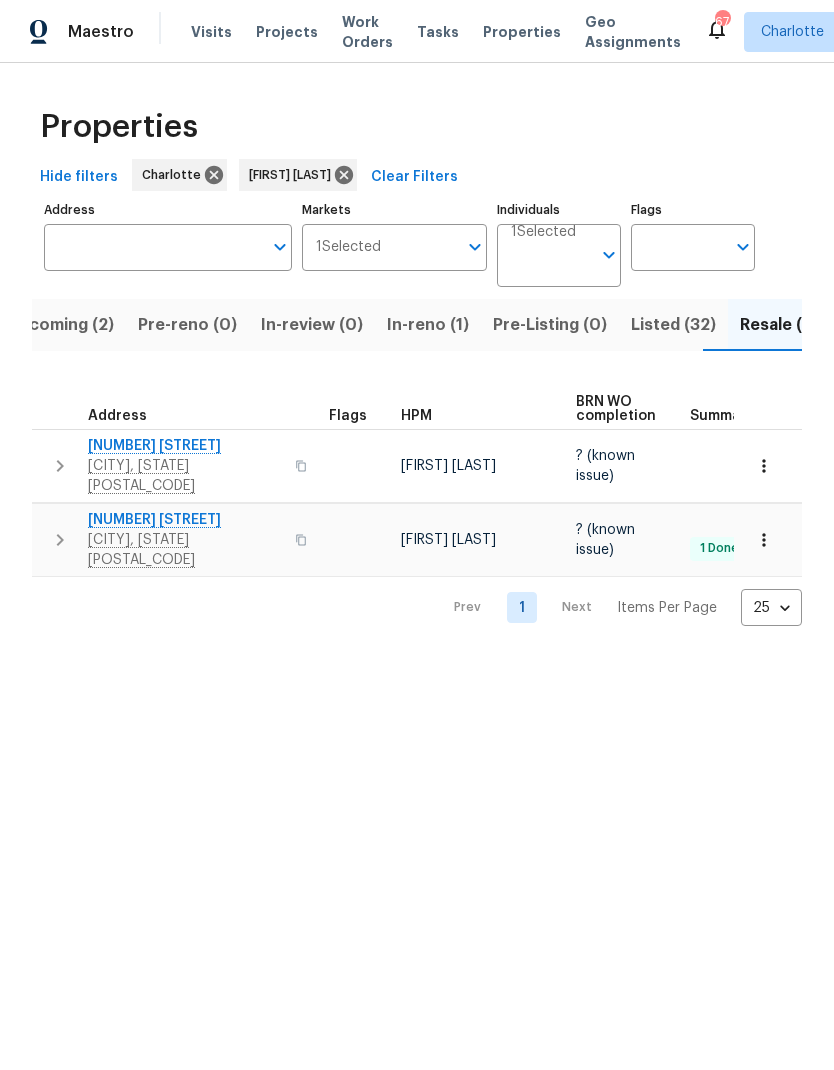 click 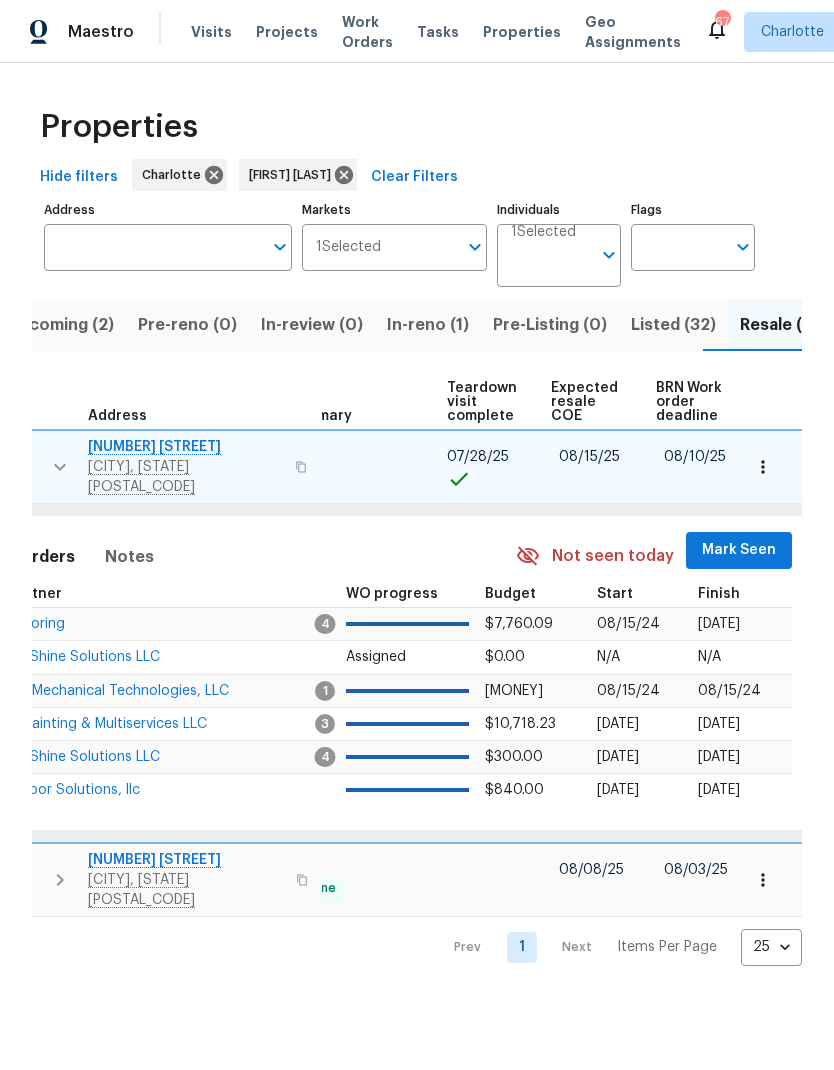 click on "Mark Seen" at bounding box center [739, 550] 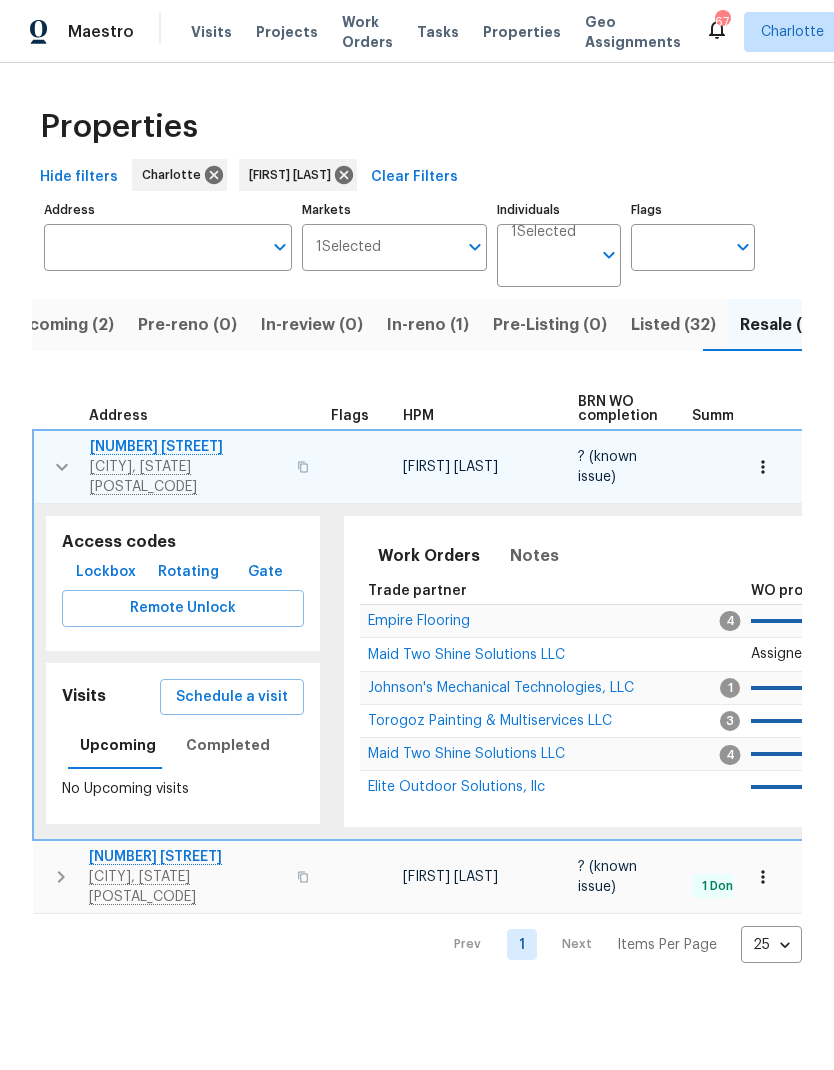 scroll, scrollTop: 0, scrollLeft: 0, axis: both 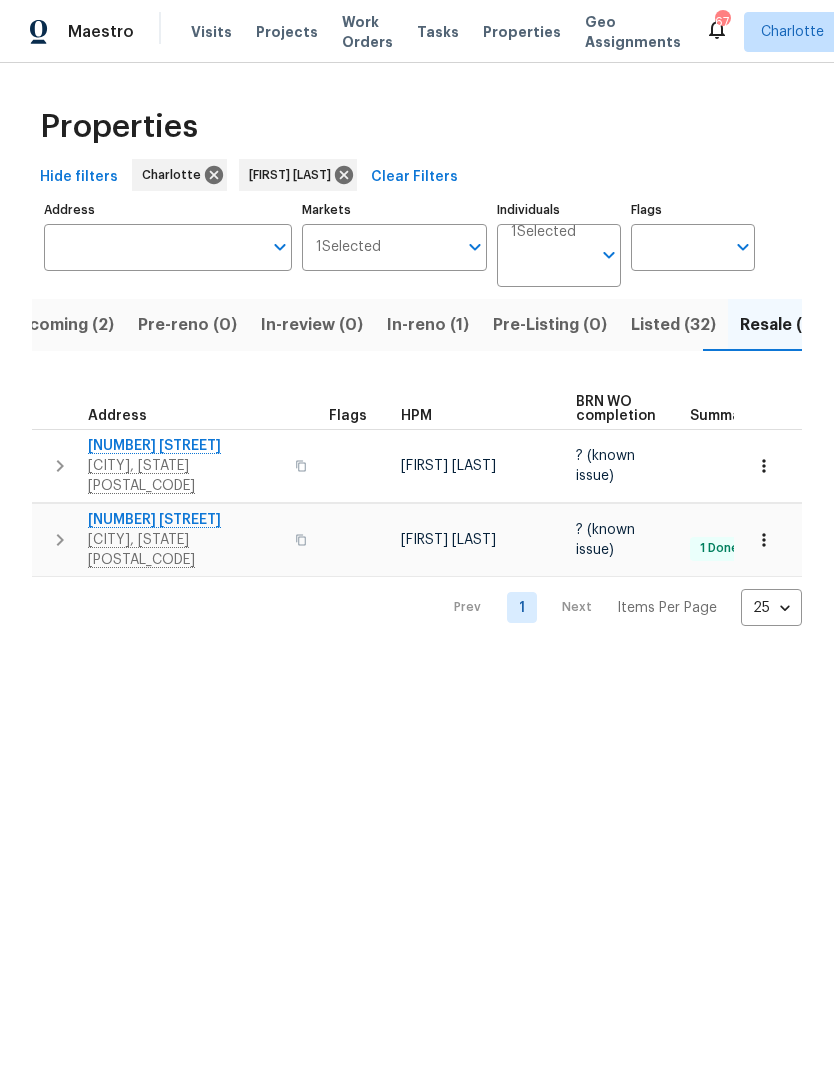 click 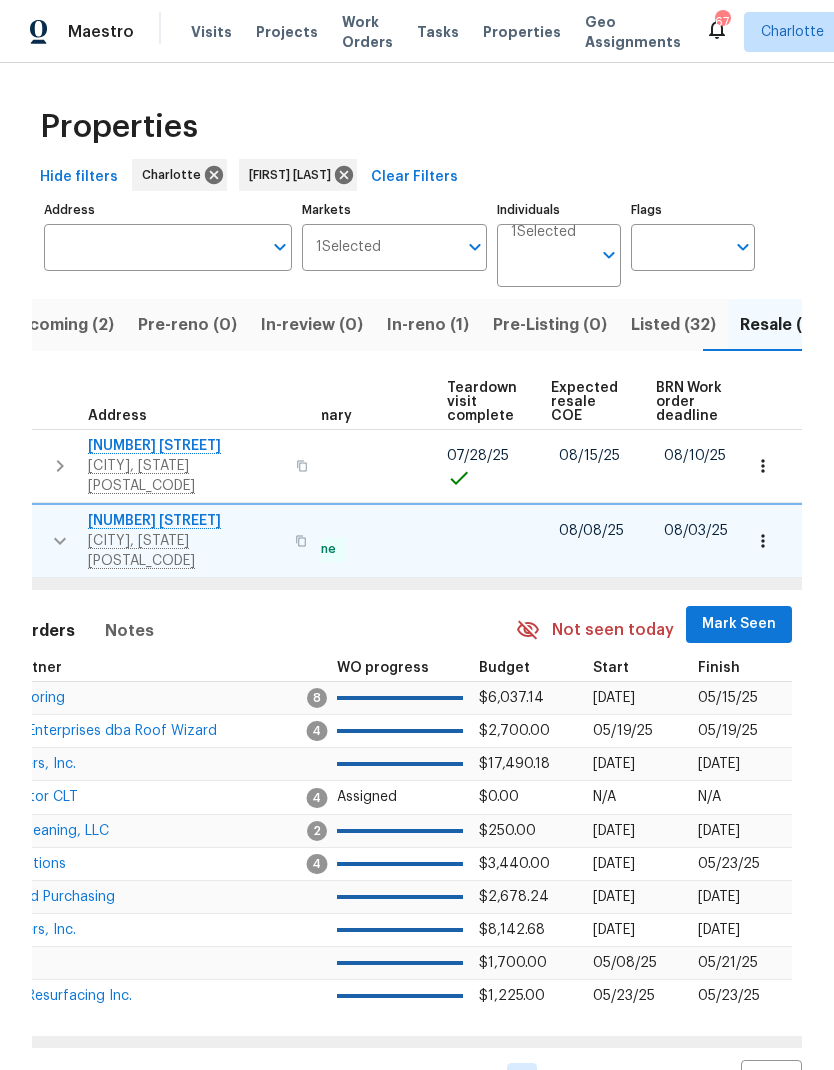 click on "Mark Seen" at bounding box center [739, 624] 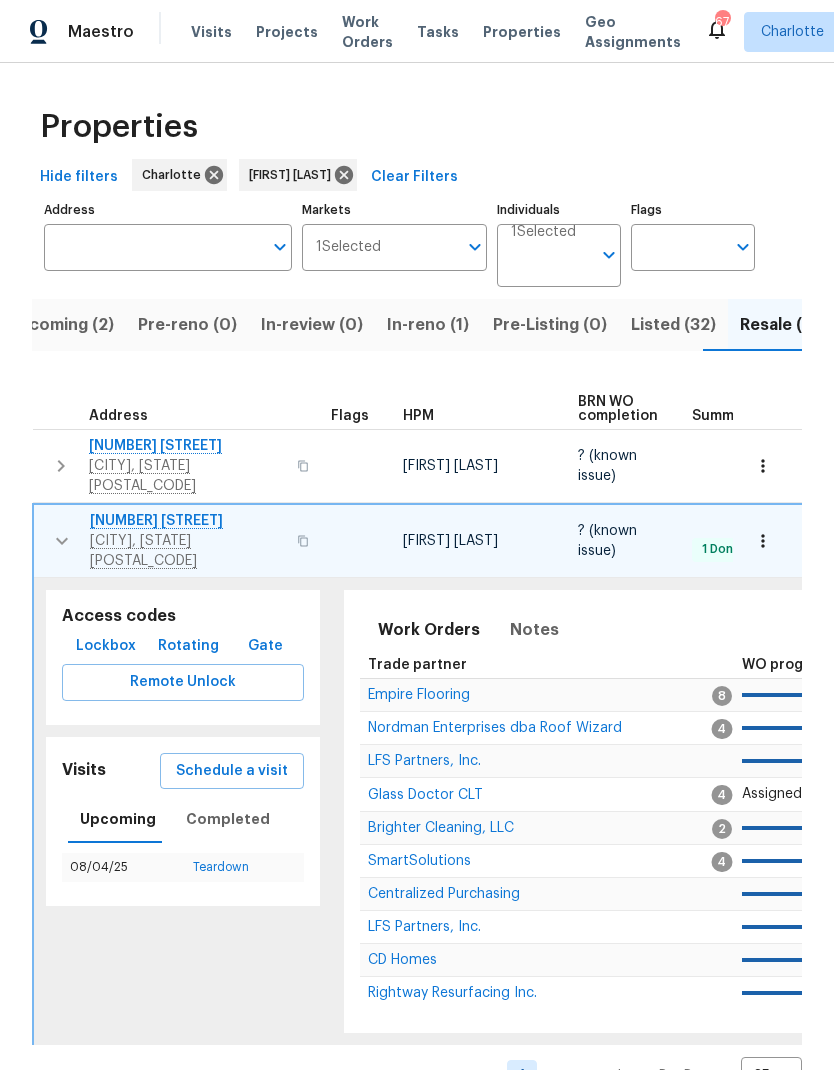 scroll, scrollTop: 0, scrollLeft: 0, axis: both 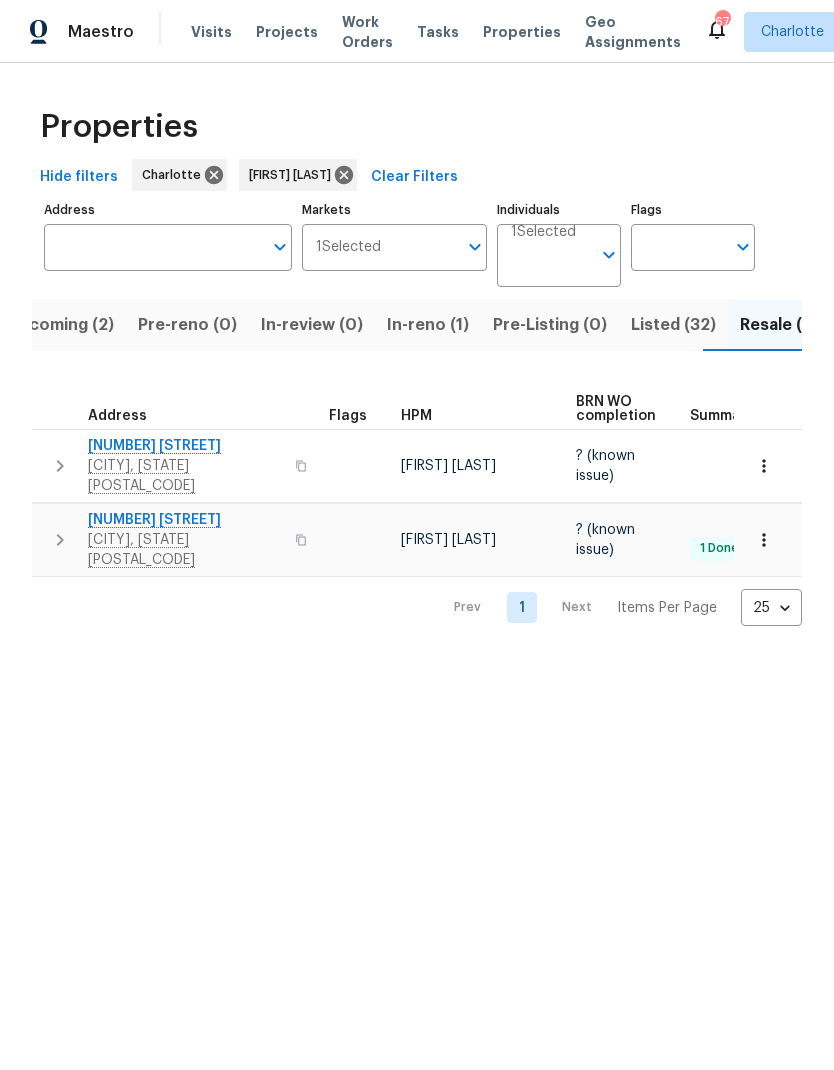 click on "Listed (32)" at bounding box center [673, 325] 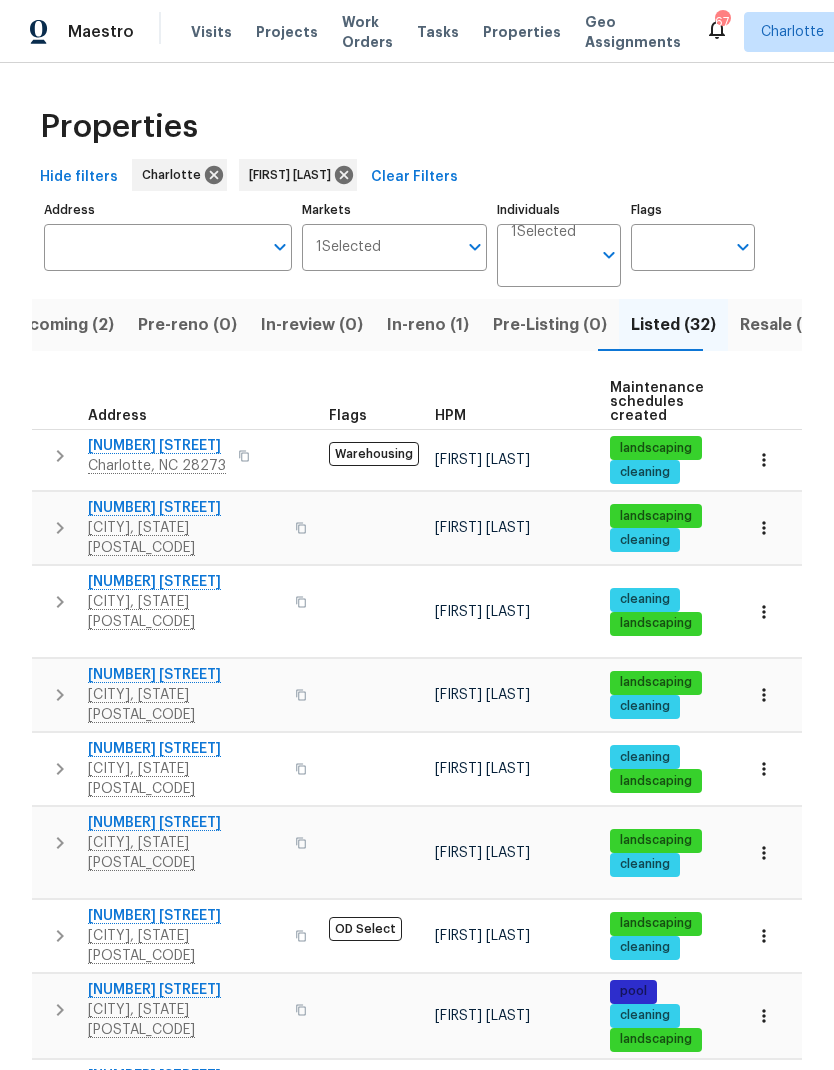 click 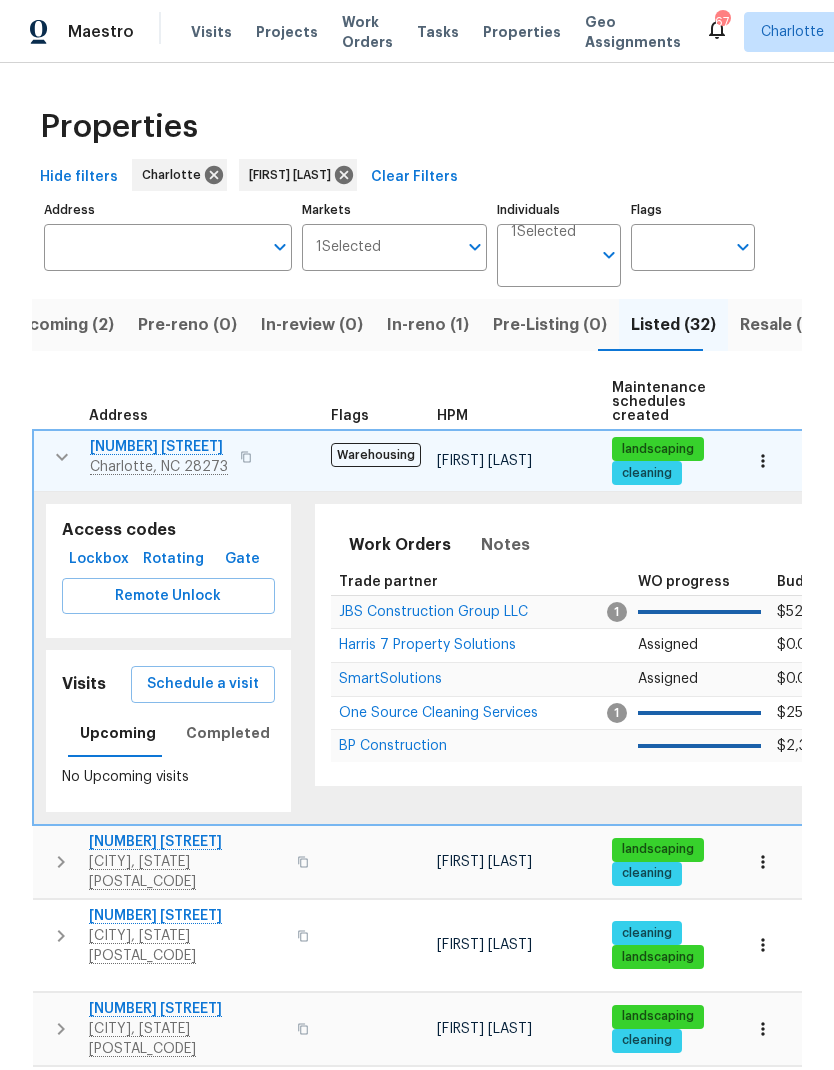 scroll, scrollTop: 0, scrollLeft: 1, axis: horizontal 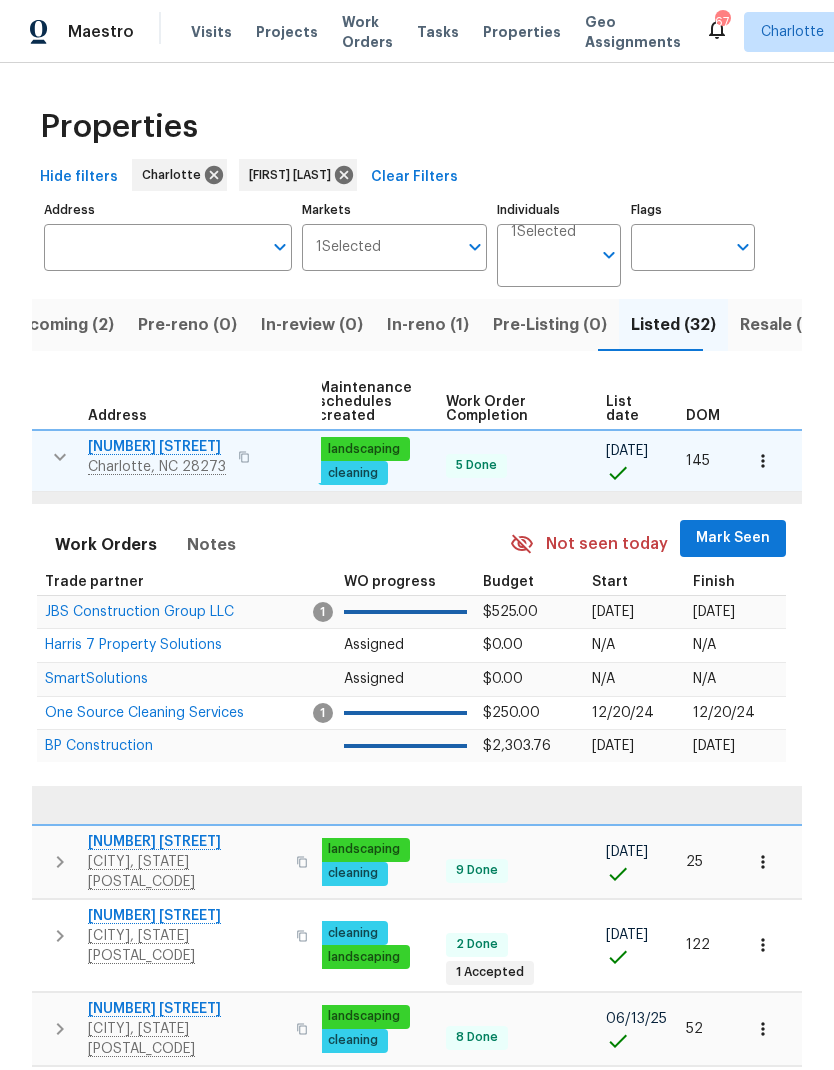 click on "Mark Seen" at bounding box center (733, 538) 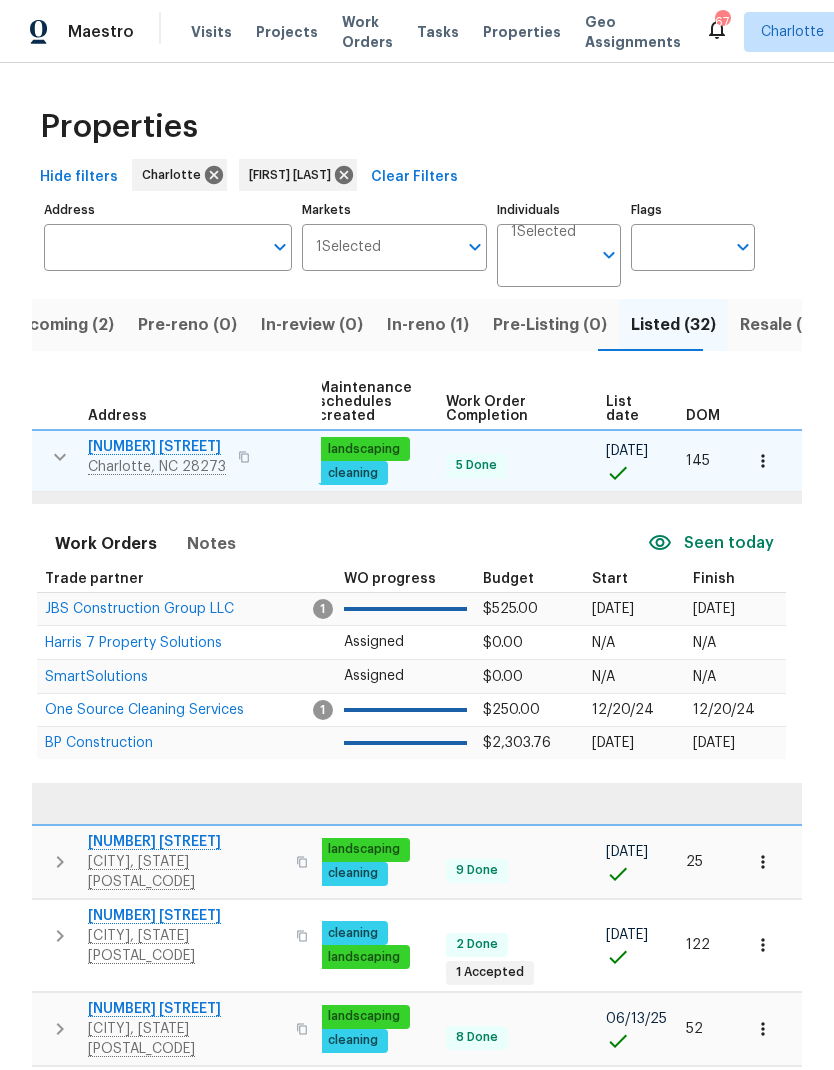 scroll, scrollTop: 0, scrollLeft: 0, axis: both 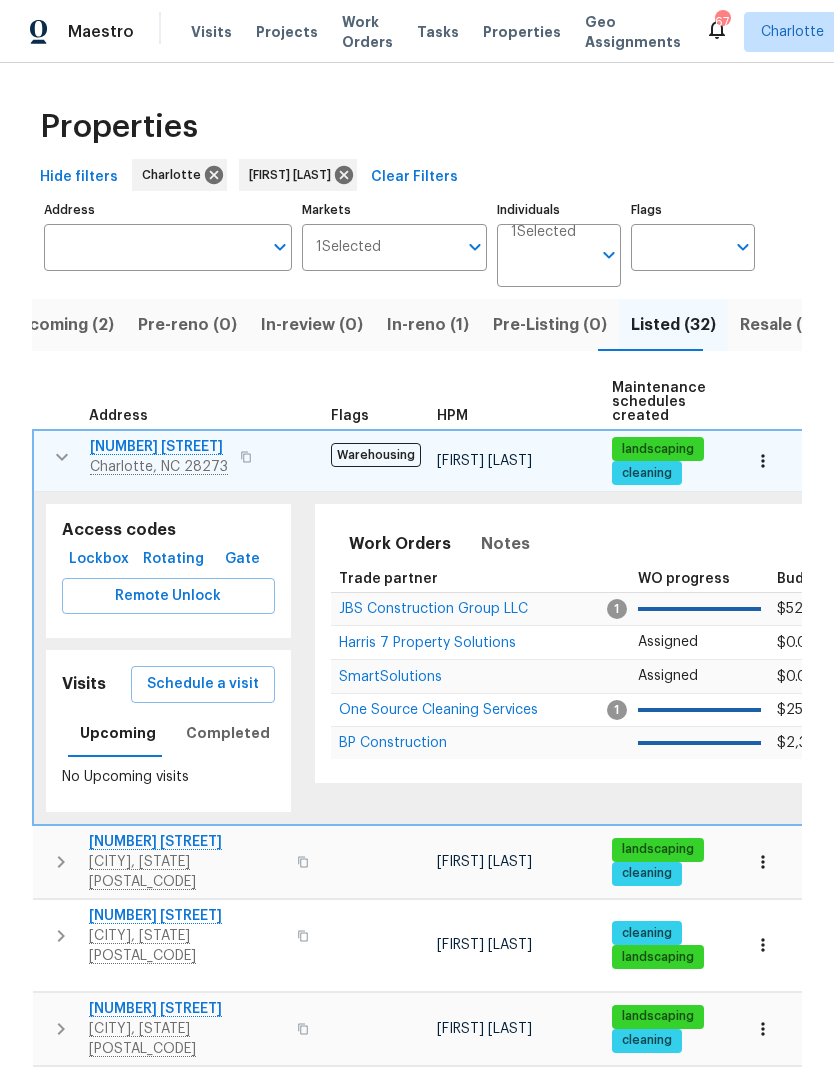 click 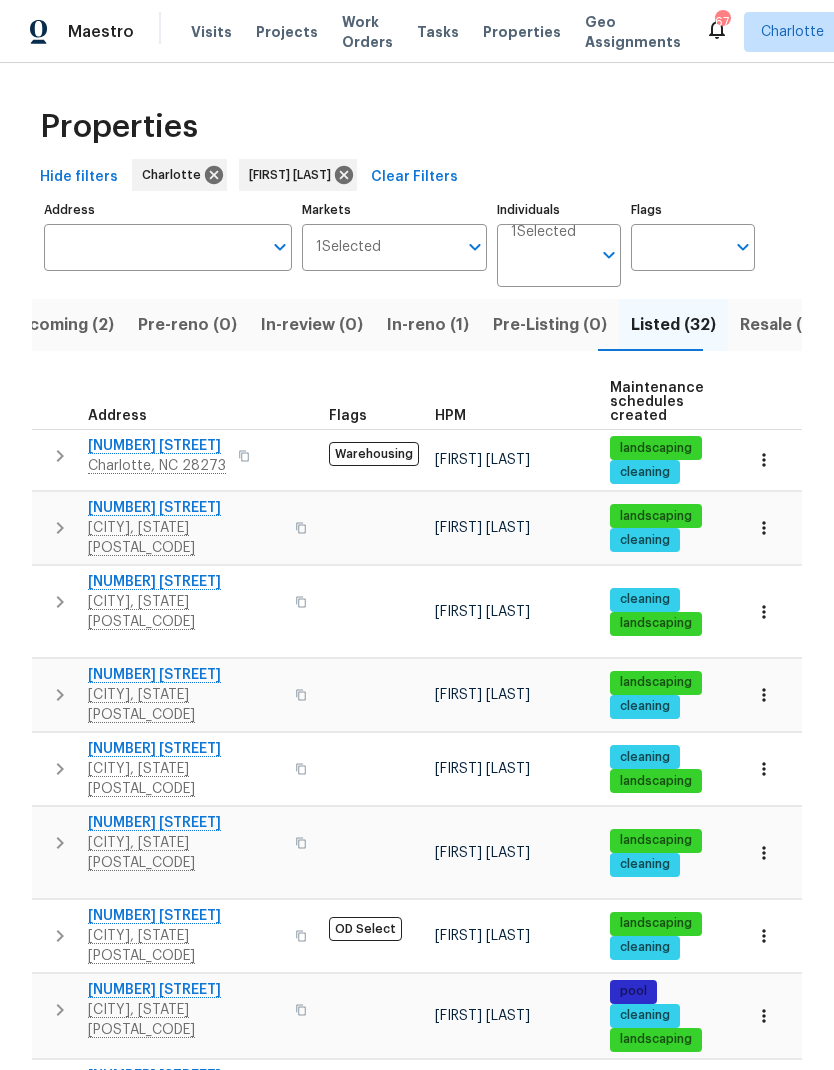 click 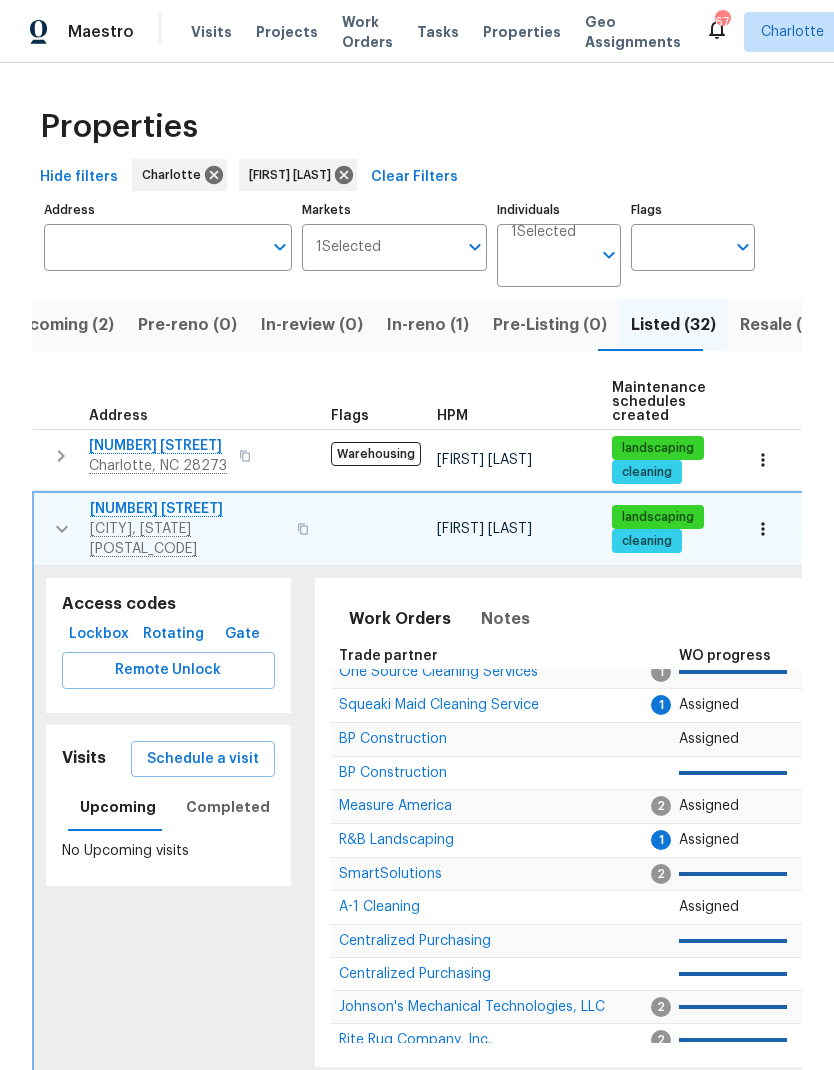 scroll, scrollTop: 15, scrollLeft: 1, axis: both 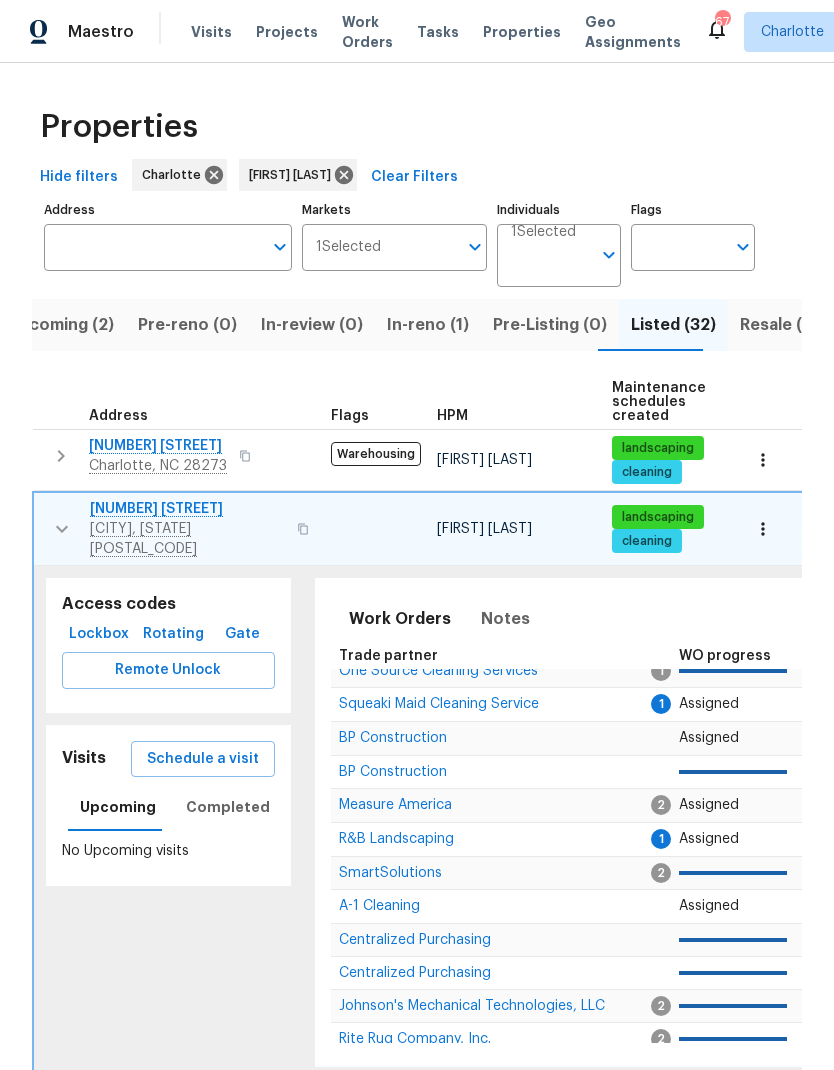 click at bounding box center [61, 456] 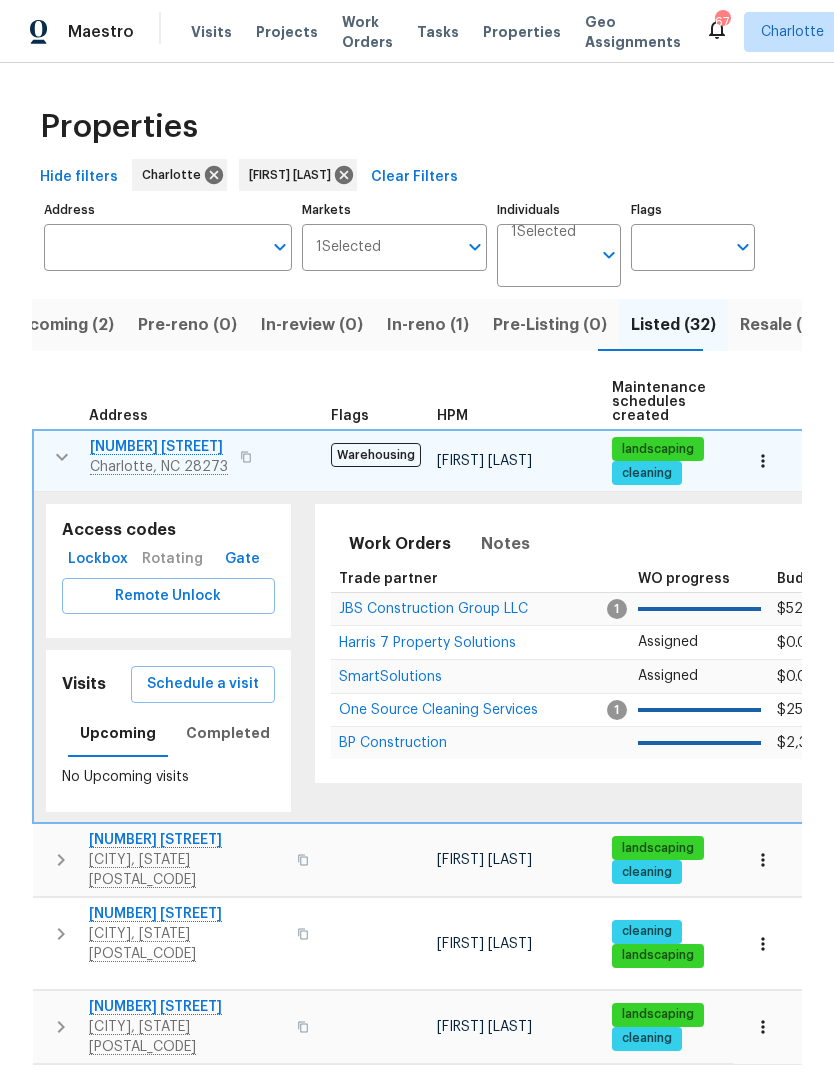 scroll, scrollTop: 15, scrollLeft: 0, axis: vertical 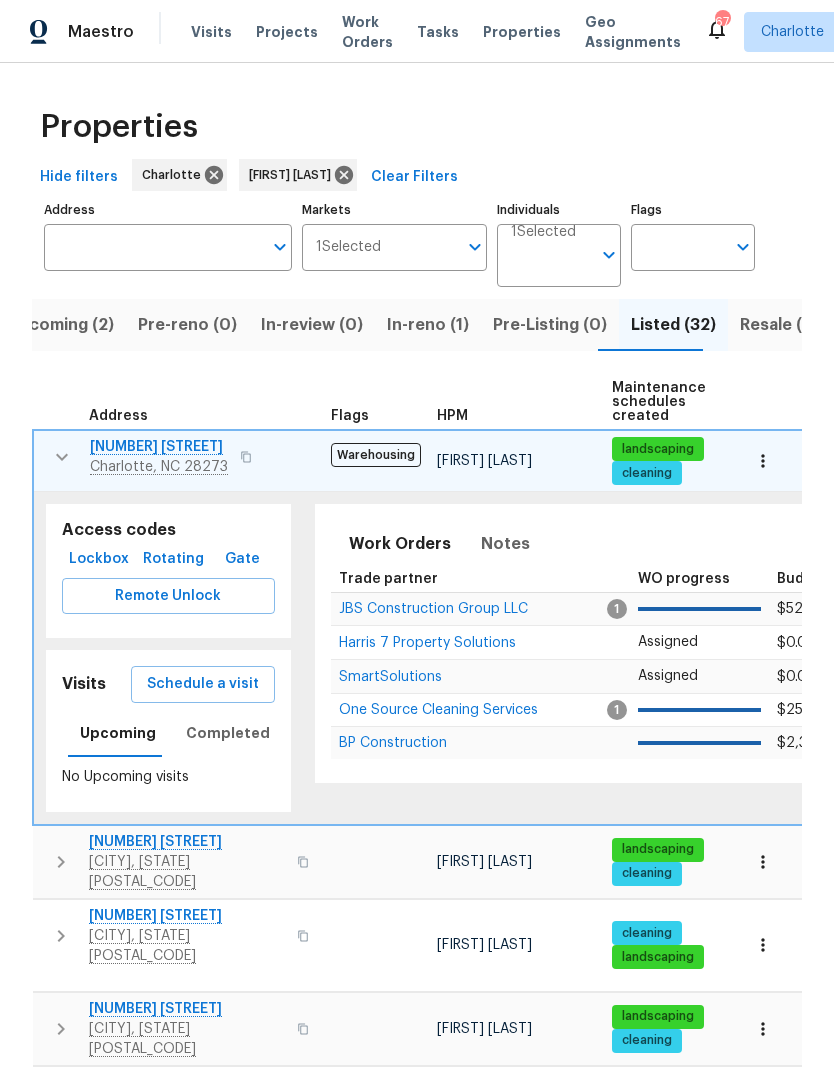 click at bounding box center [62, 457] 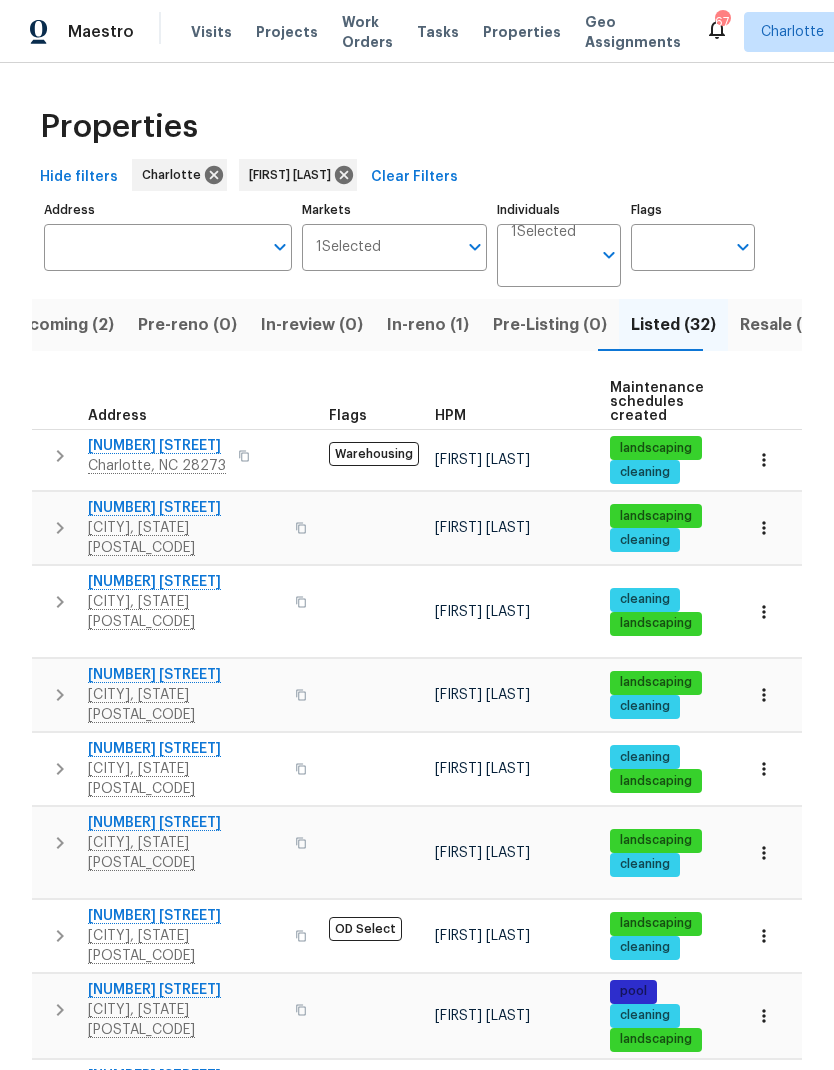 click 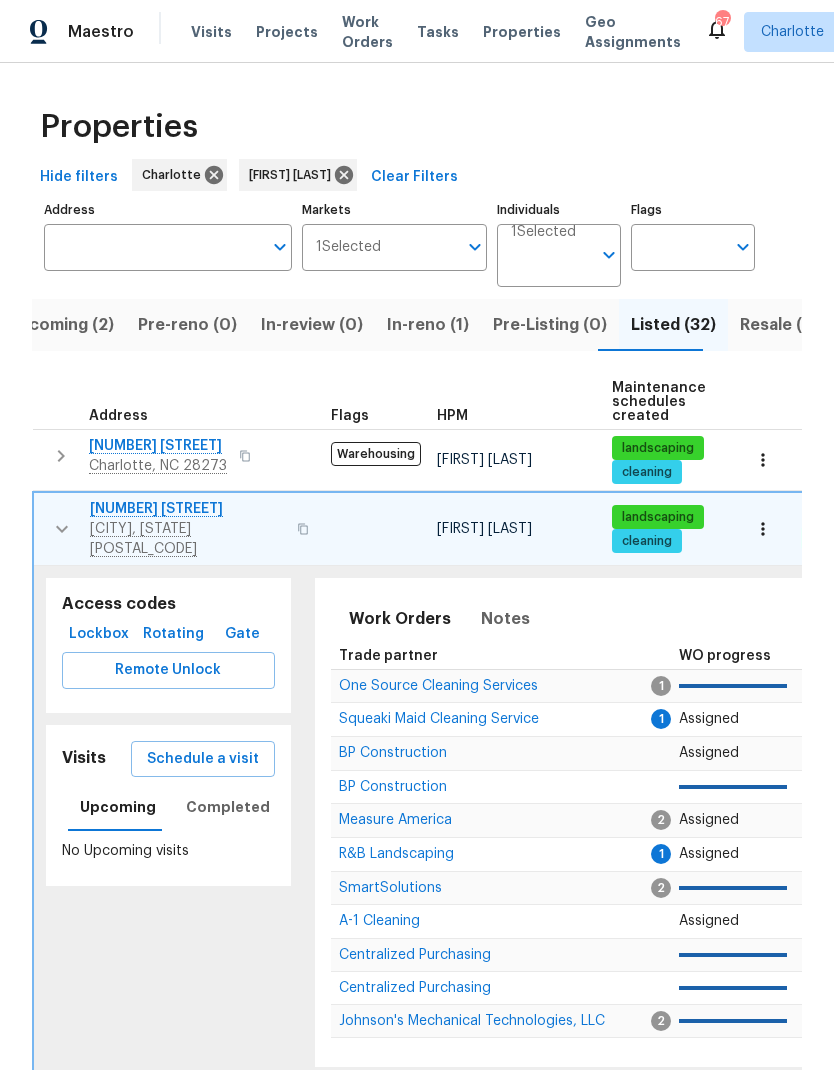 scroll, scrollTop: 0, scrollLeft: 2, axis: horizontal 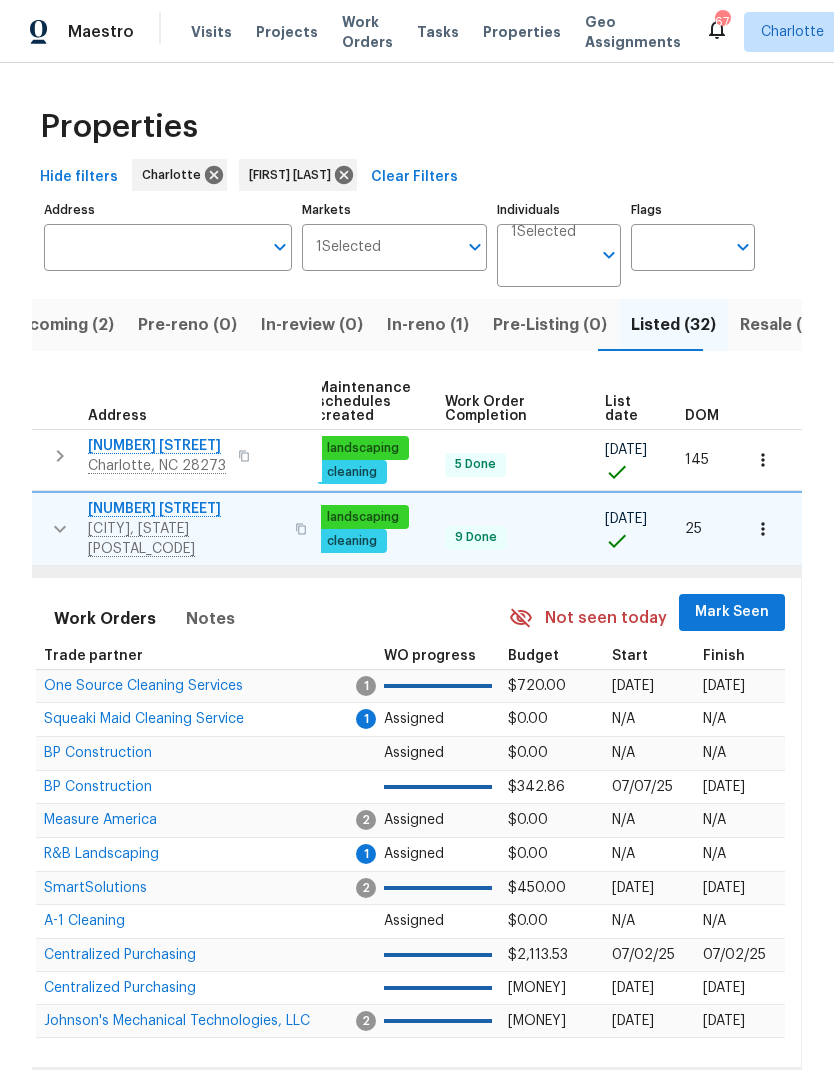 click on "Mark Seen" at bounding box center [732, 612] 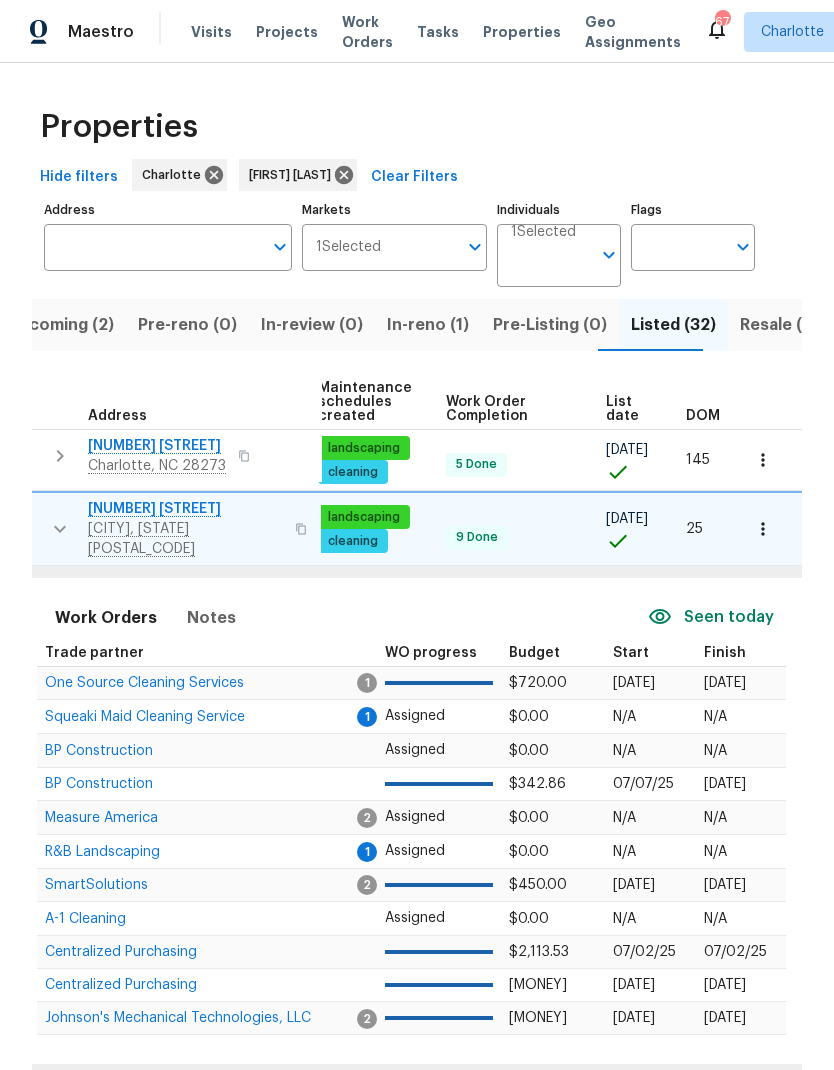 click on "Squeaki Maid Cleaning Service" at bounding box center [145, 717] 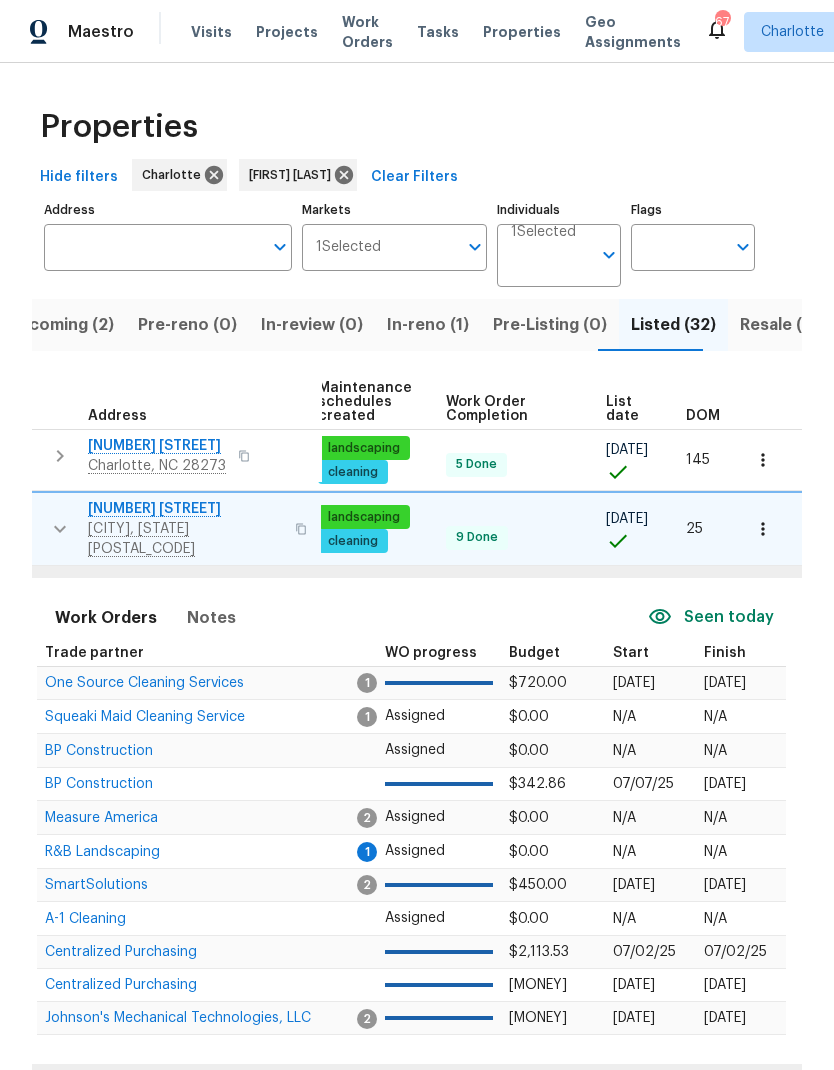 click on "R&B Landscaping" at bounding box center (102, 852) 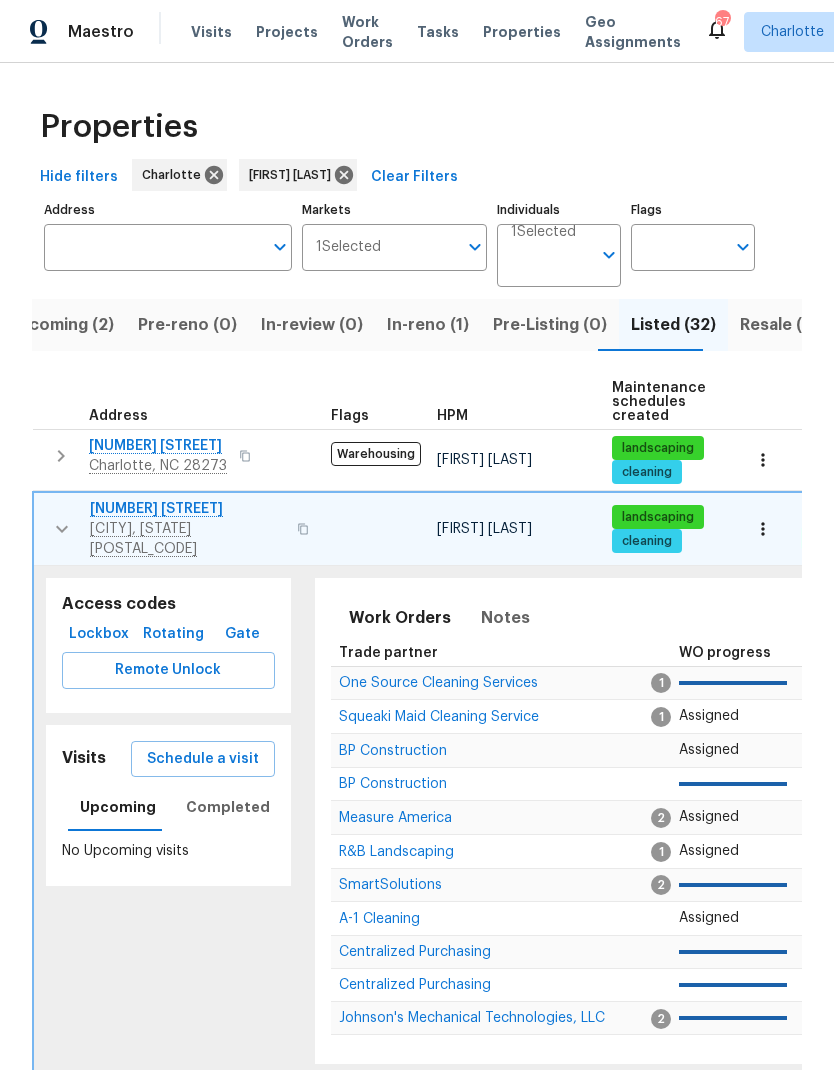 scroll, scrollTop: 0, scrollLeft: 0, axis: both 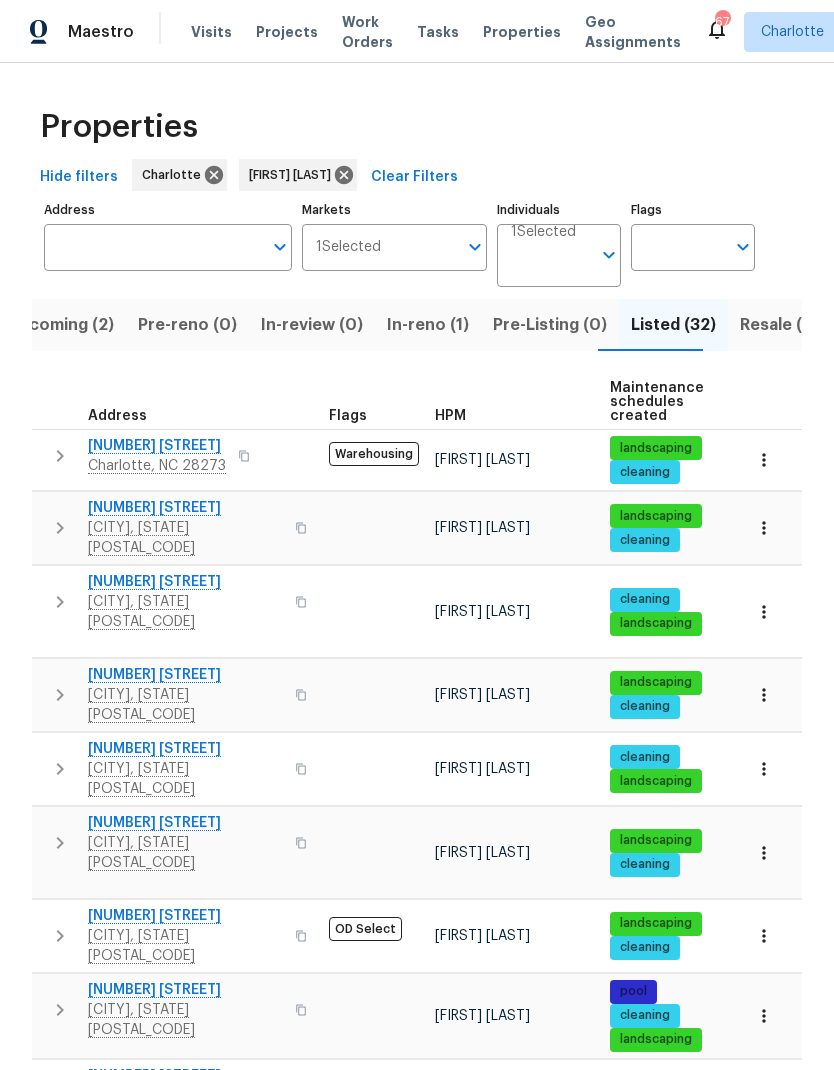 click at bounding box center (60, 528) 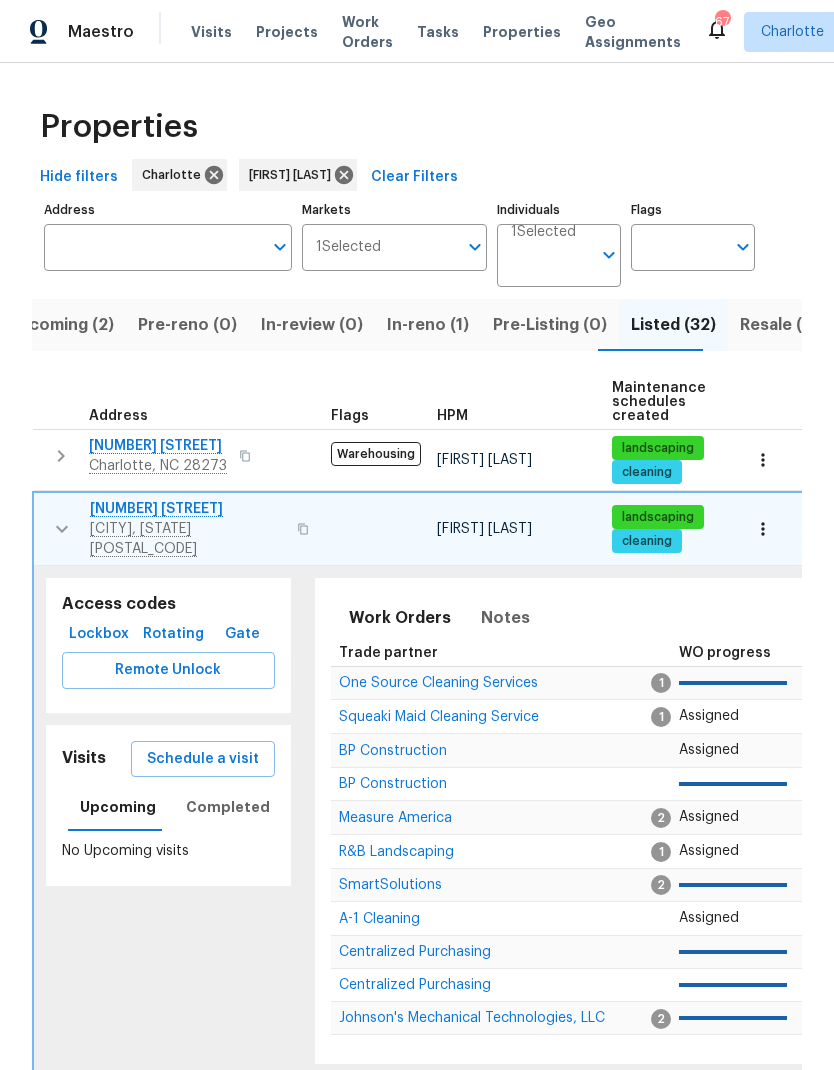 scroll, scrollTop: 0, scrollLeft: 1, axis: horizontal 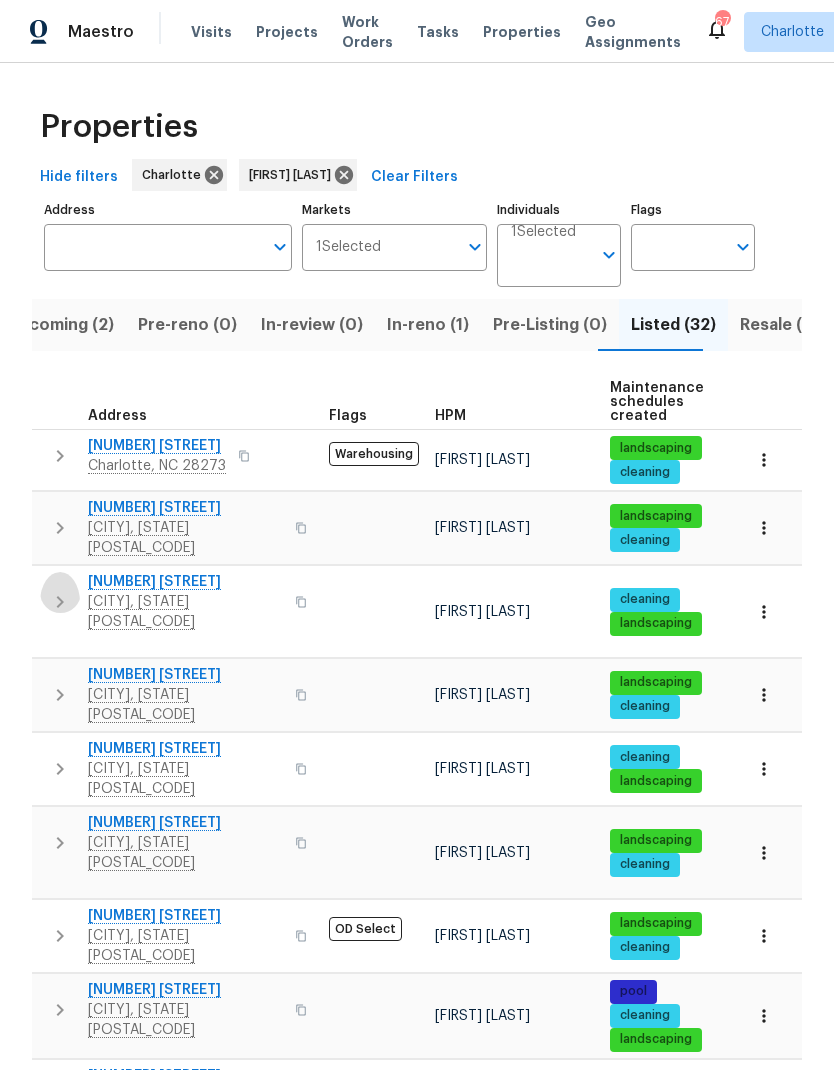 click 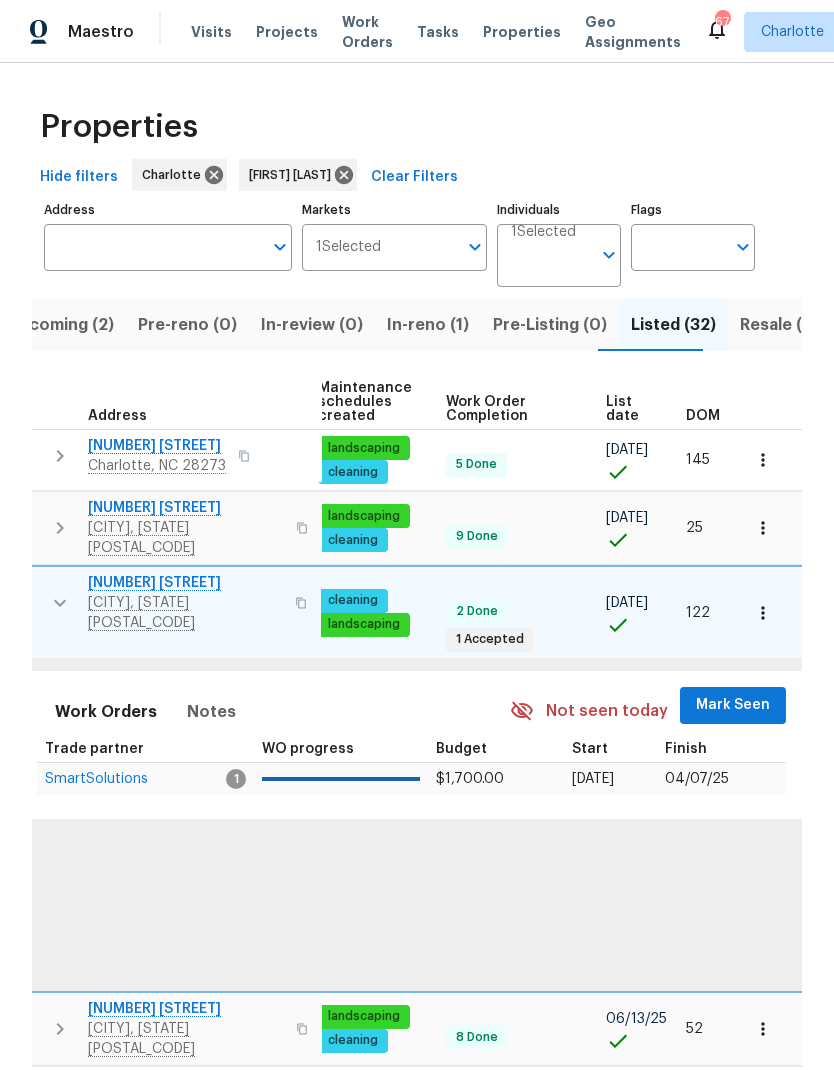 click on "Mark Seen" at bounding box center [733, 705] 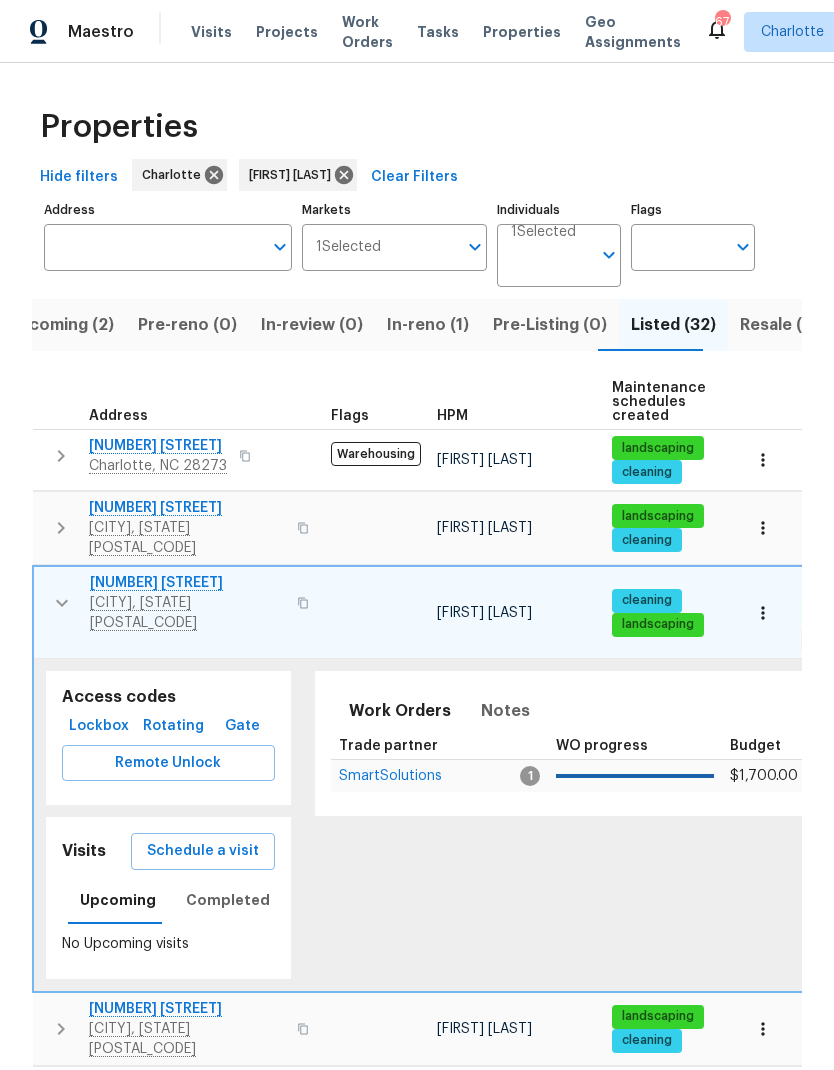 scroll, scrollTop: 0, scrollLeft: 0, axis: both 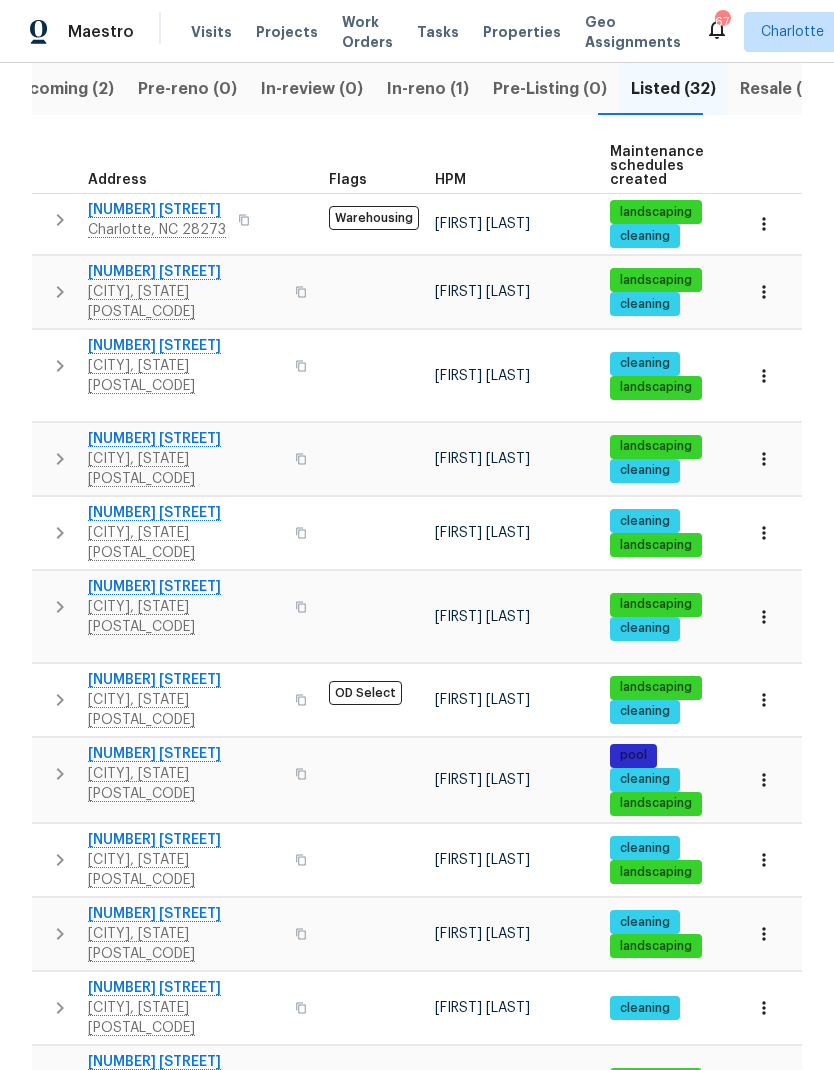 click at bounding box center [60, 459] 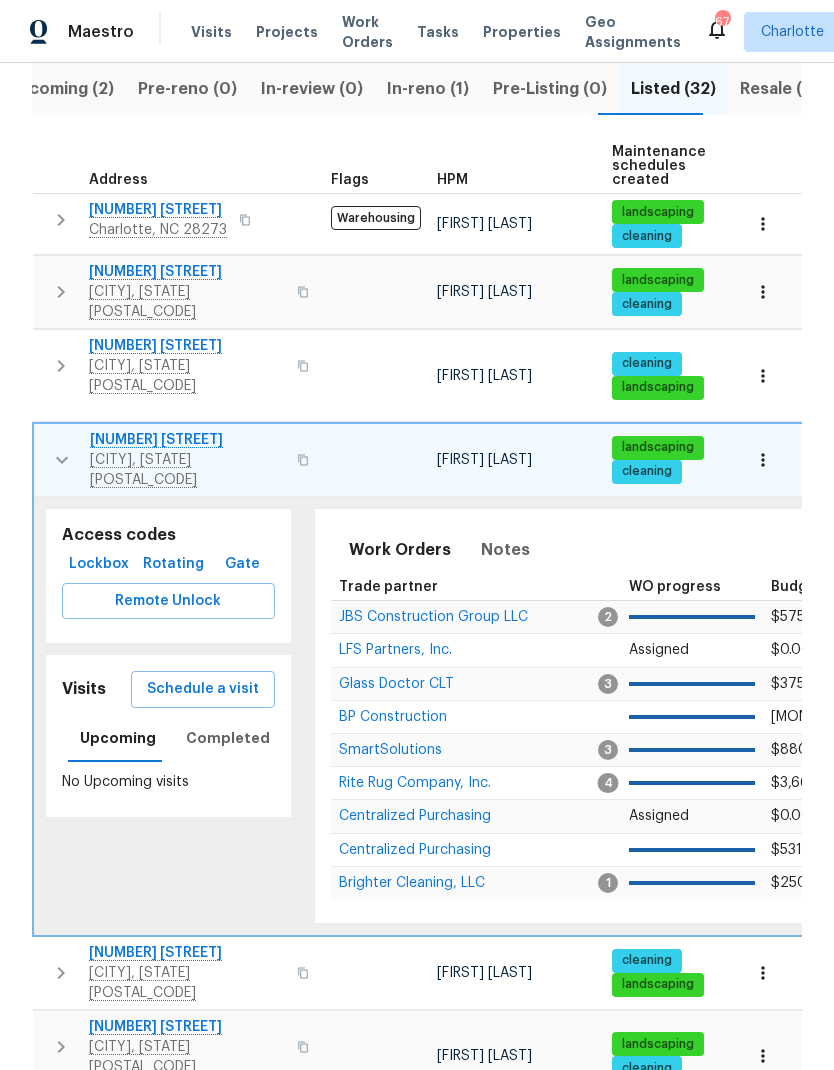 scroll, scrollTop: 0, scrollLeft: 1, axis: horizontal 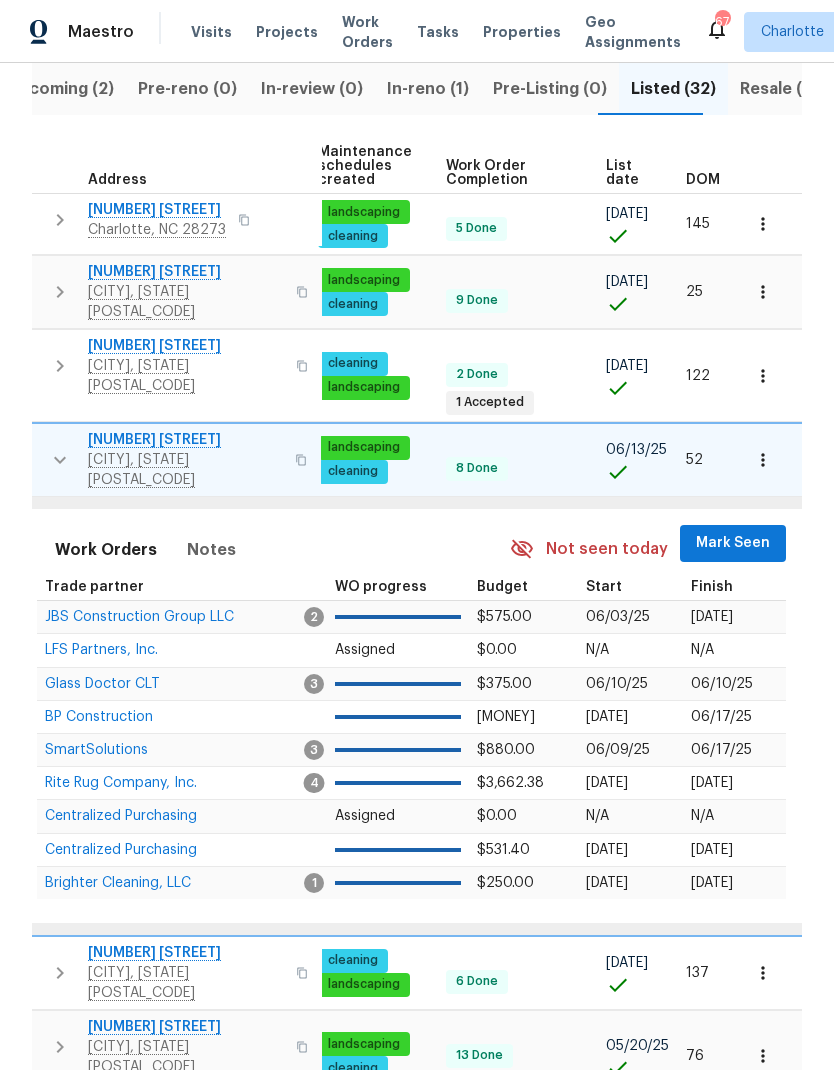 click on "Mark Seen" at bounding box center [733, 543] 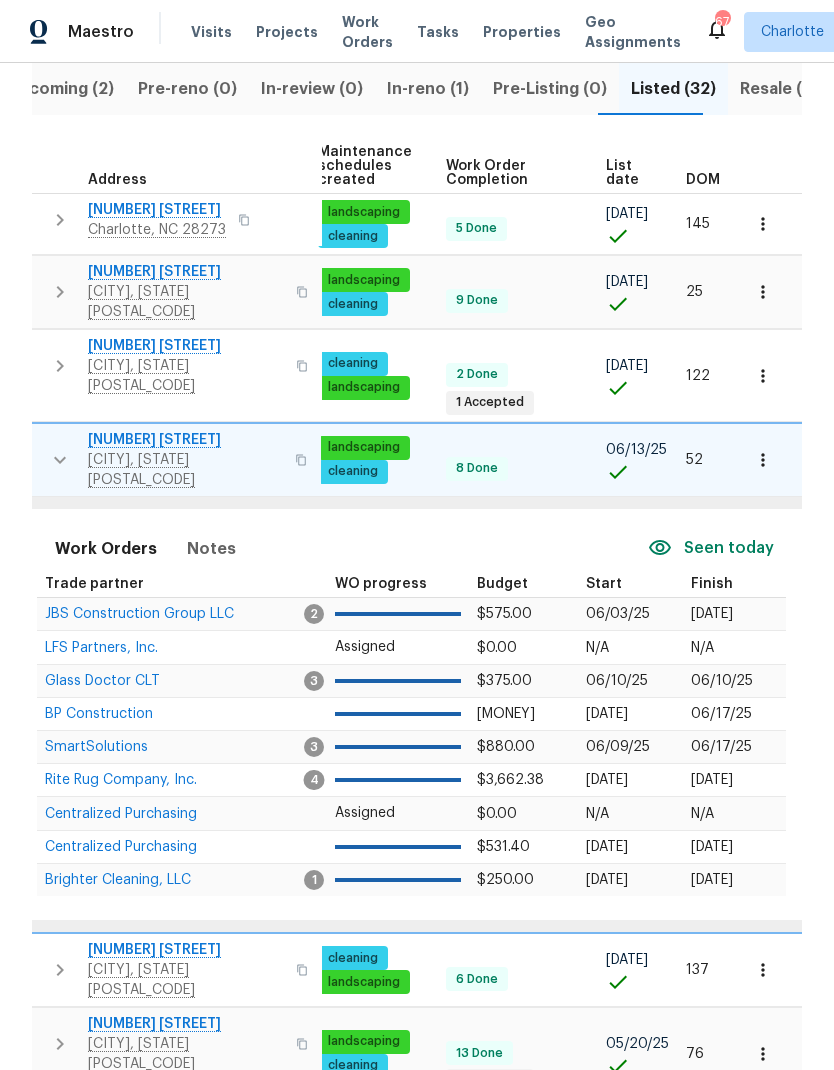 scroll, scrollTop: 0, scrollLeft: 0, axis: both 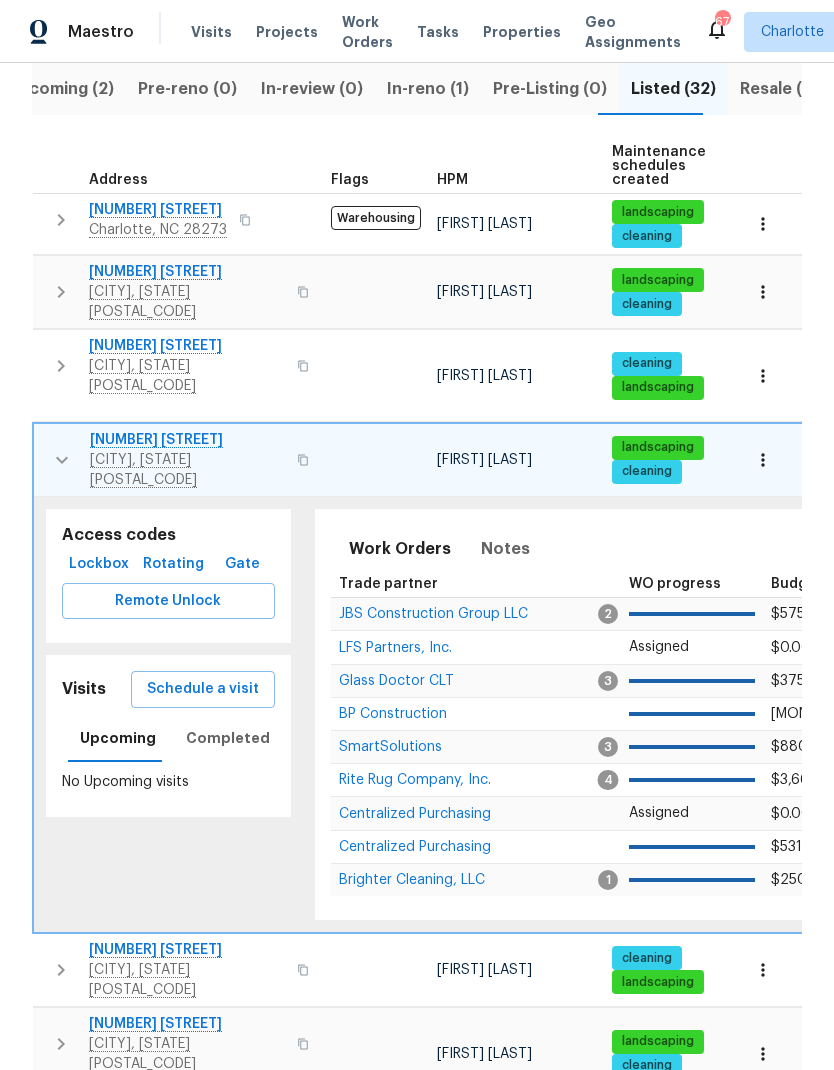 click at bounding box center (62, 460) 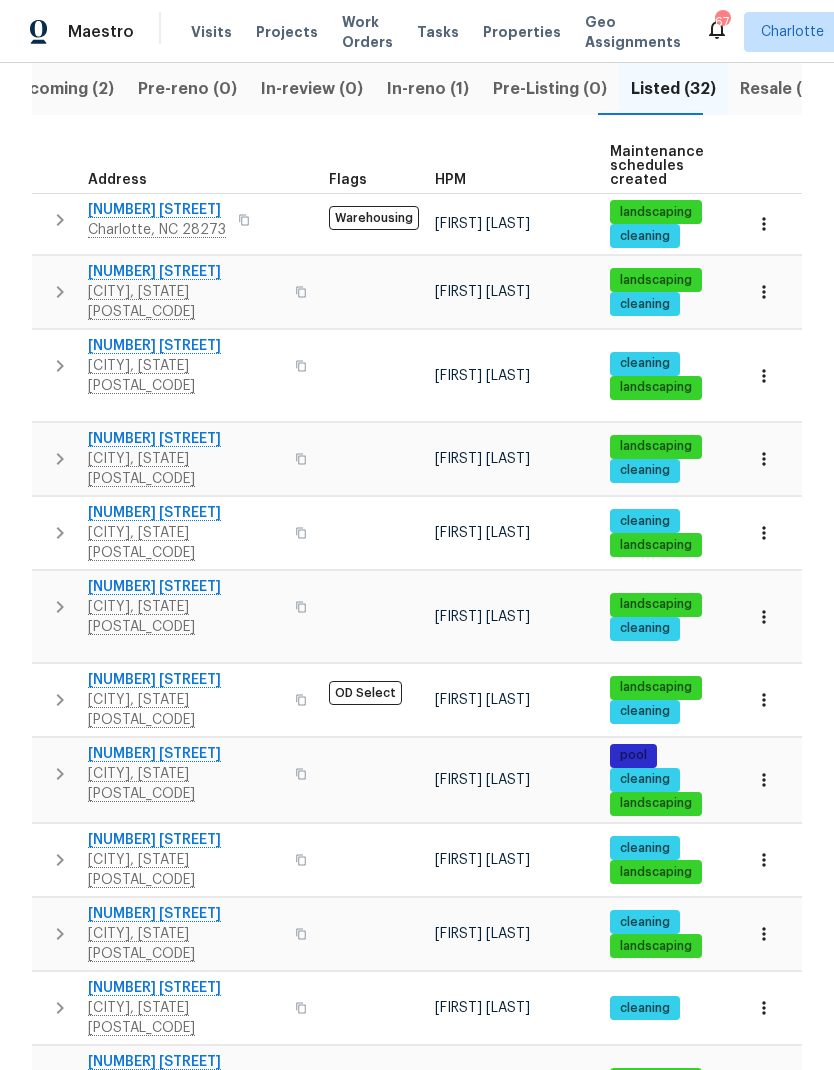 click at bounding box center (60, 533) 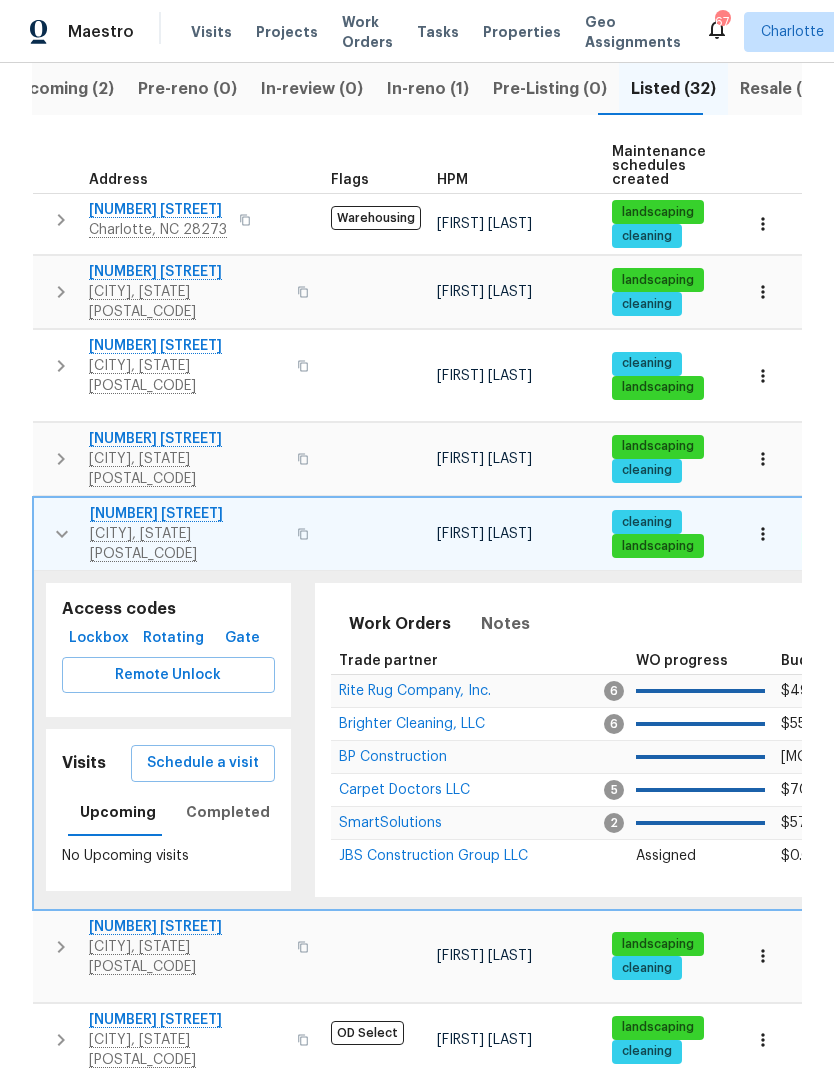 scroll, scrollTop: 0, scrollLeft: 1, axis: horizontal 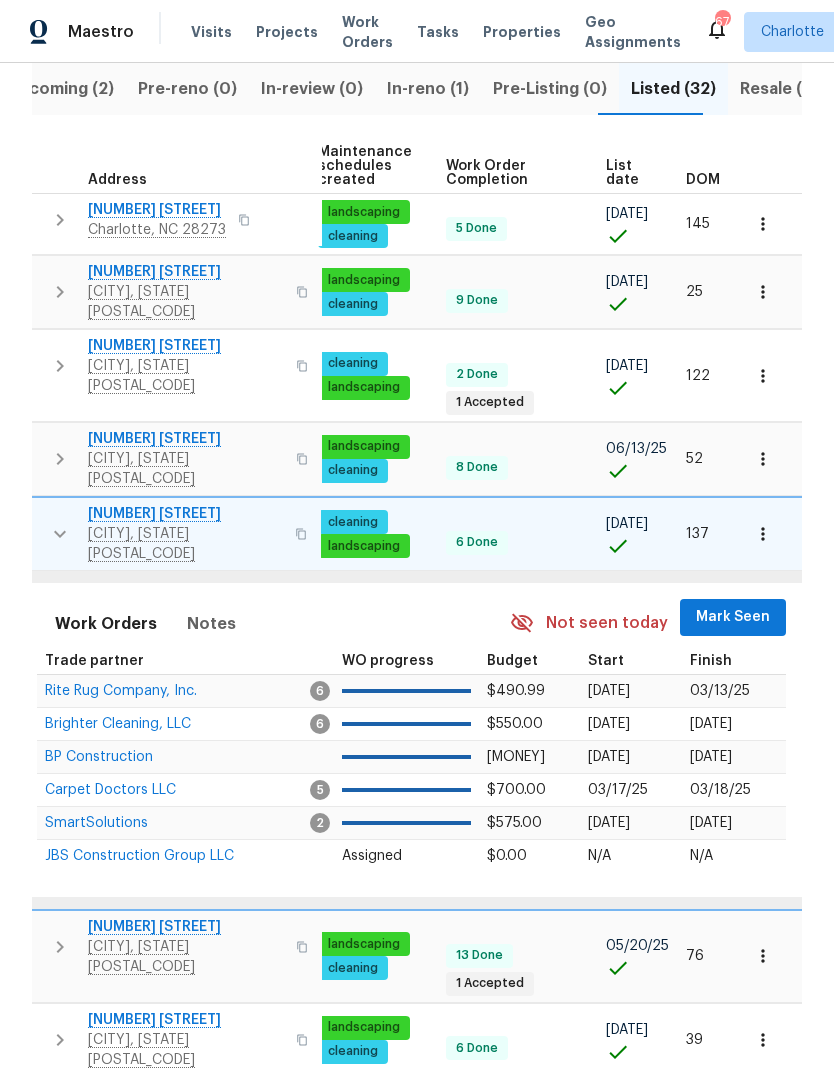 click on "Mark Seen" at bounding box center [733, 617] 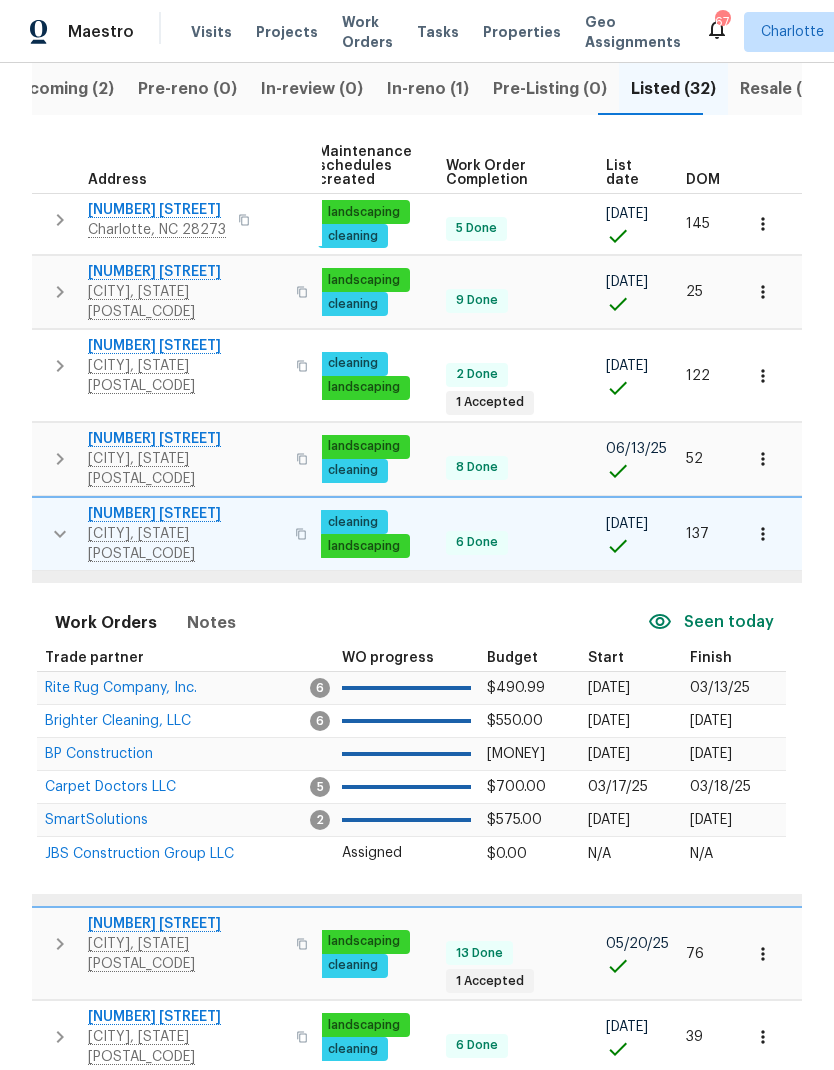 scroll, scrollTop: 0, scrollLeft: 0, axis: both 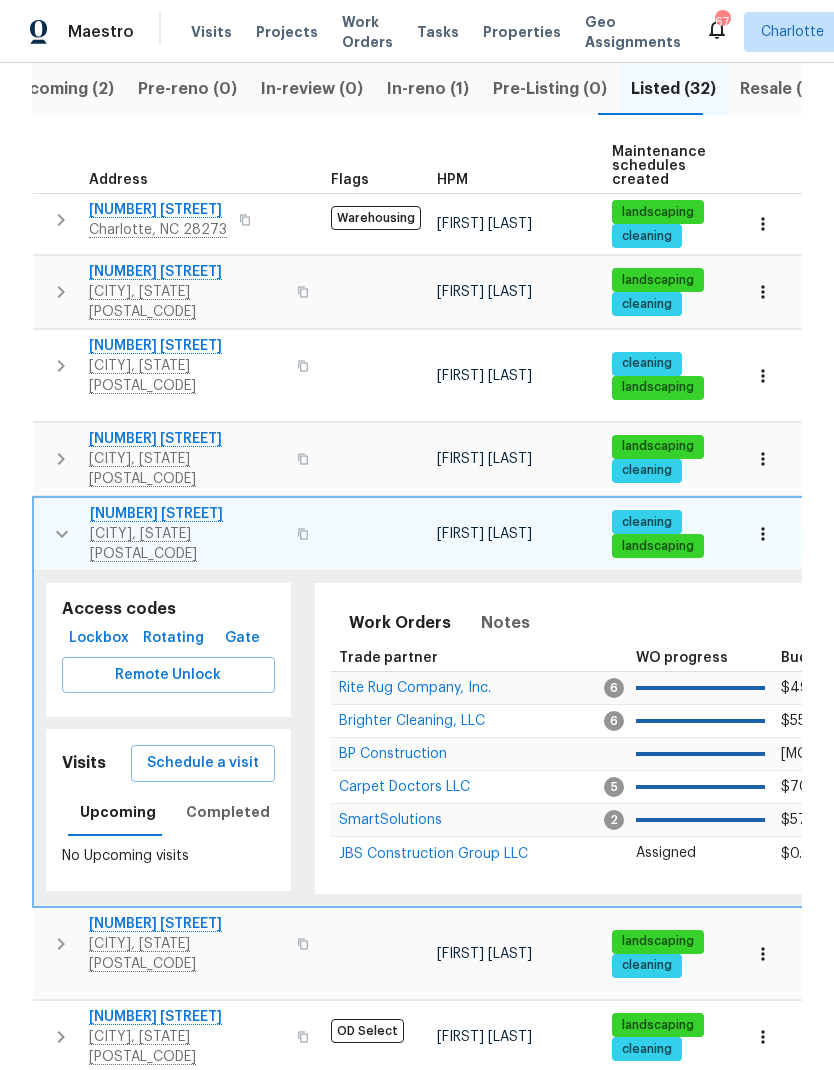 click 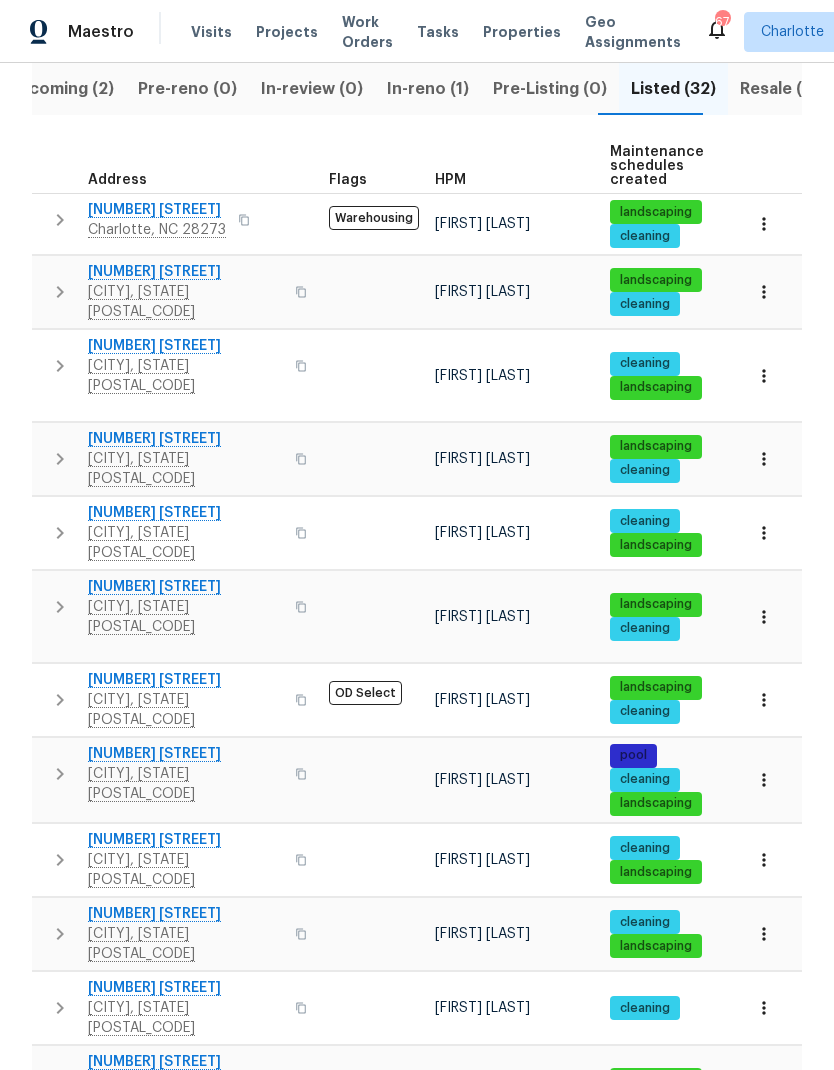 click 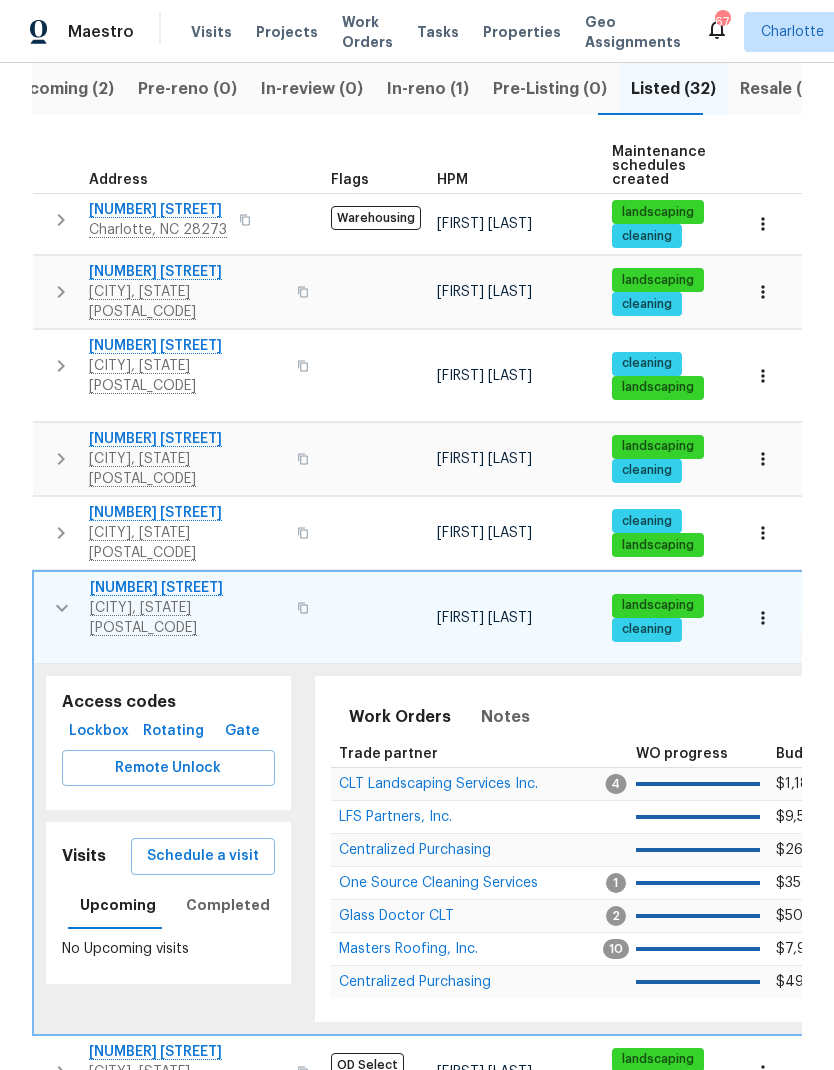 scroll, scrollTop: 0, scrollLeft: 2, axis: horizontal 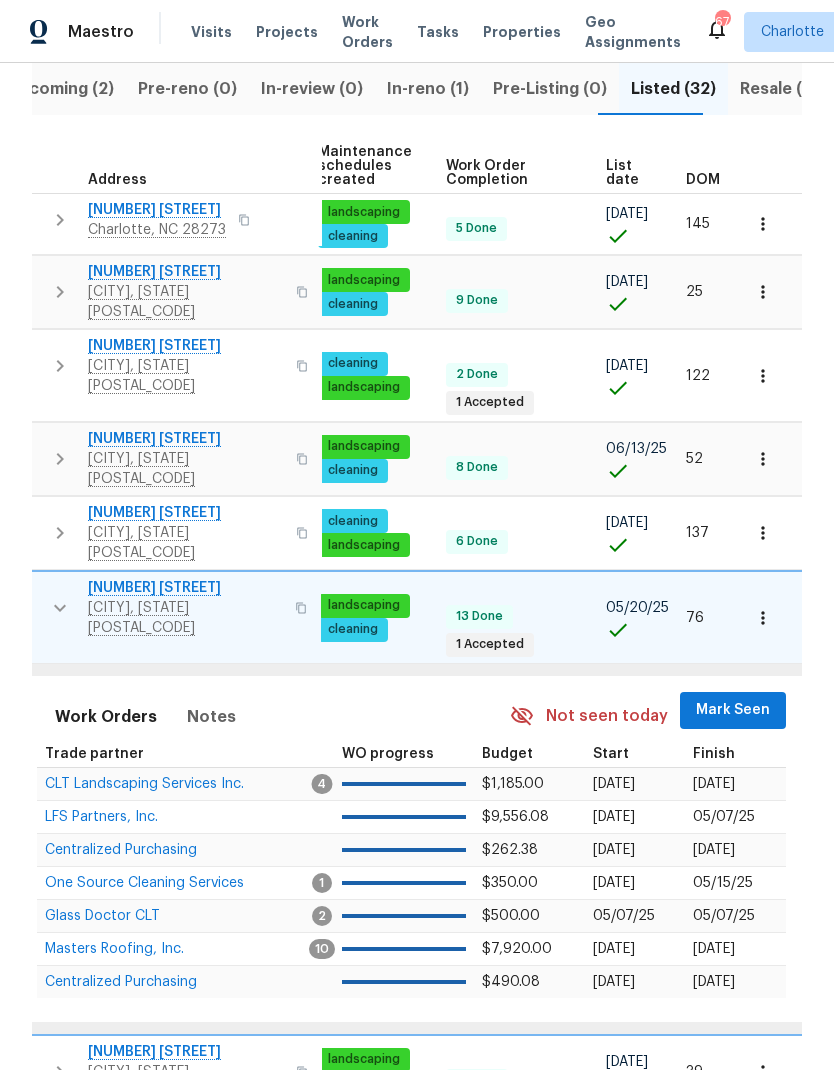 click on "Mark Seen" at bounding box center [733, 710] 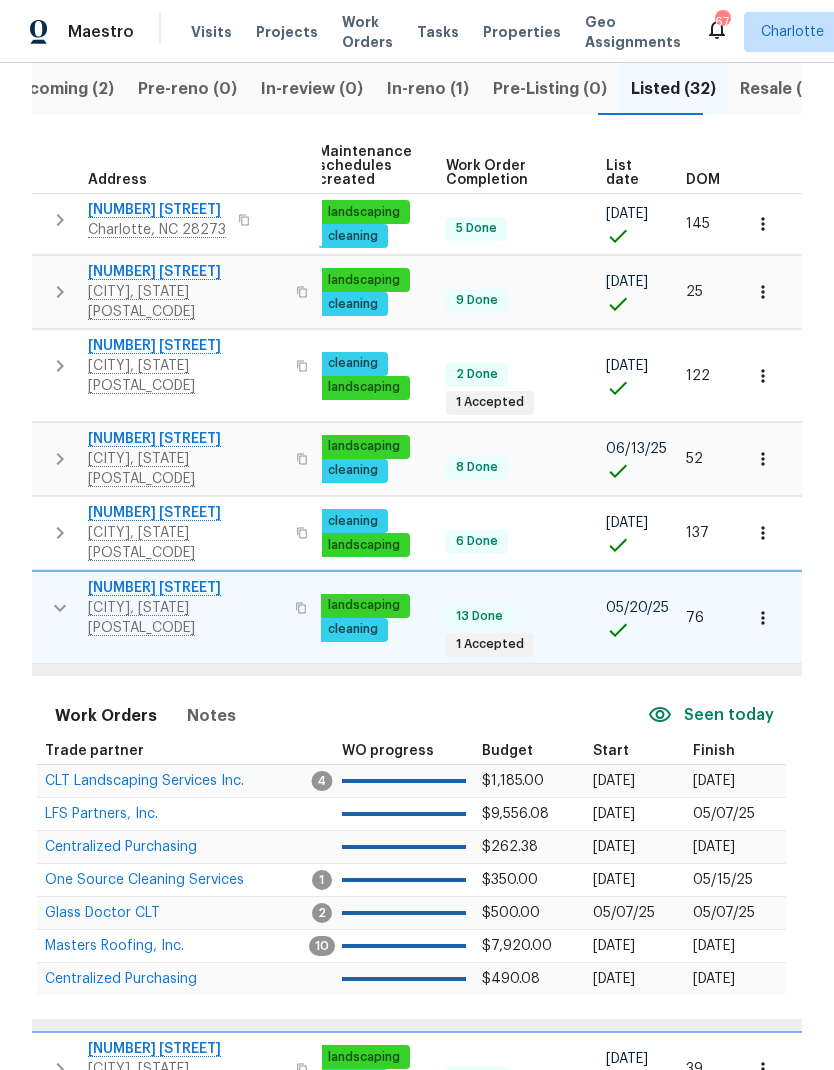 scroll, scrollTop: 0, scrollLeft: -1, axis: horizontal 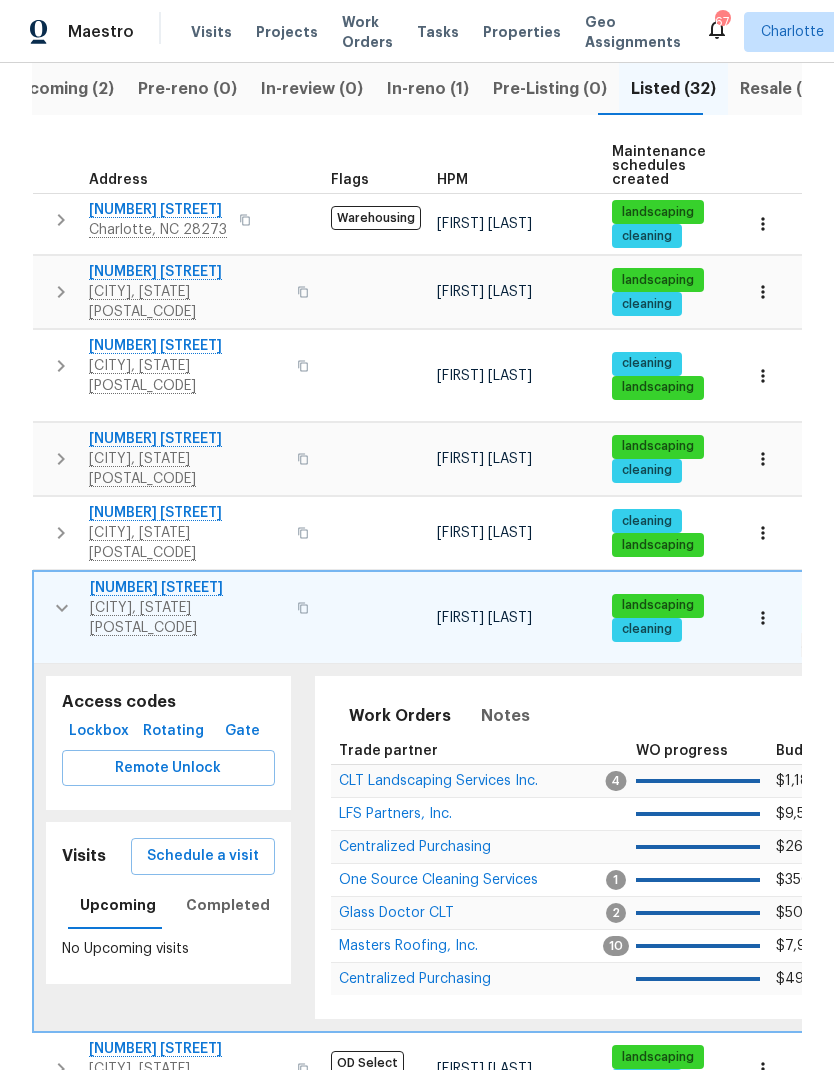 click 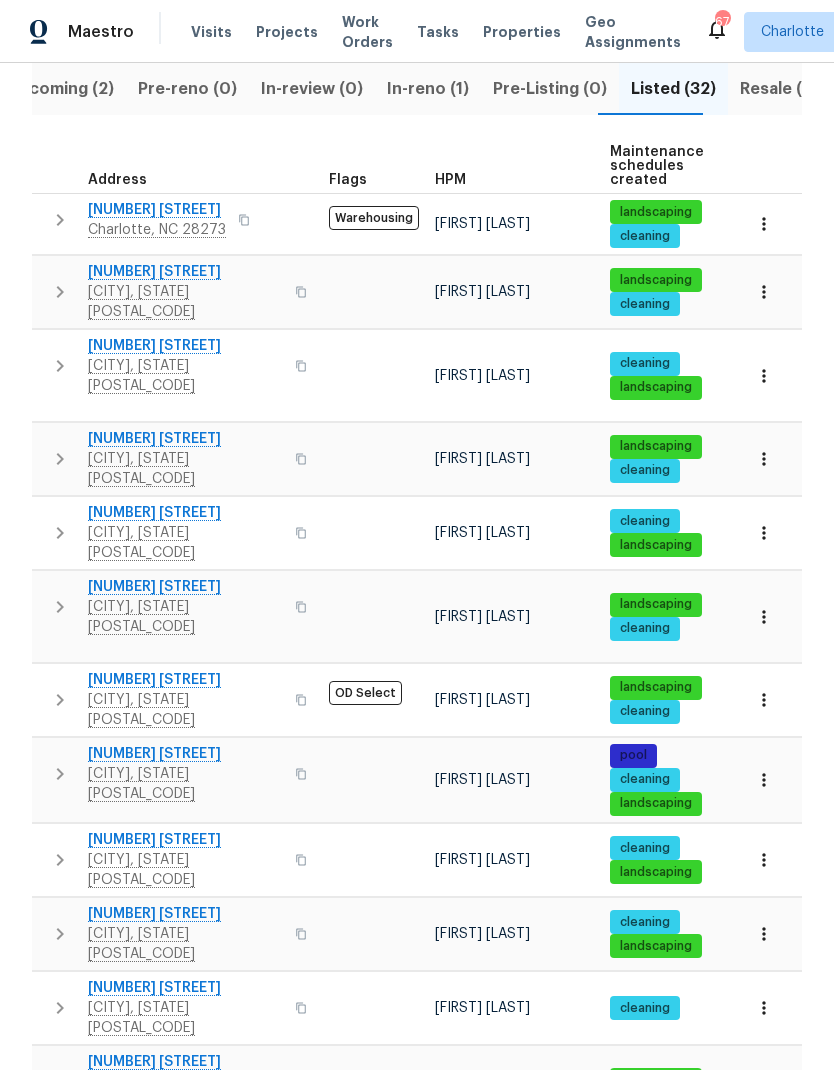 click 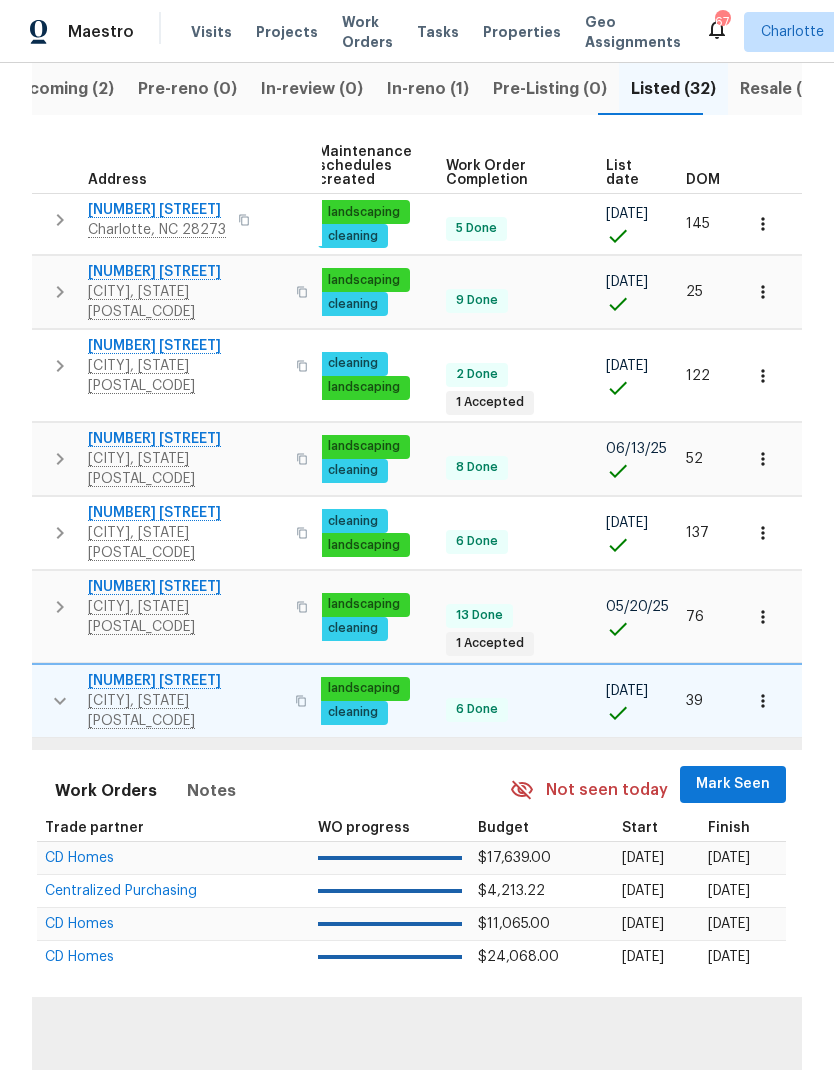 click on "Mark Seen" at bounding box center (733, 784) 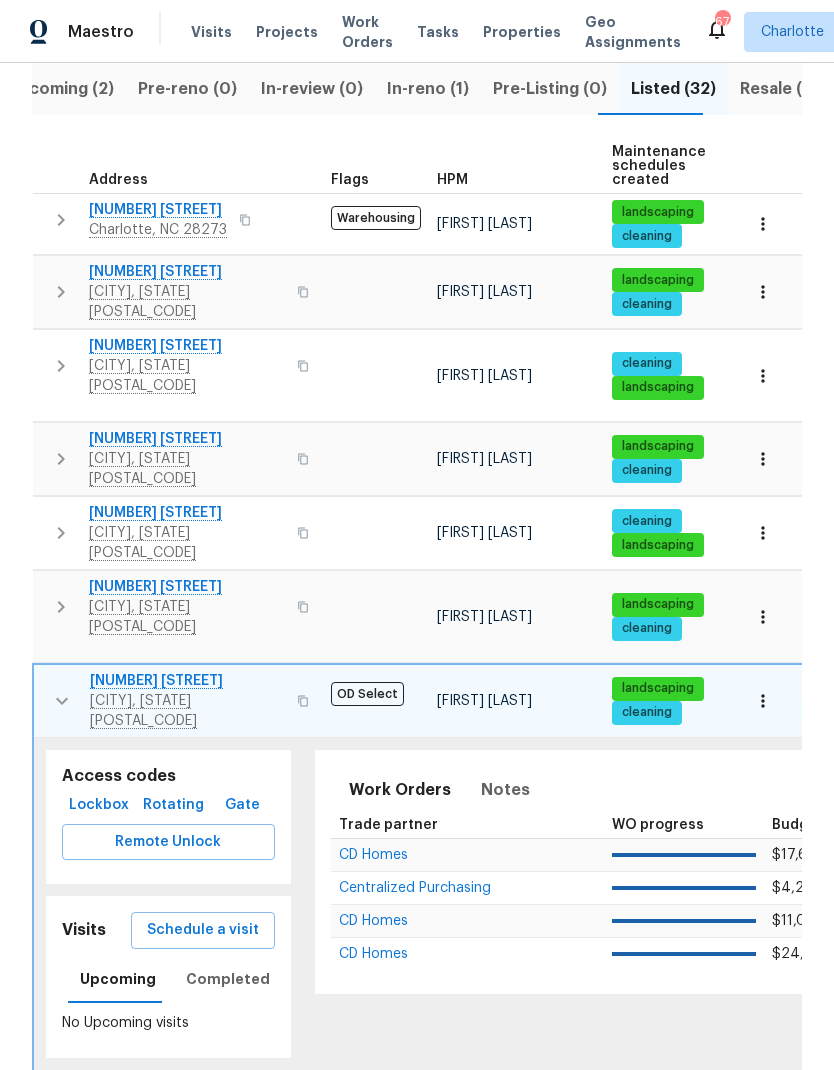 click 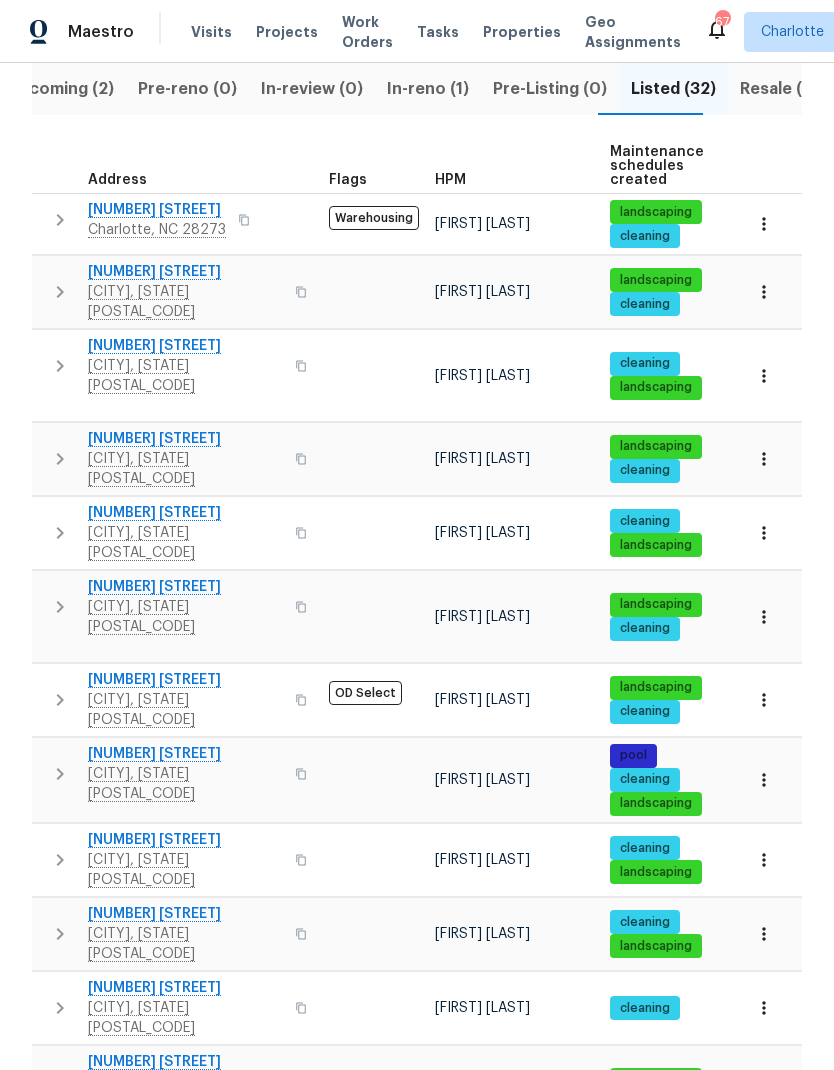 click 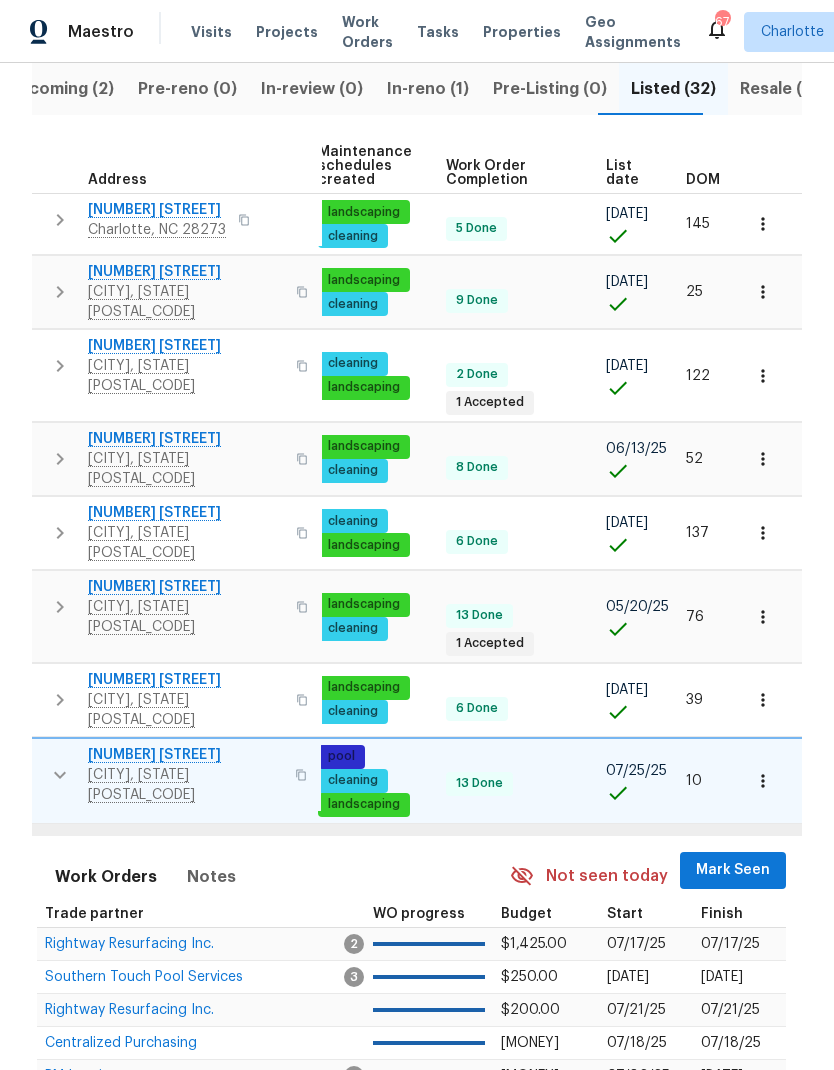 click on "Mark Seen" at bounding box center (733, 870) 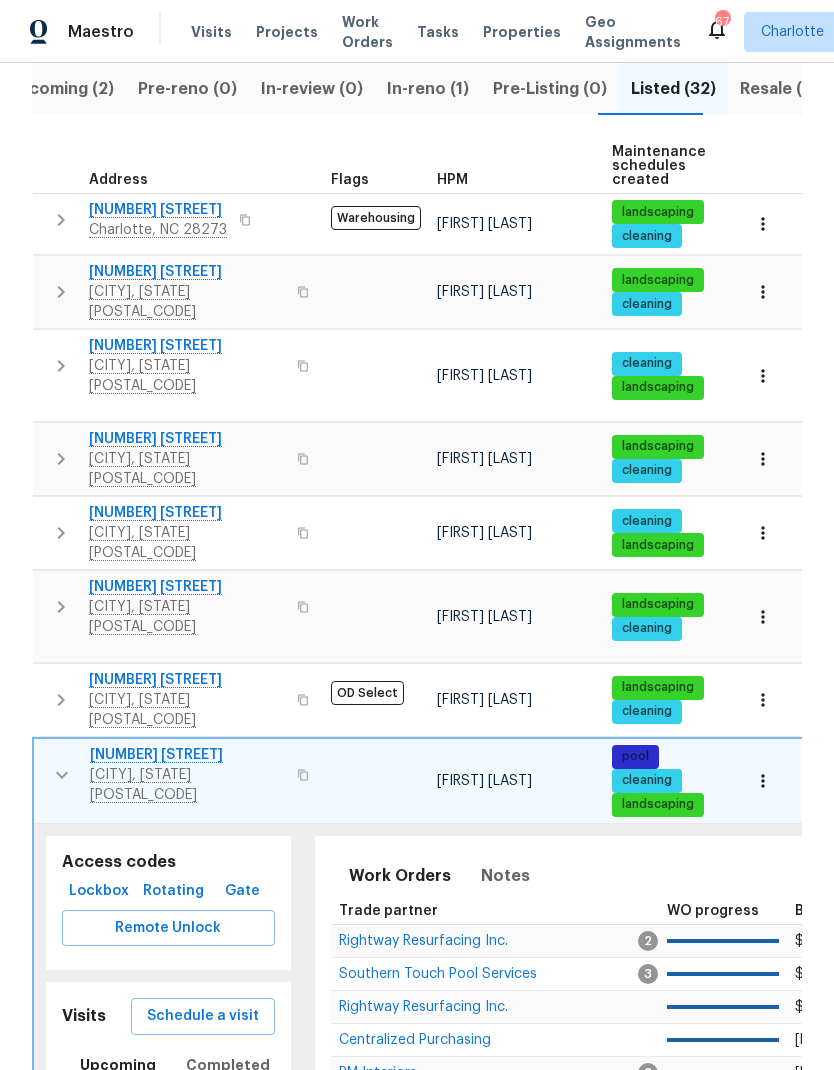 click at bounding box center (62, 775) 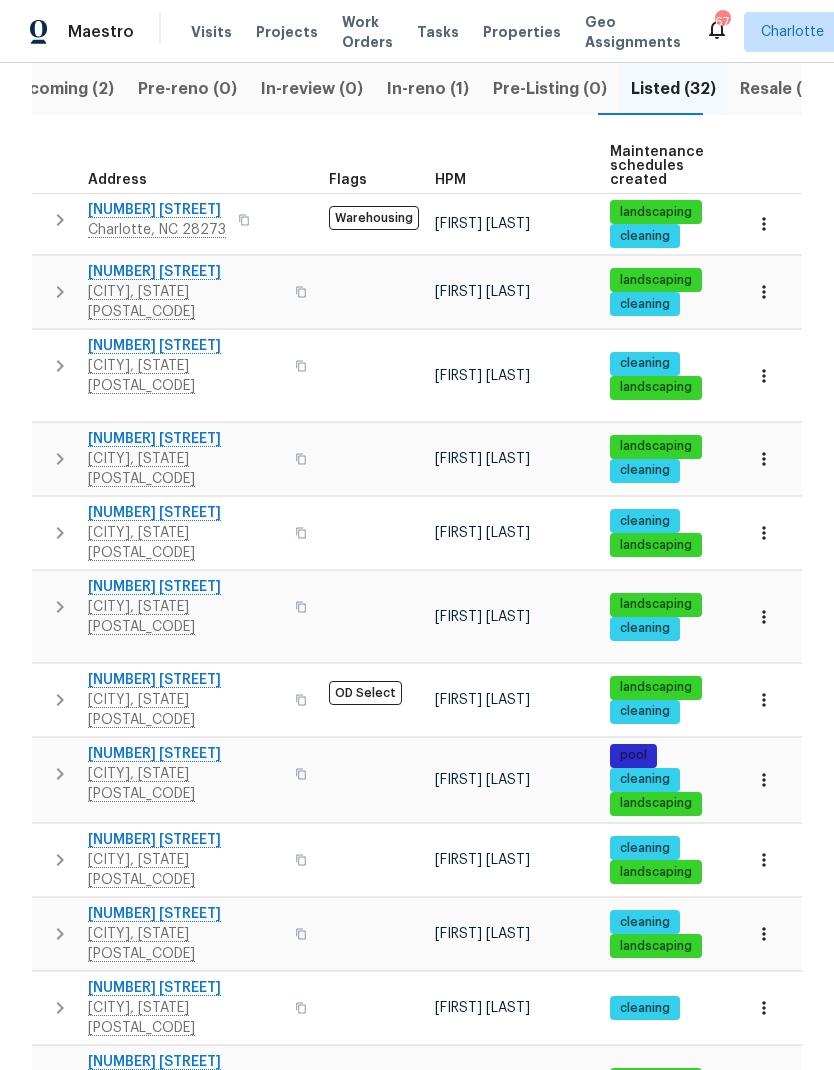click at bounding box center [60, 860] 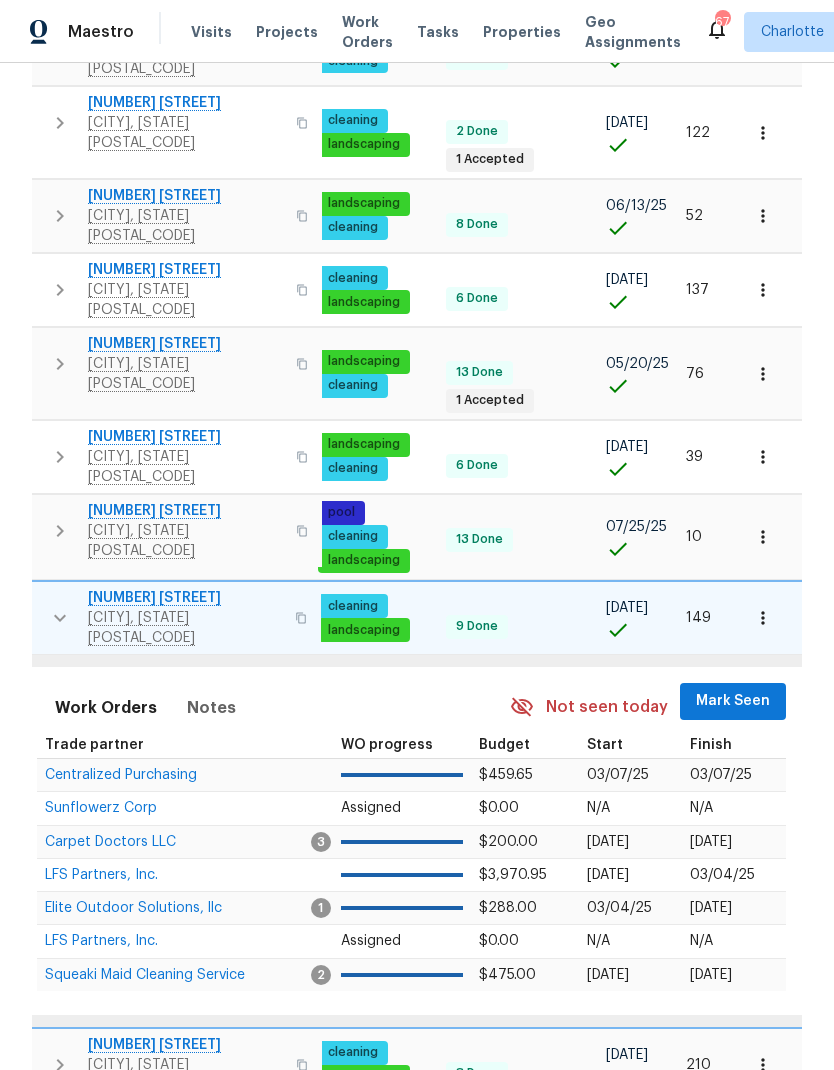 click on "Mark Seen" at bounding box center [733, 701] 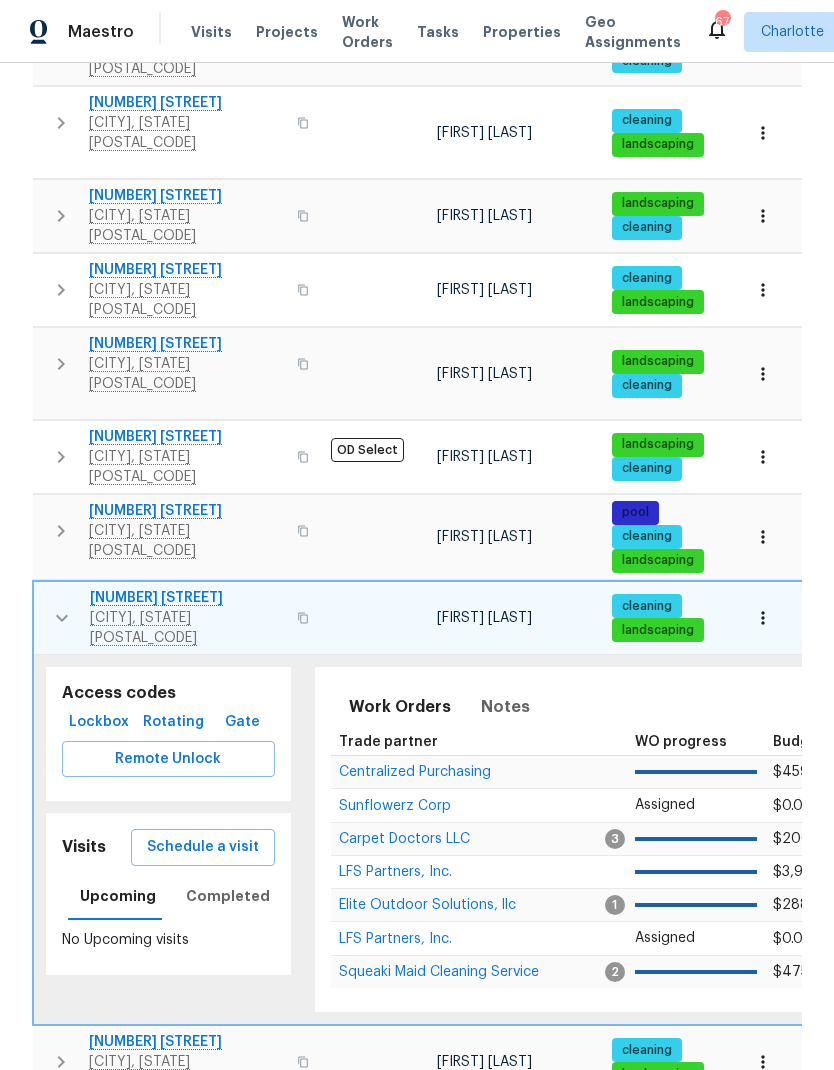click 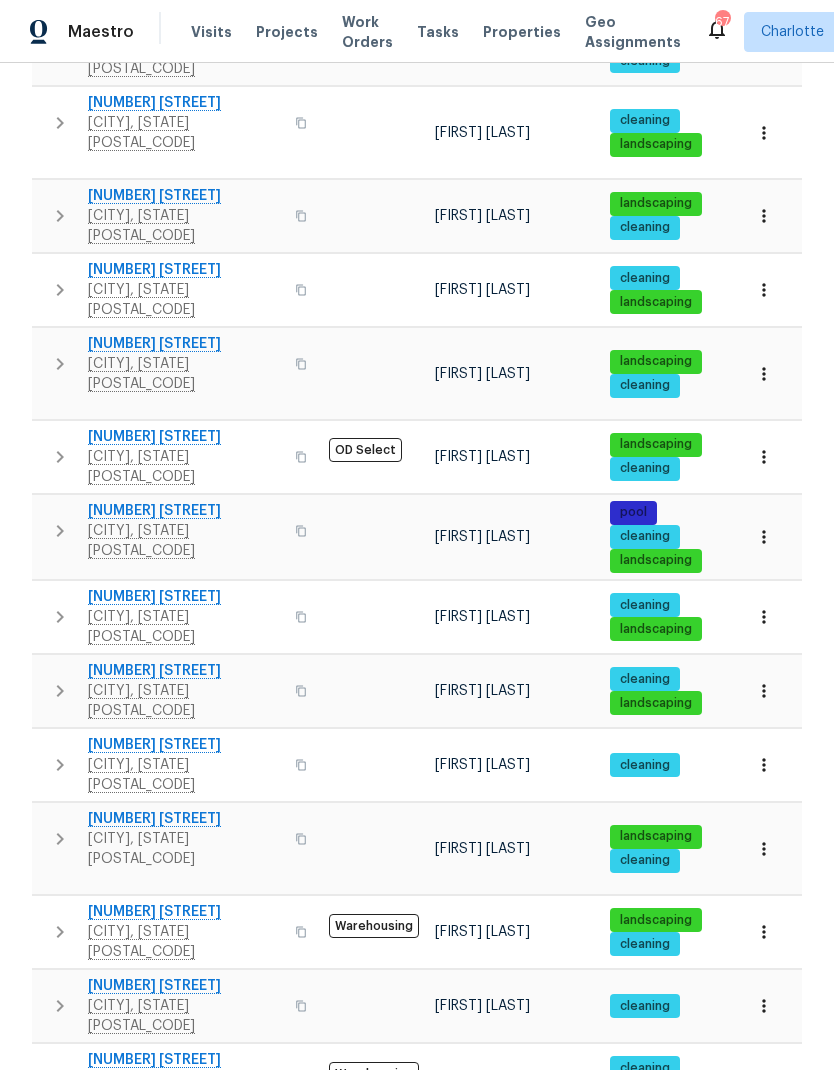 click 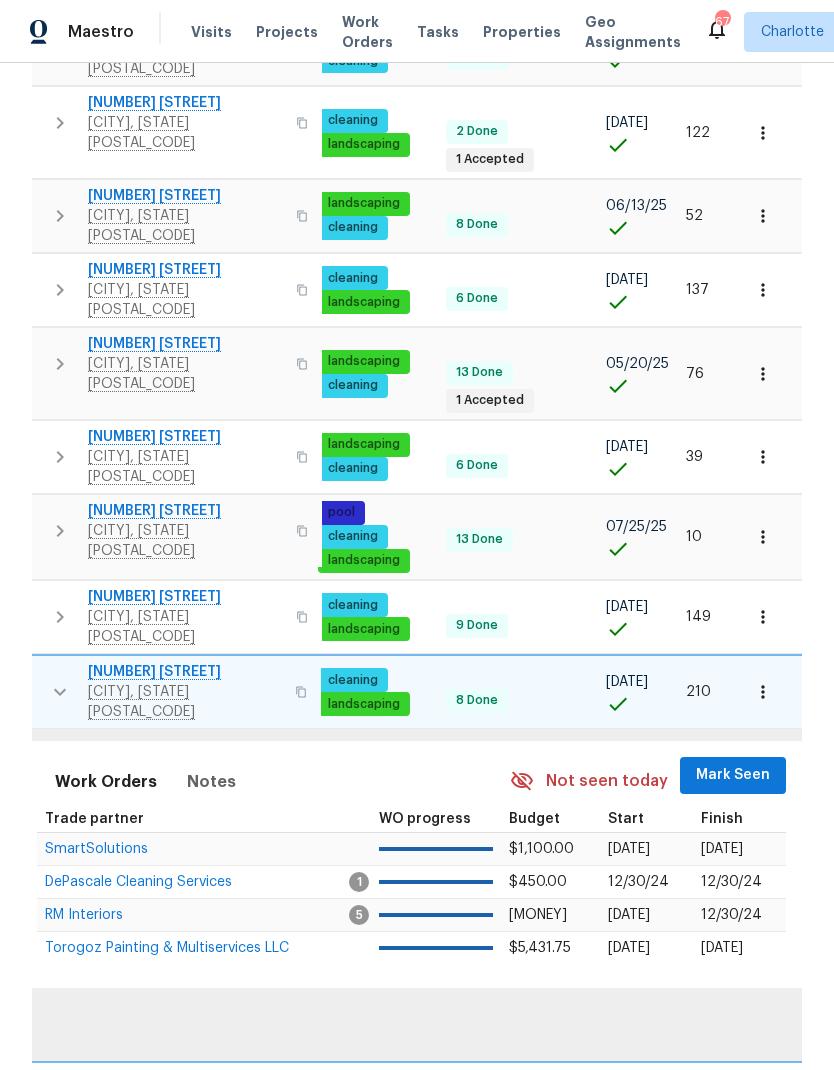 click on "Mark Seen" at bounding box center [733, 775] 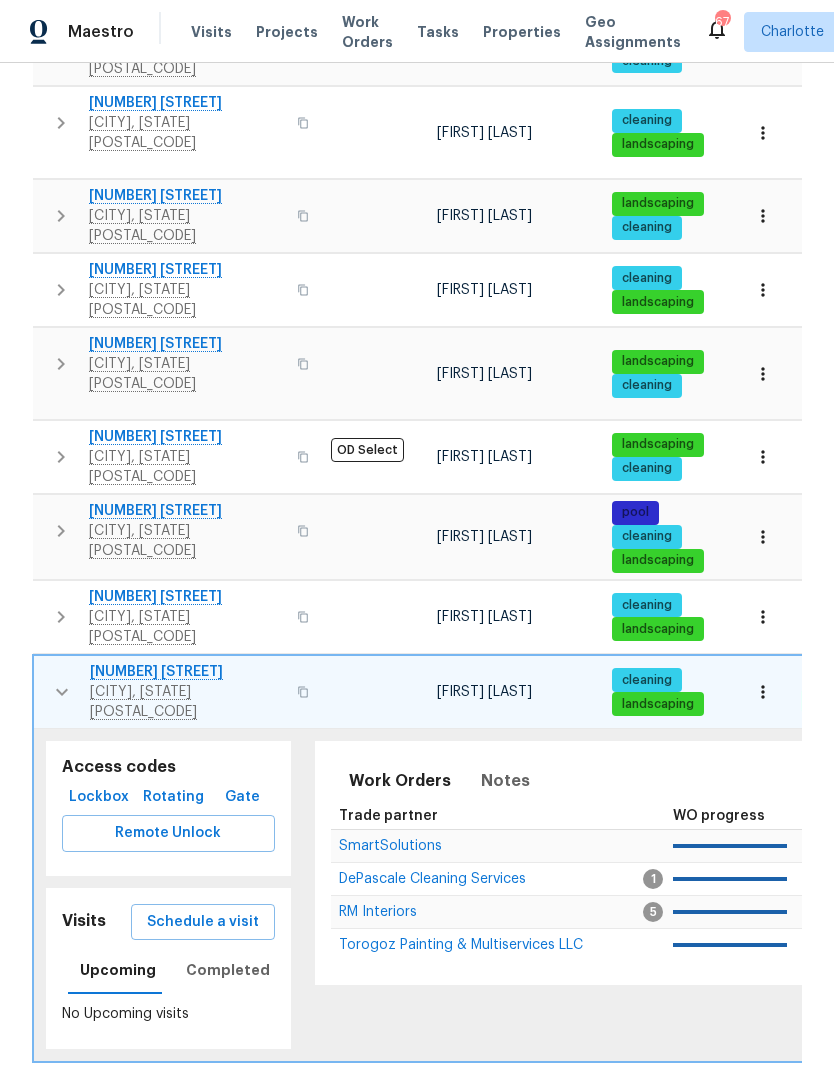 click 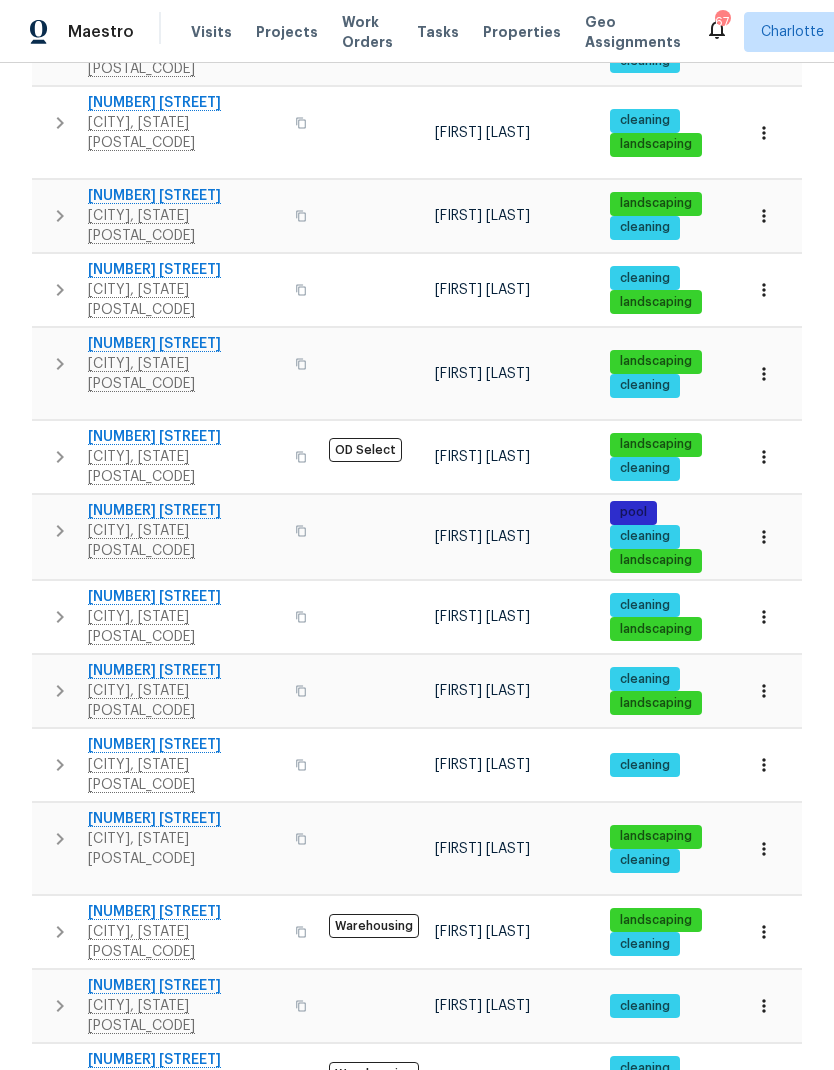 click at bounding box center [60, 765] 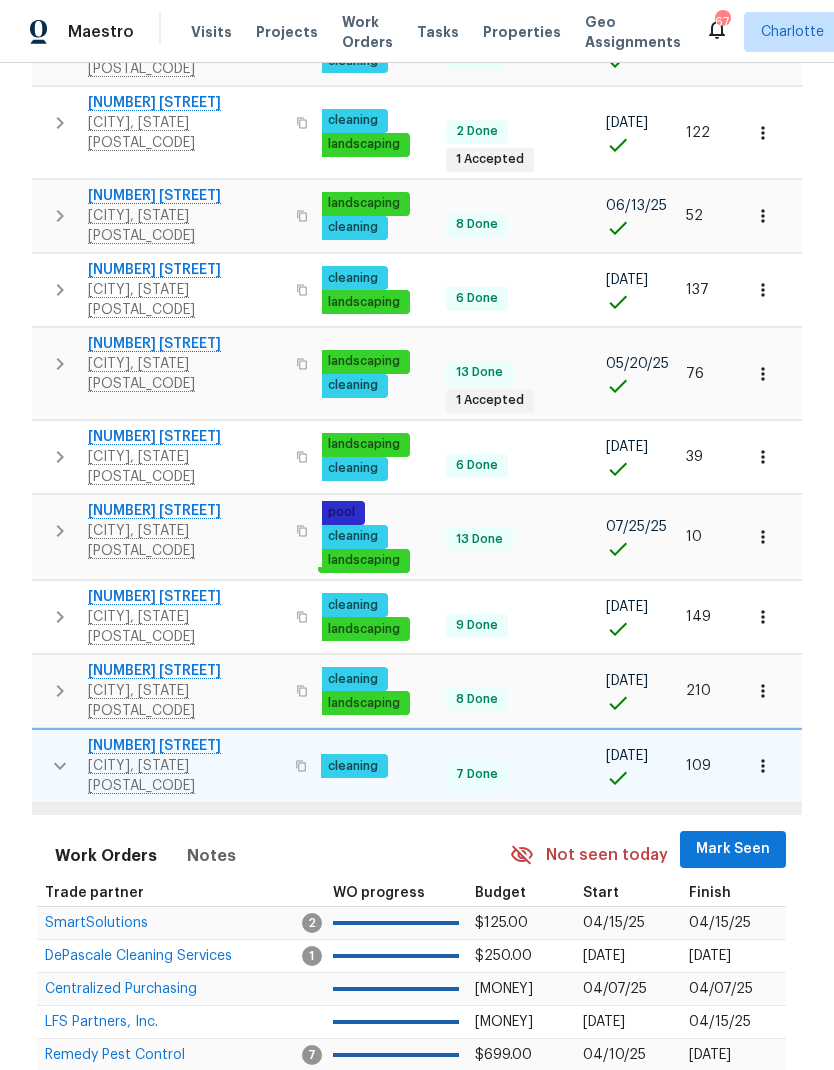 click on "Mark Seen" at bounding box center (733, 849) 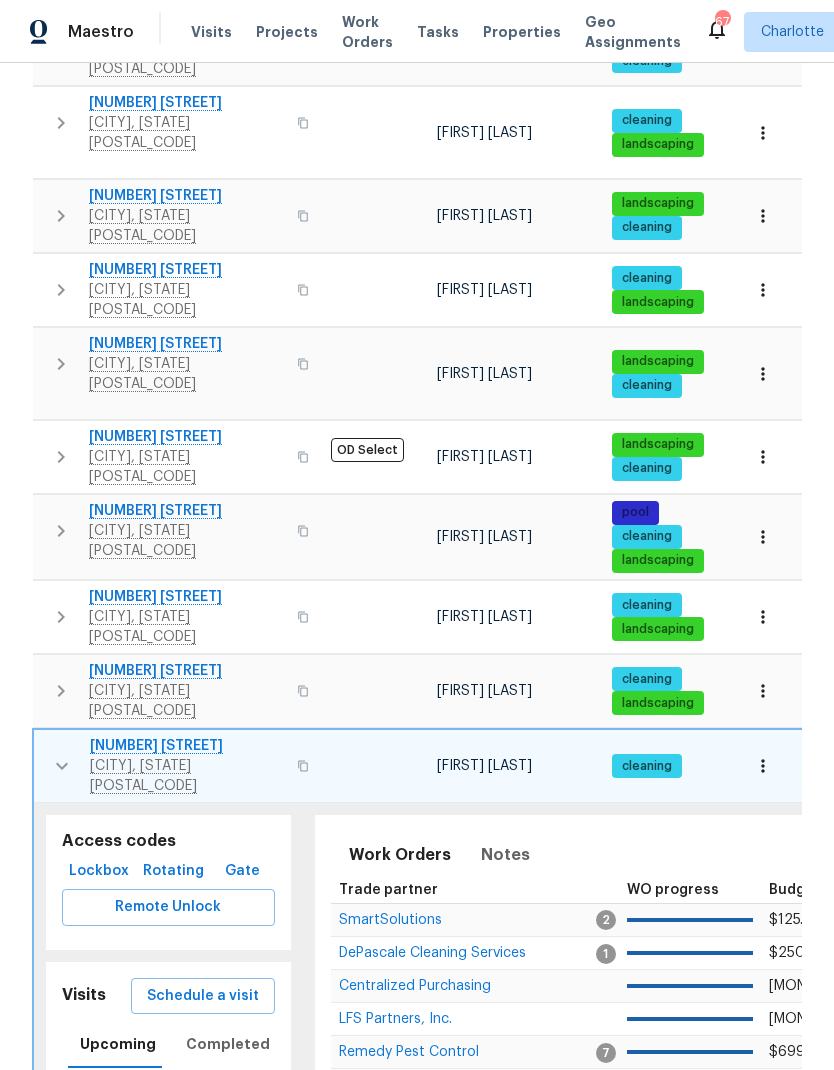 click 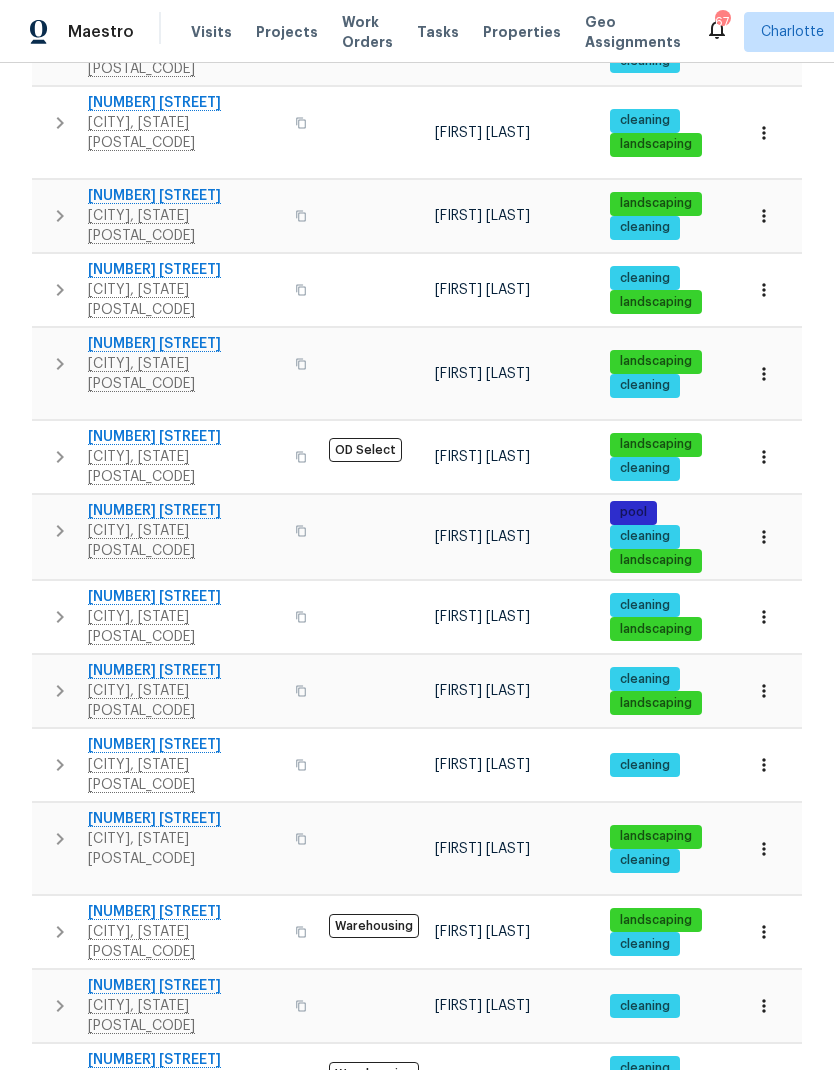 click 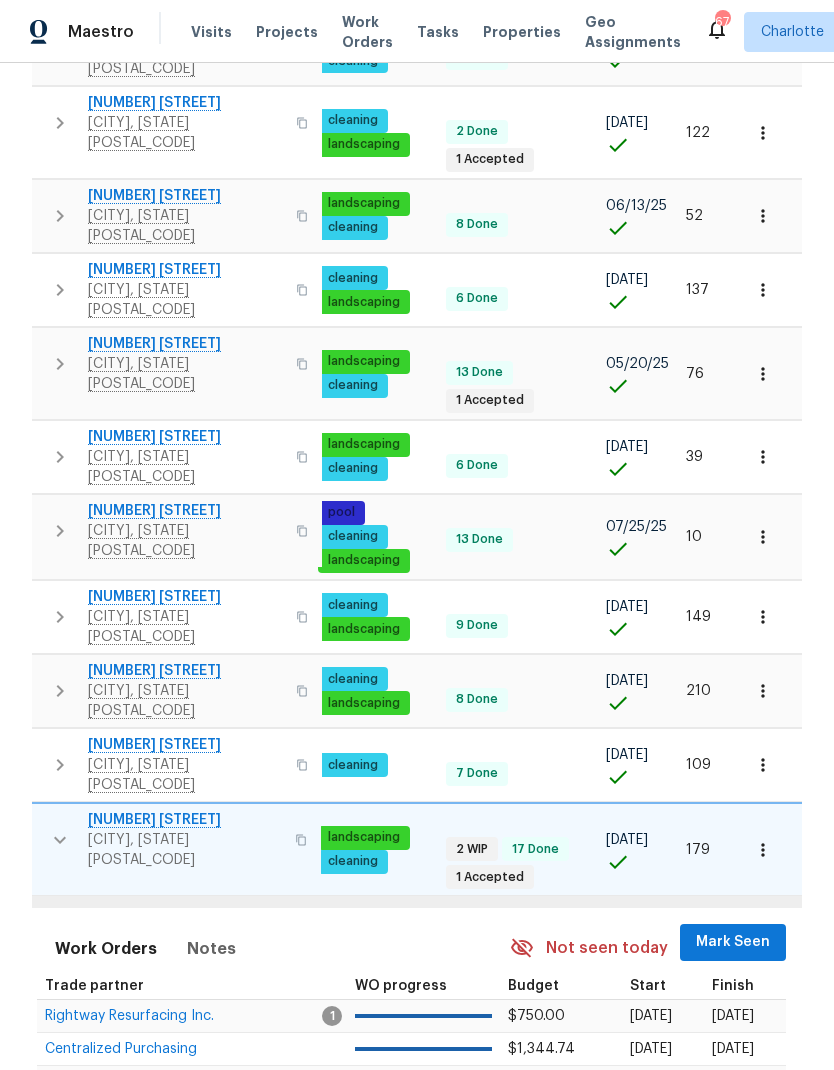 click on "Mark Seen" at bounding box center (733, 942) 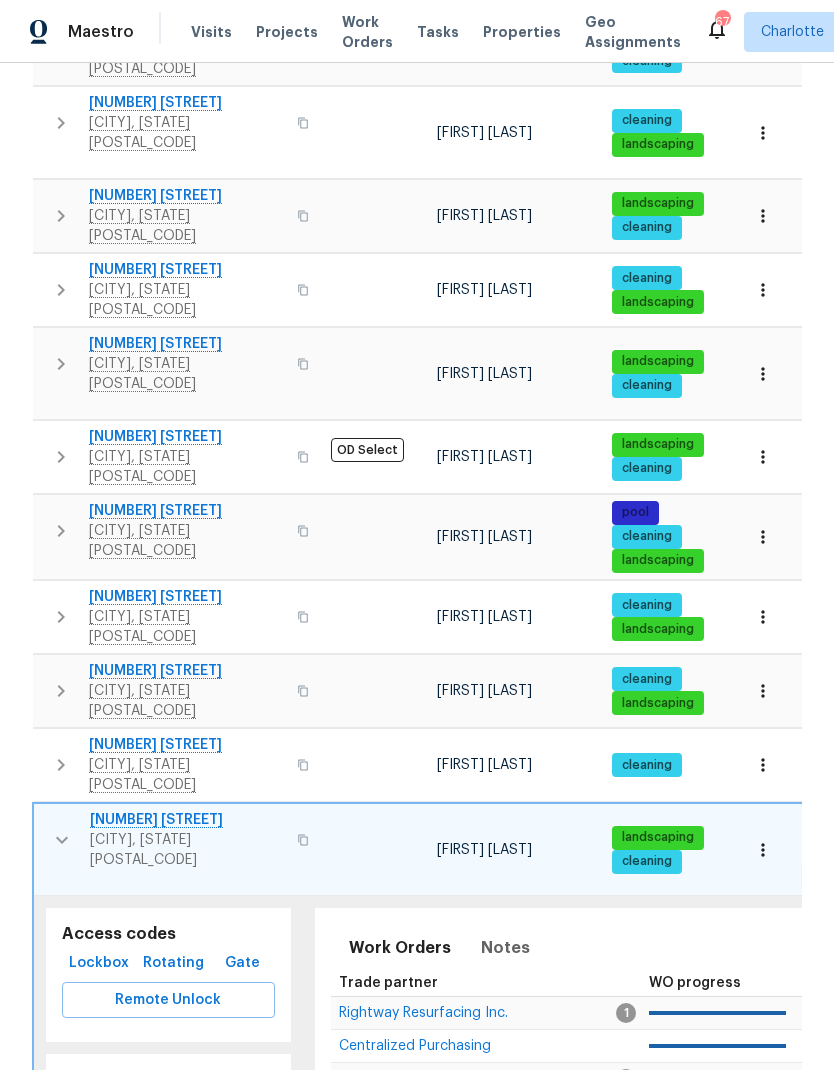 click 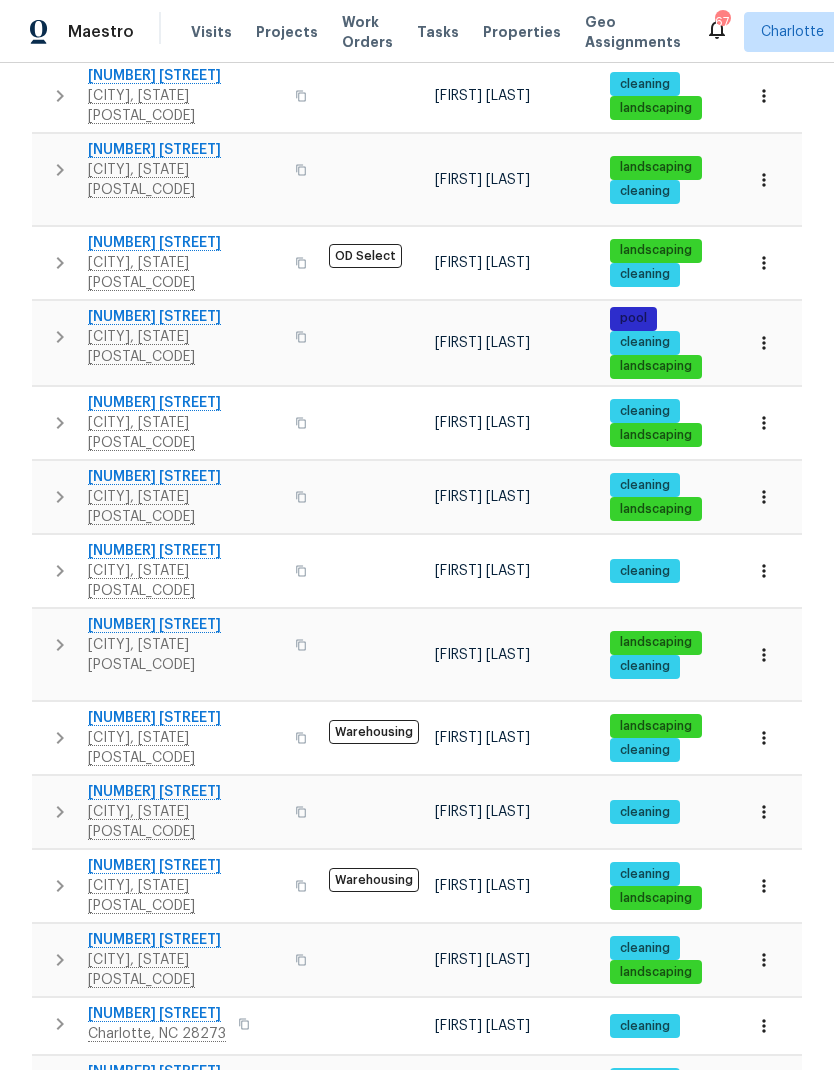 click 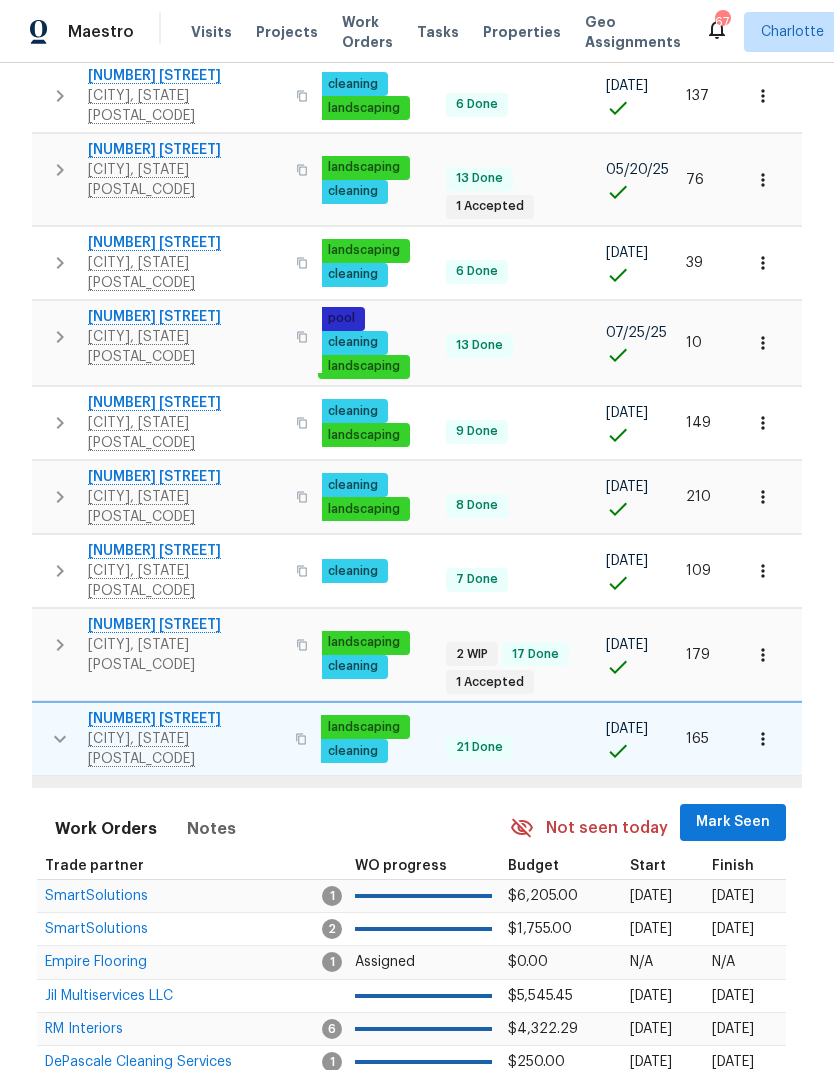 click on "Mark Seen" at bounding box center (733, 822) 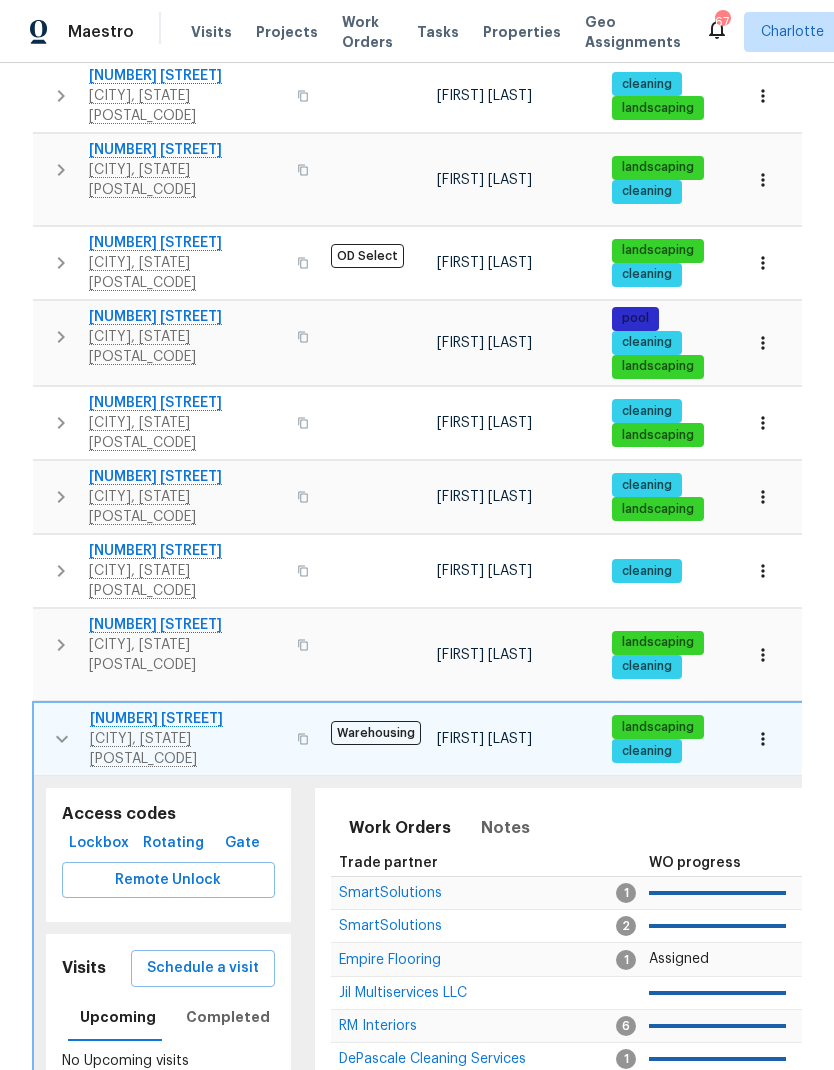 click 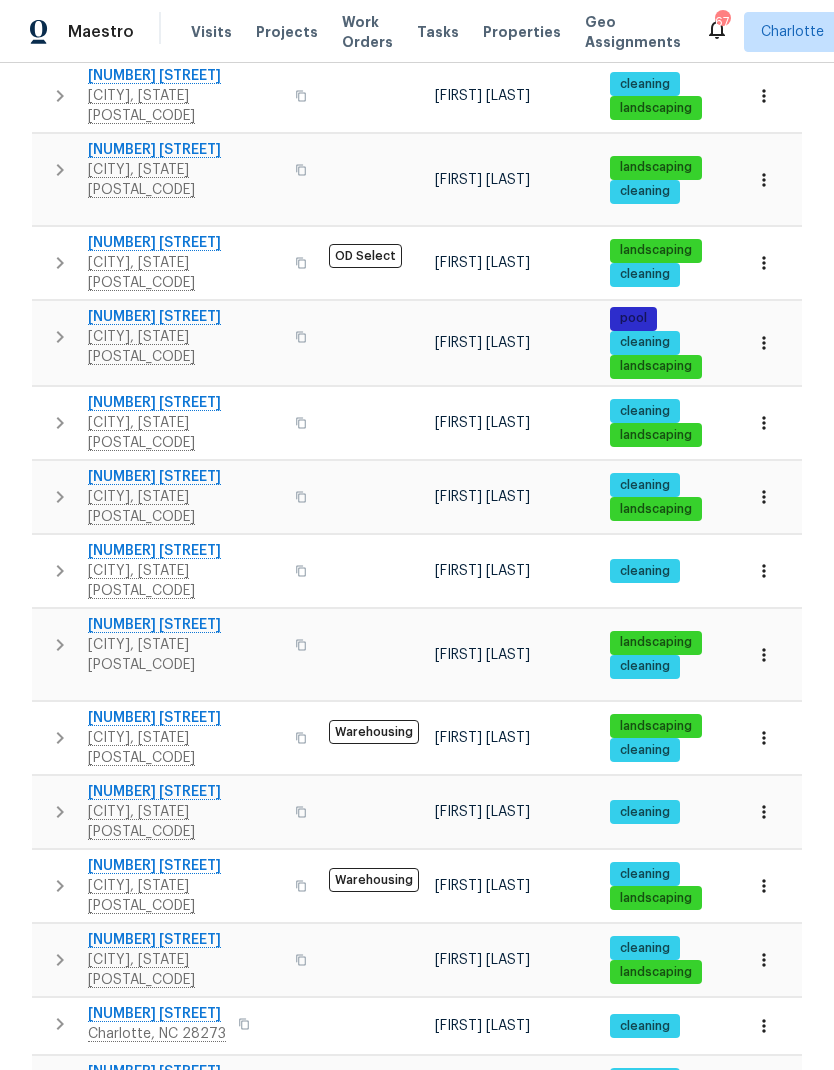 click 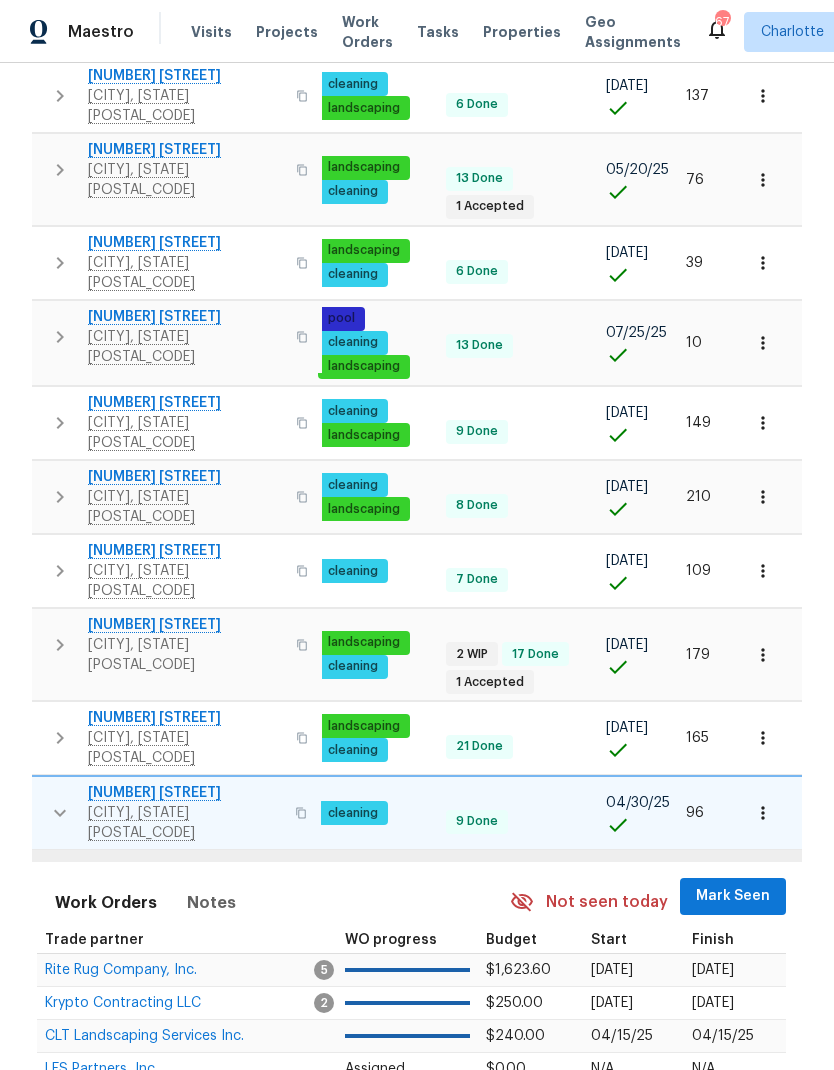 click on "Mark Seen" at bounding box center [733, 896] 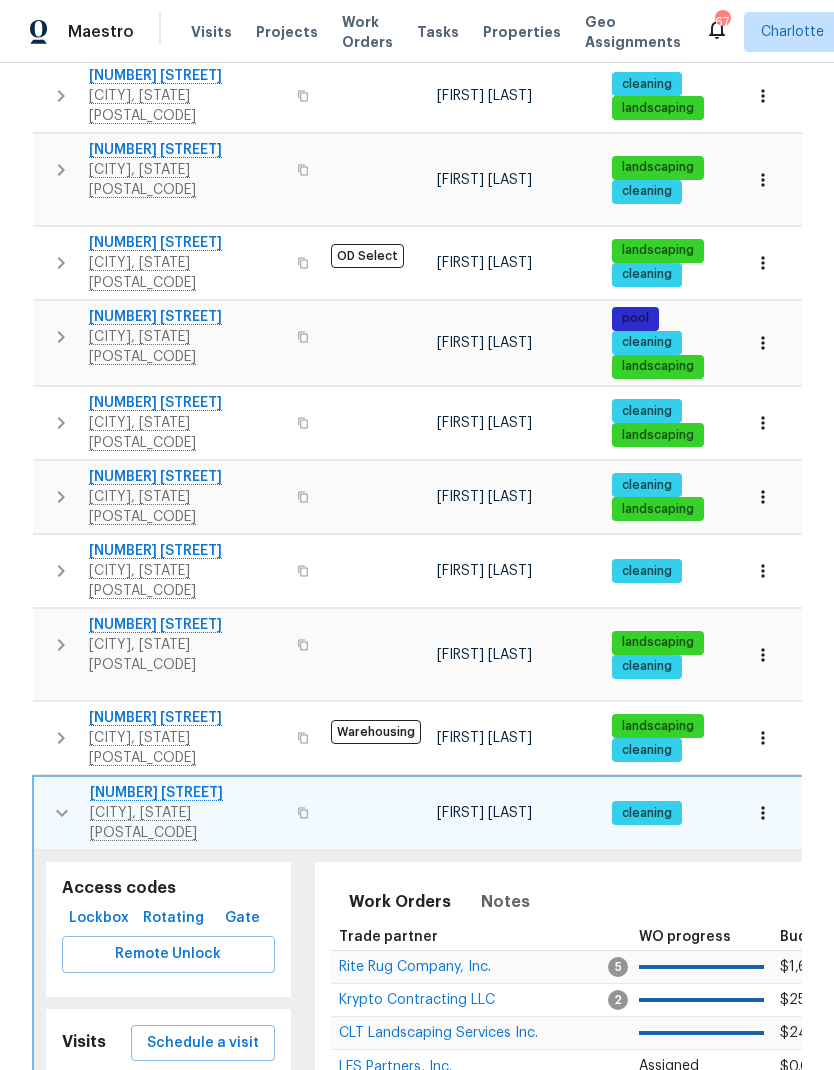 click 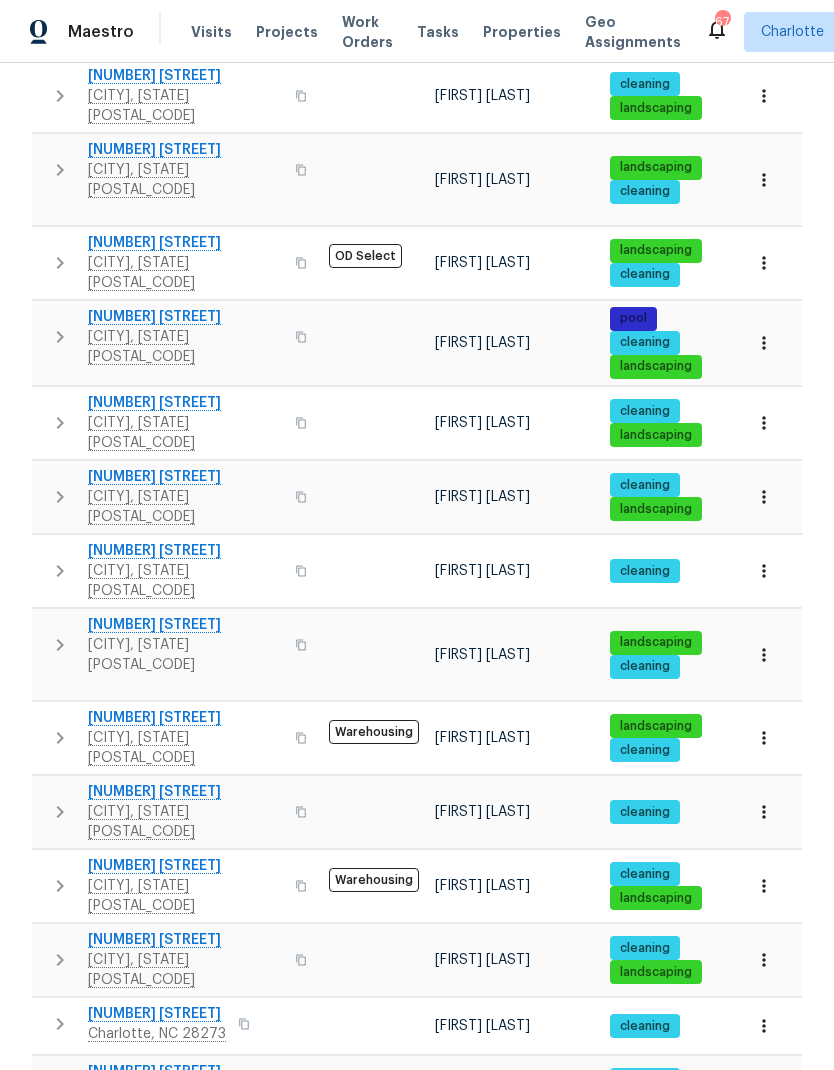 click 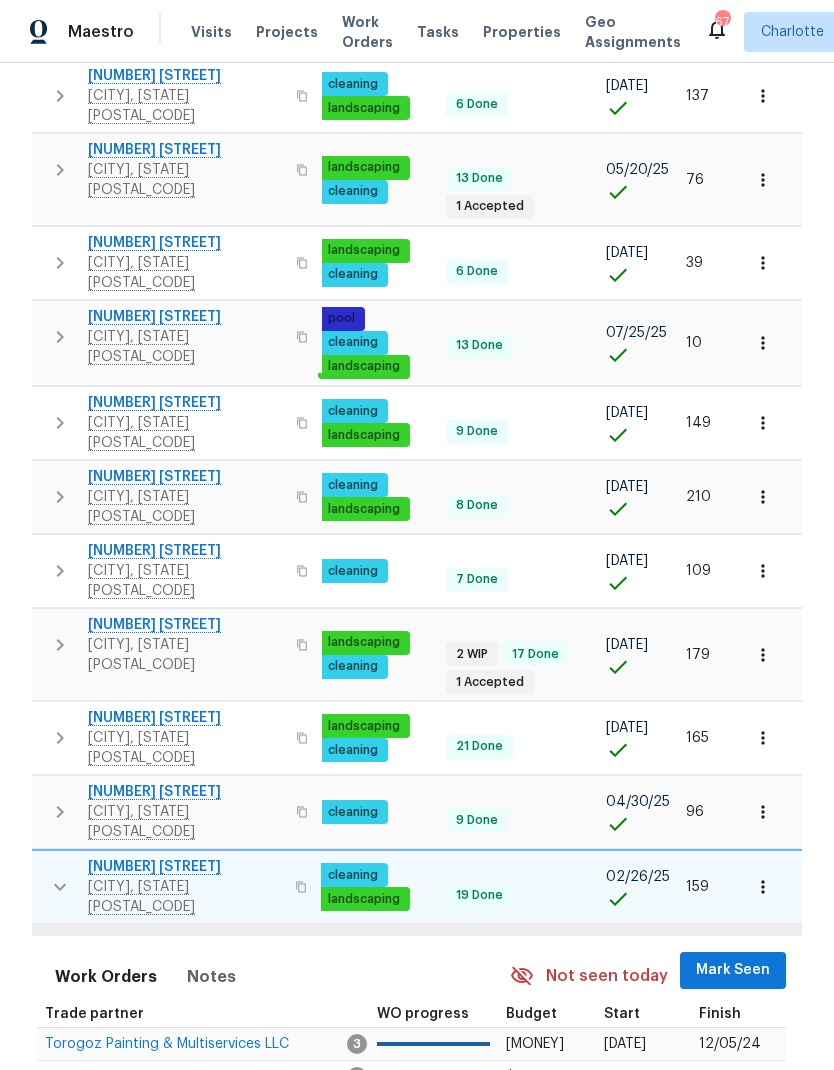 click on "Mark Seen" at bounding box center (733, 970) 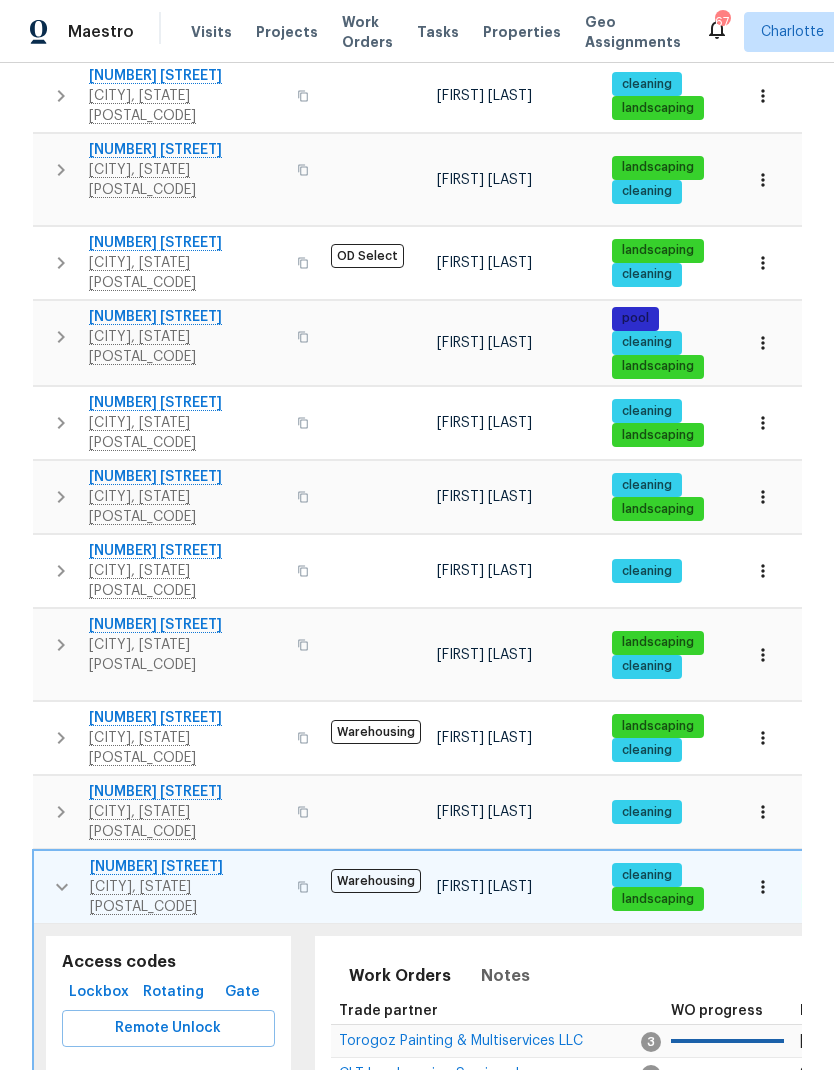 click 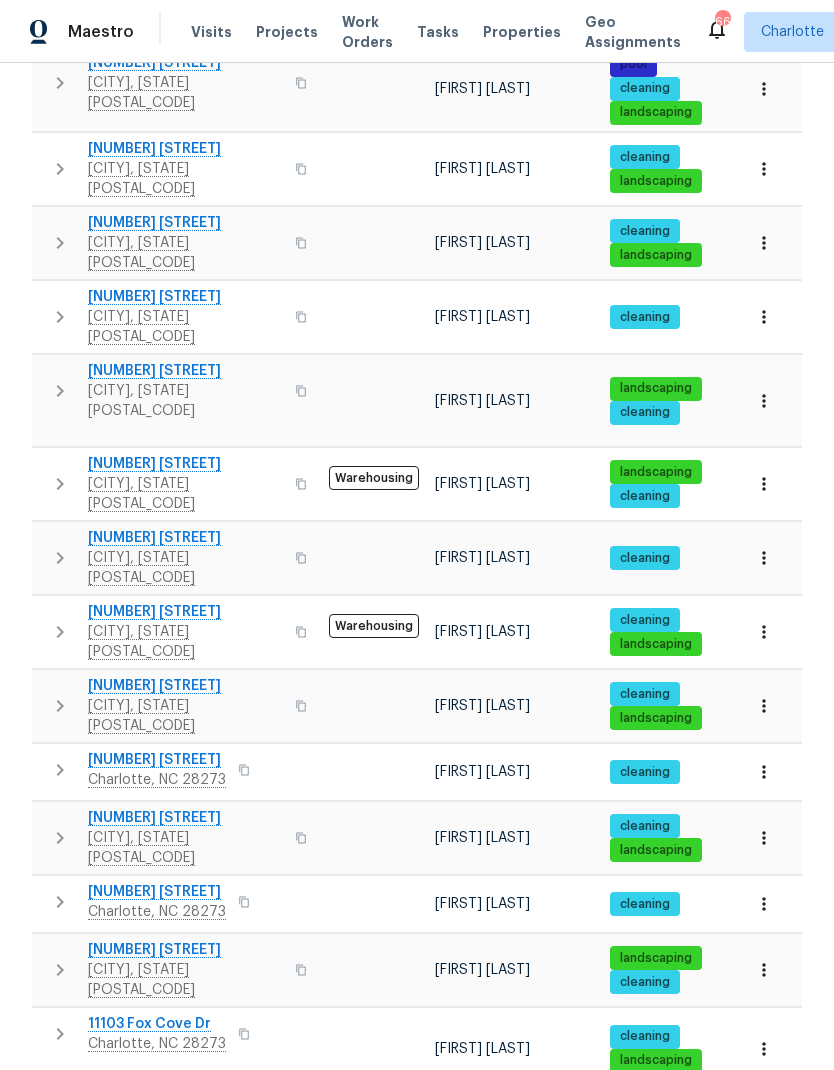 click 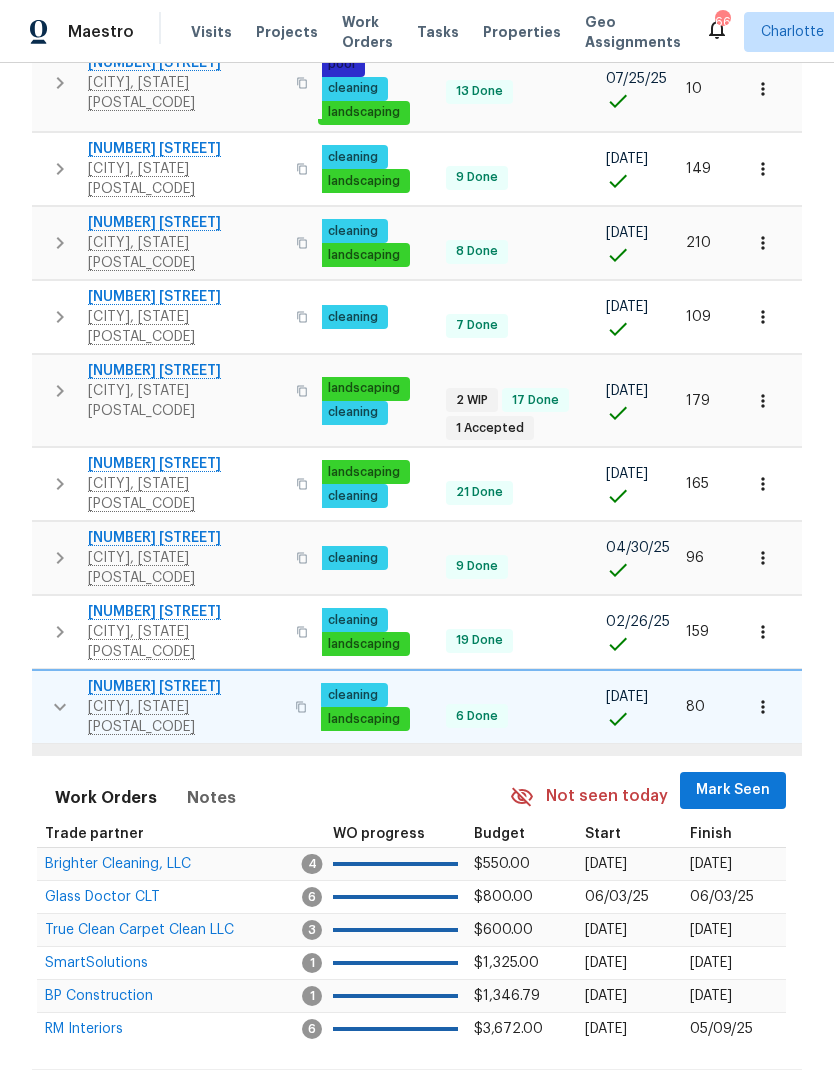 click on "Mark Seen" at bounding box center [733, 790] 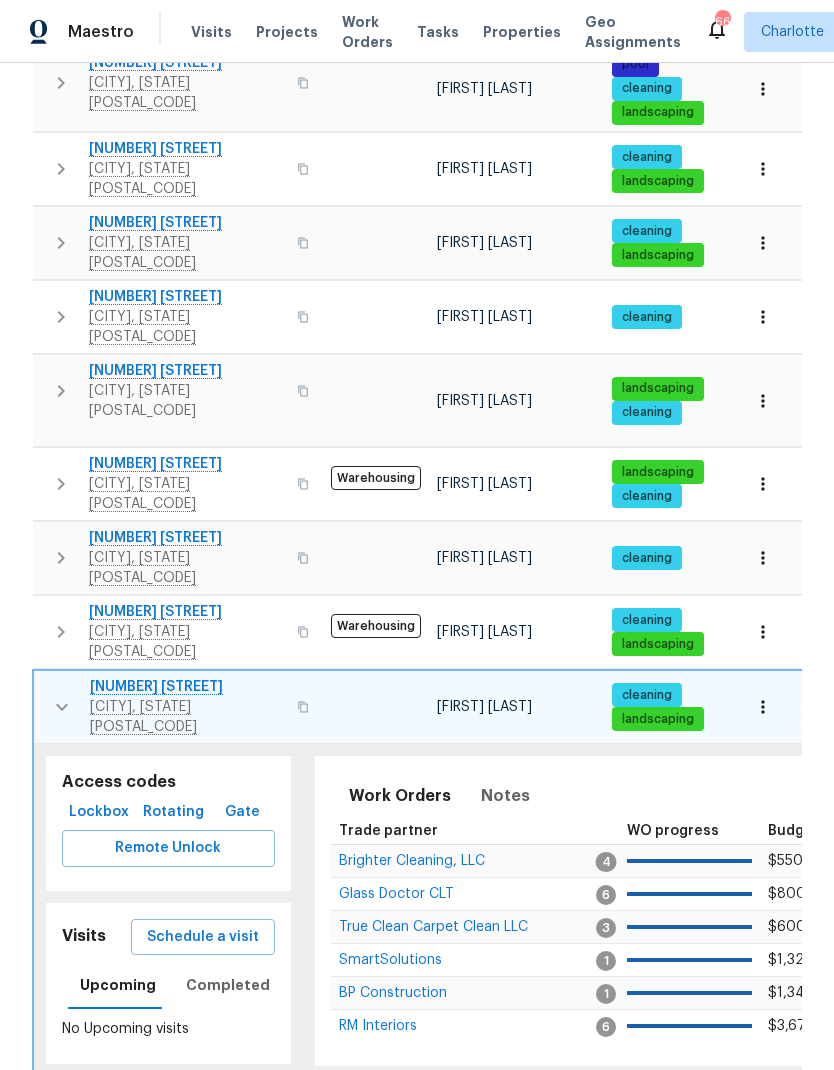 click 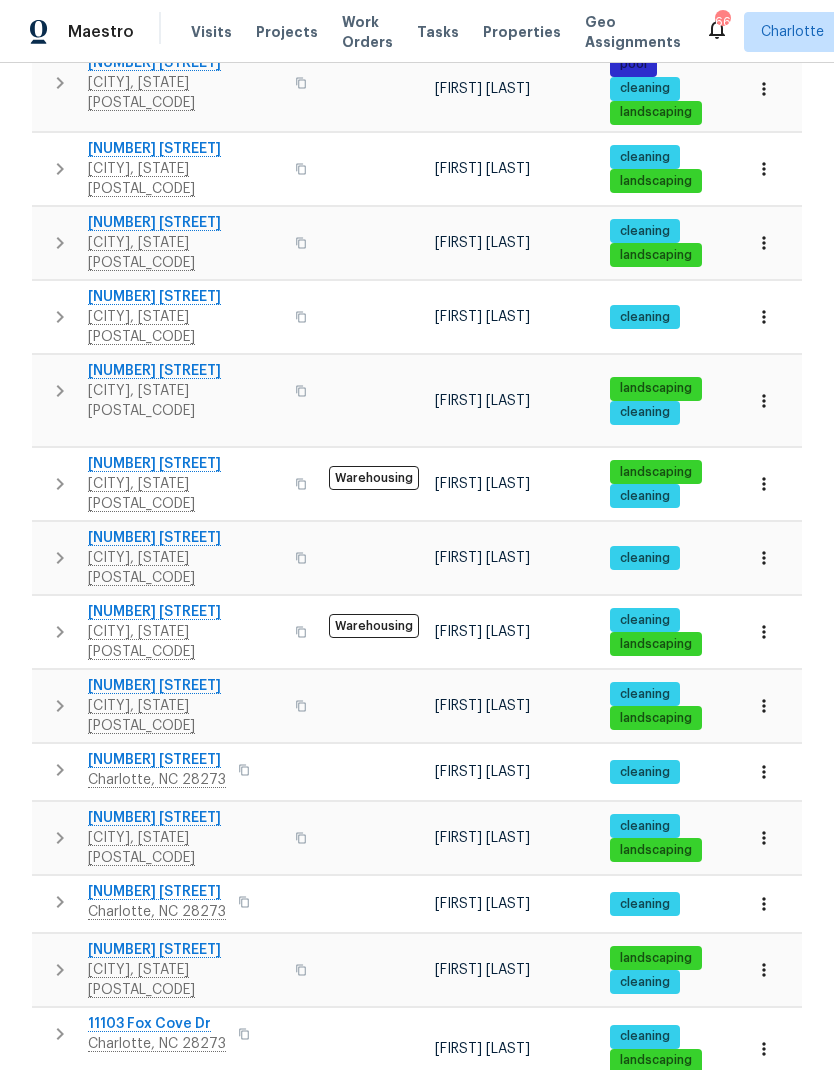 click 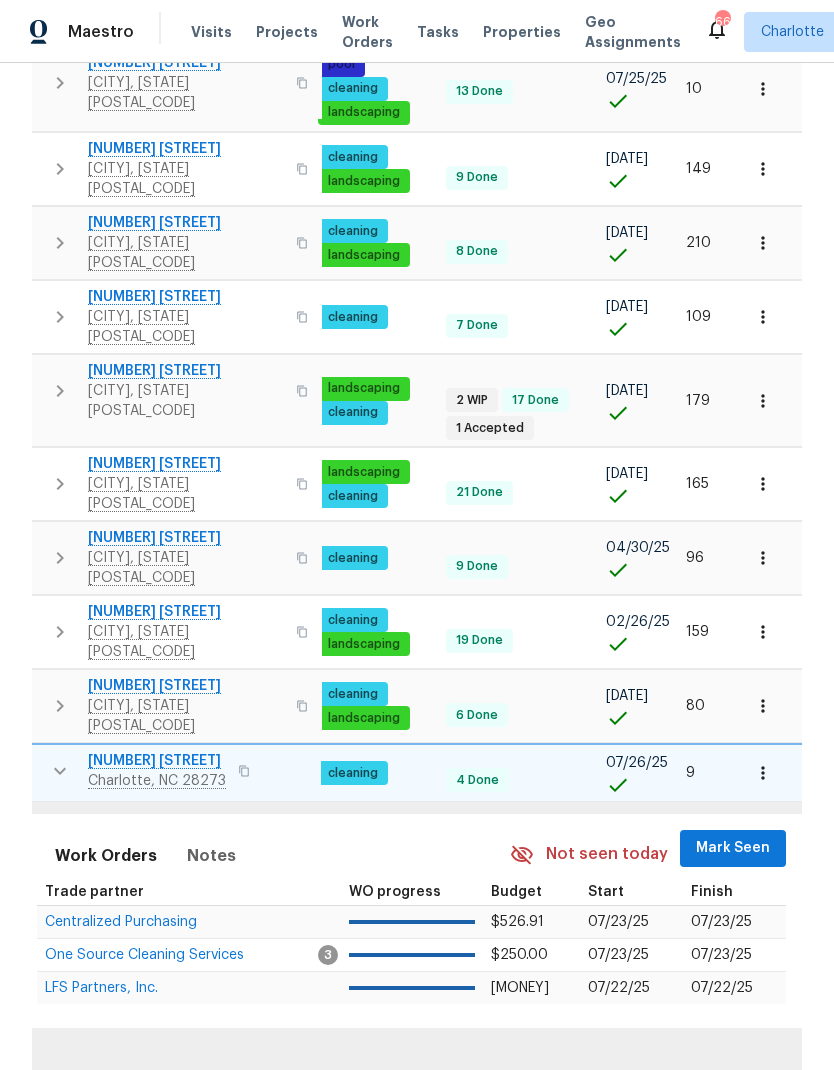 click on "Mark Seen" at bounding box center [733, 848] 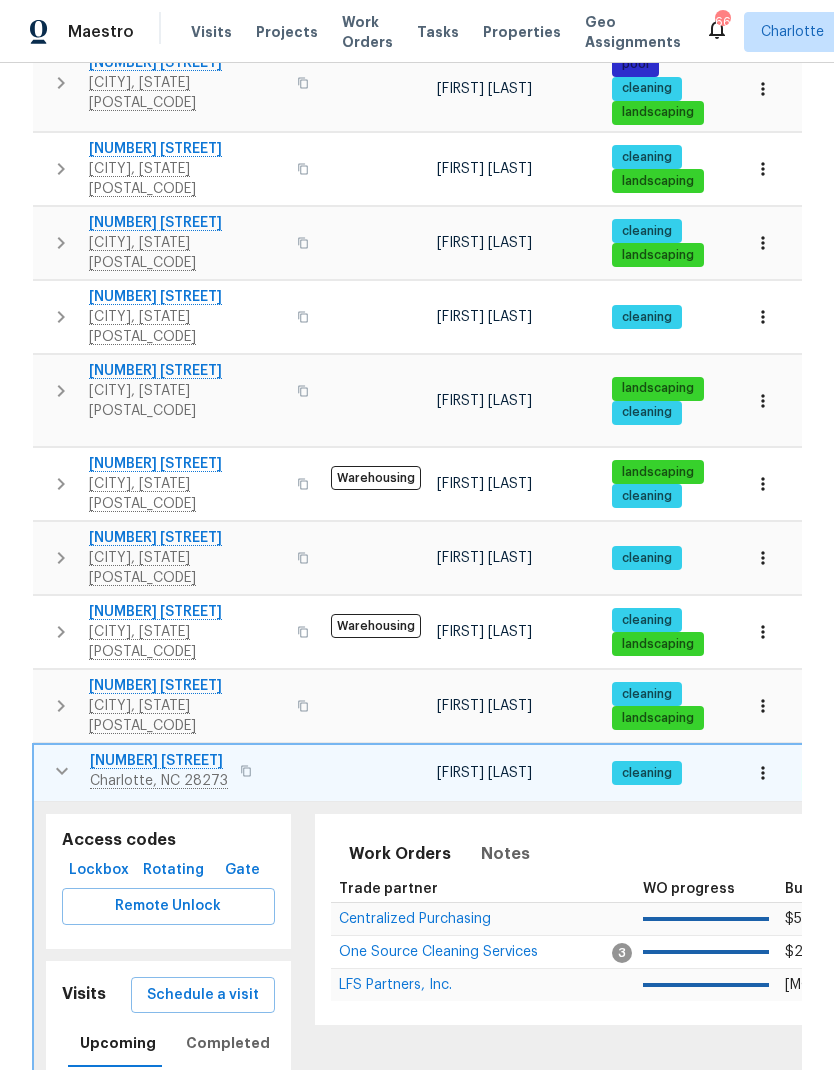 click at bounding box center (62, 771) 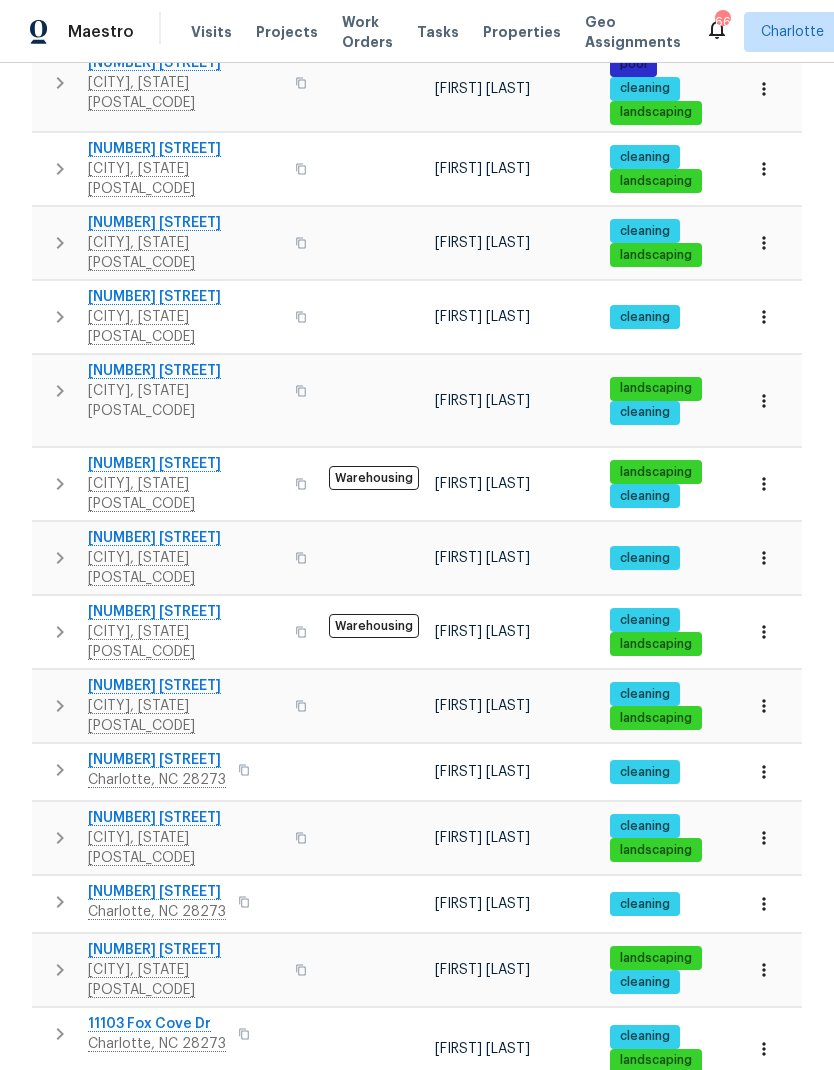click 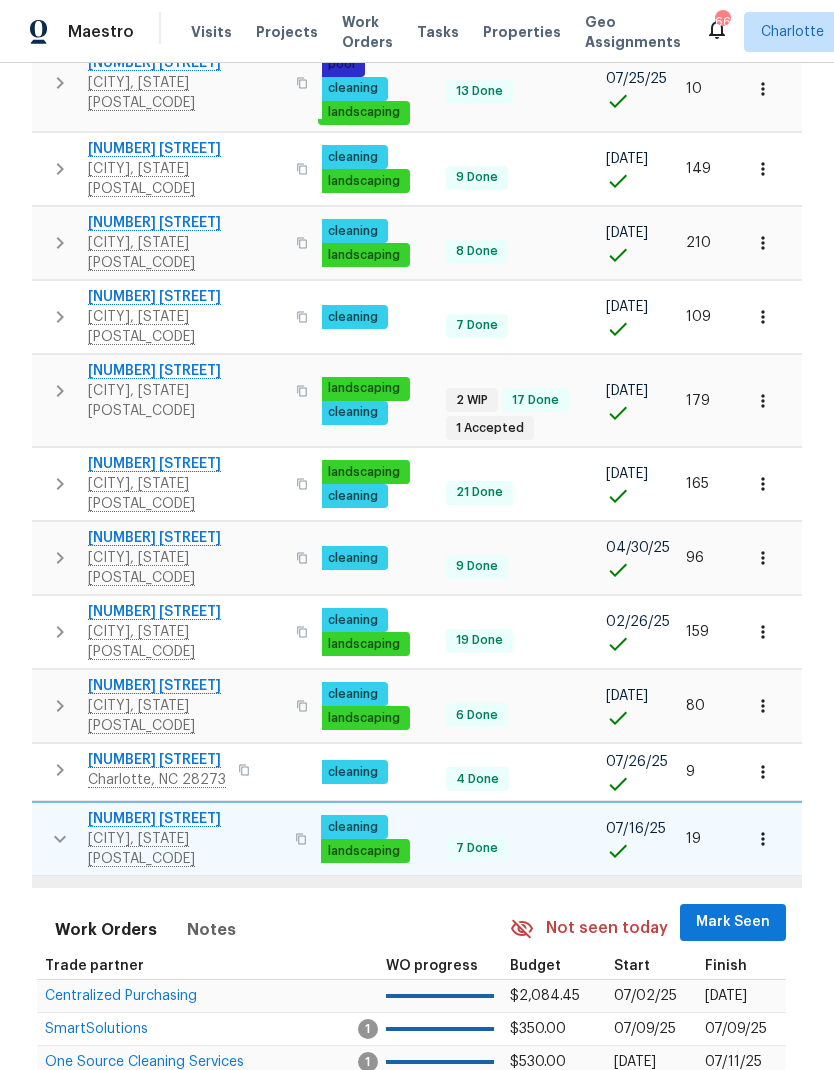 click on "Mark Seen" at bounding box center [733, 922] 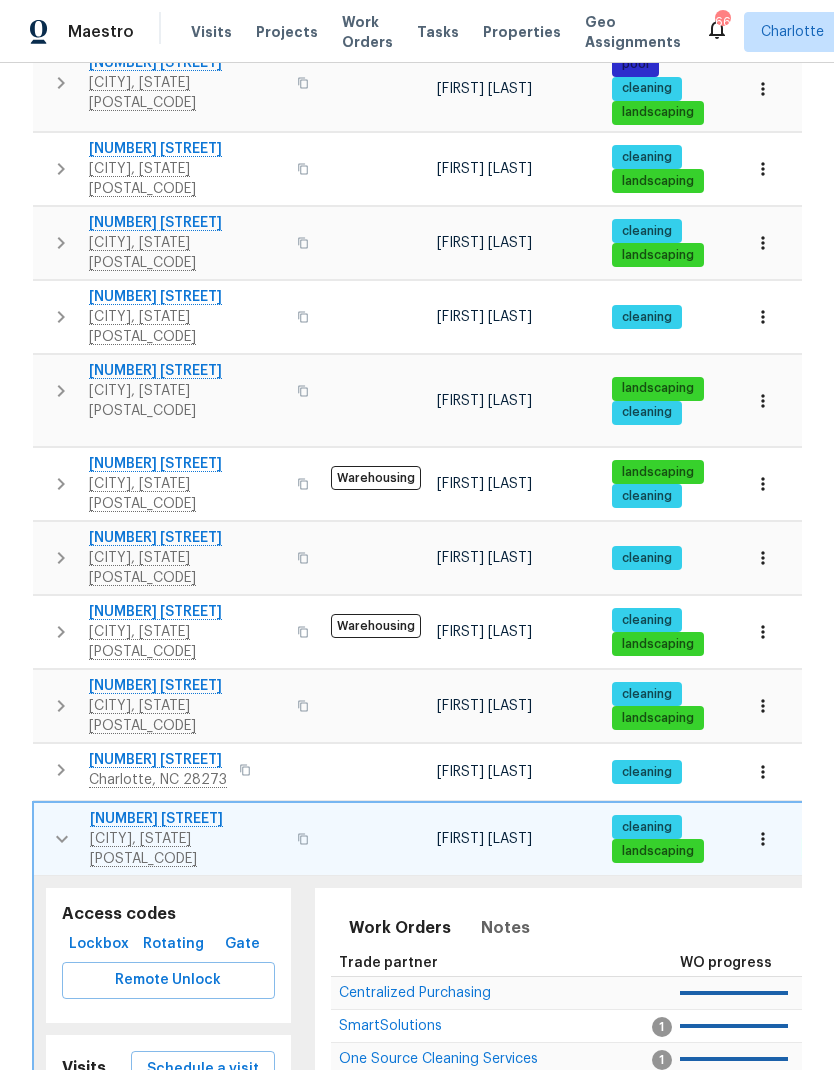 click 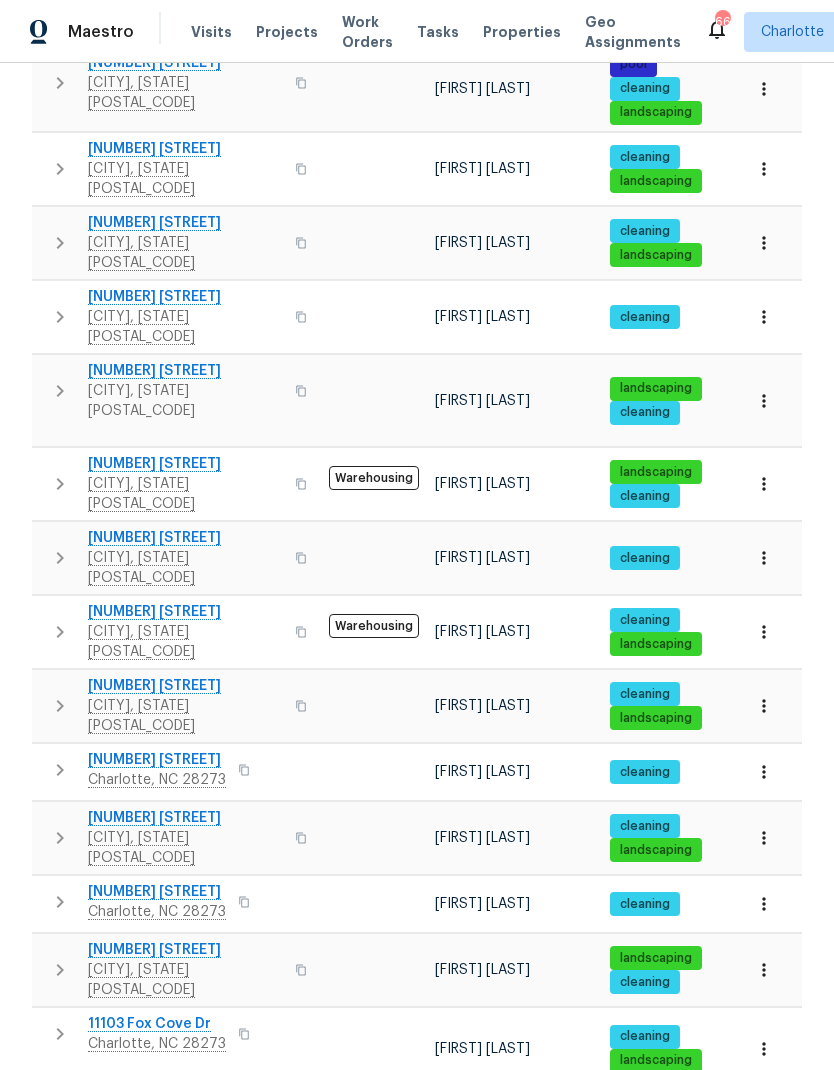 click 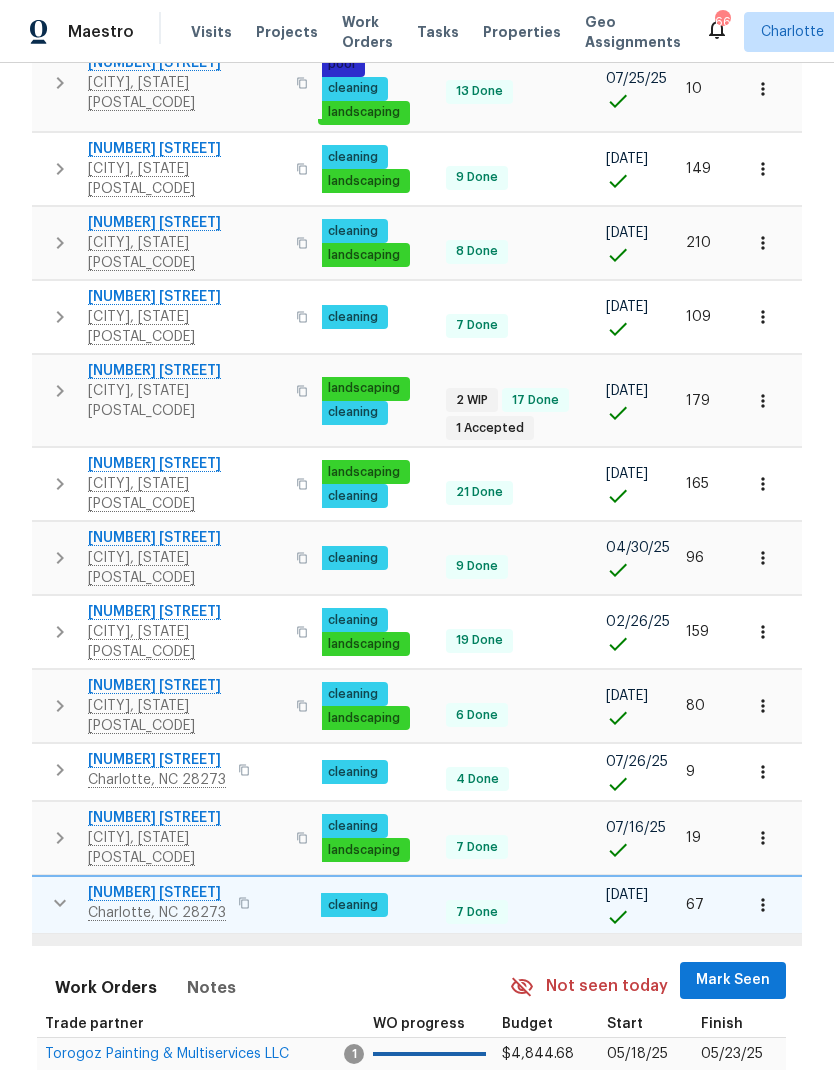 click on "Mark Seen" at bounding box center (733, 980) 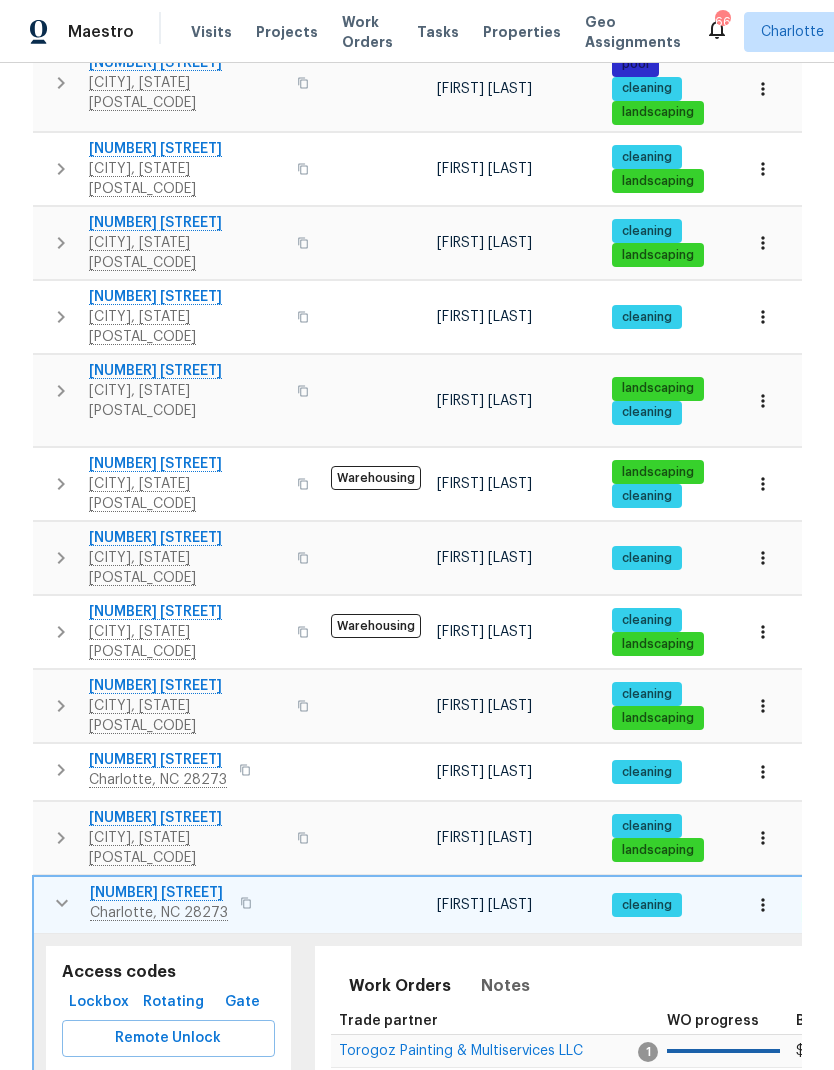 click at bounding box center [62, 903] 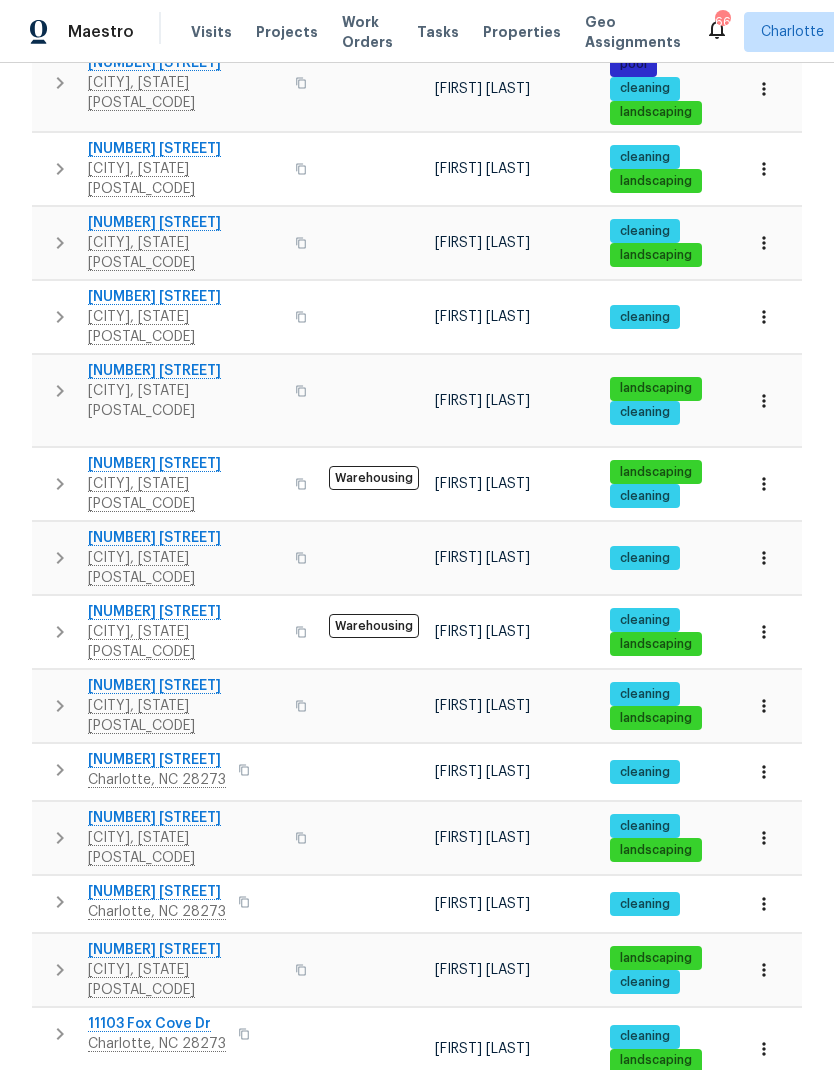click 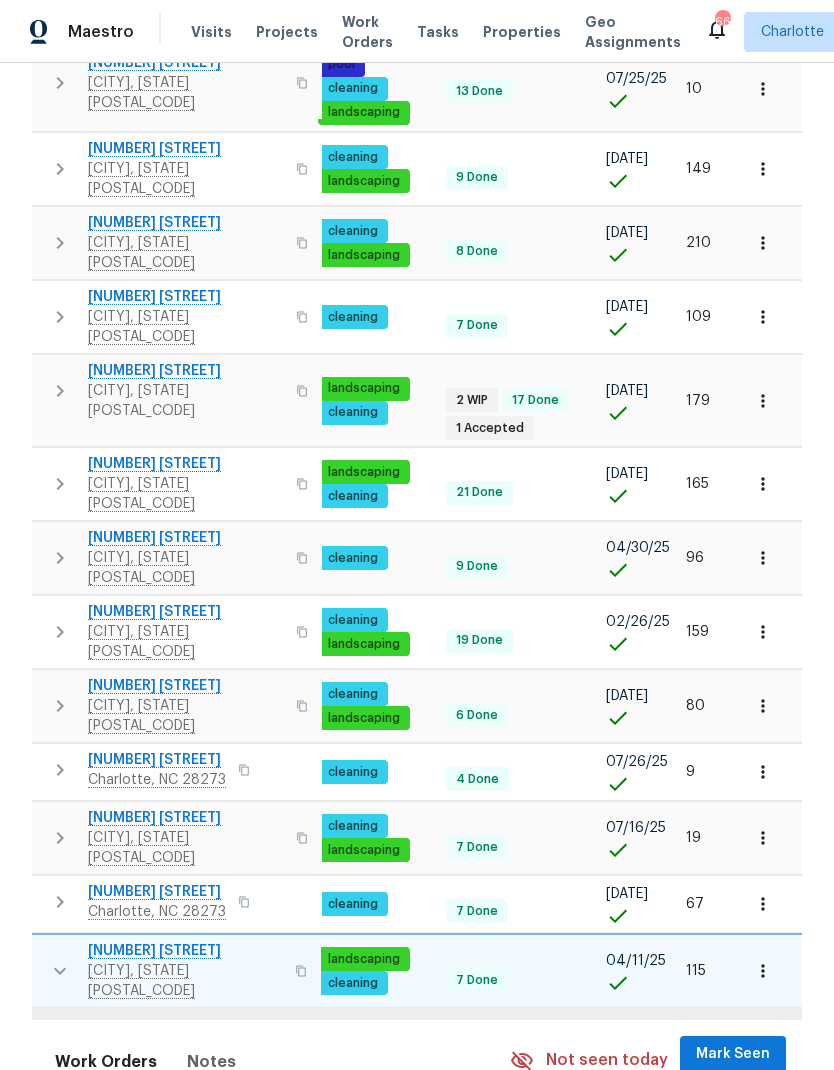 click on "Mark Seen" at bounding box center (733, 1054) 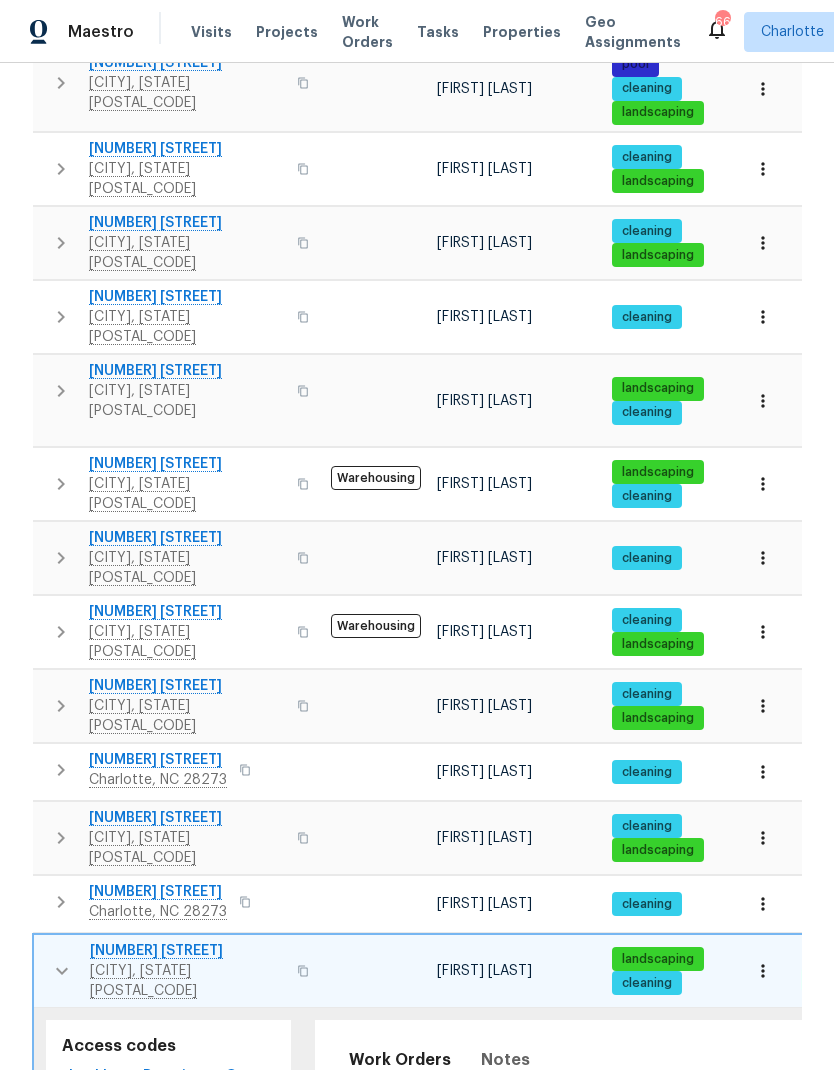 click at bounding box center [62, 971] 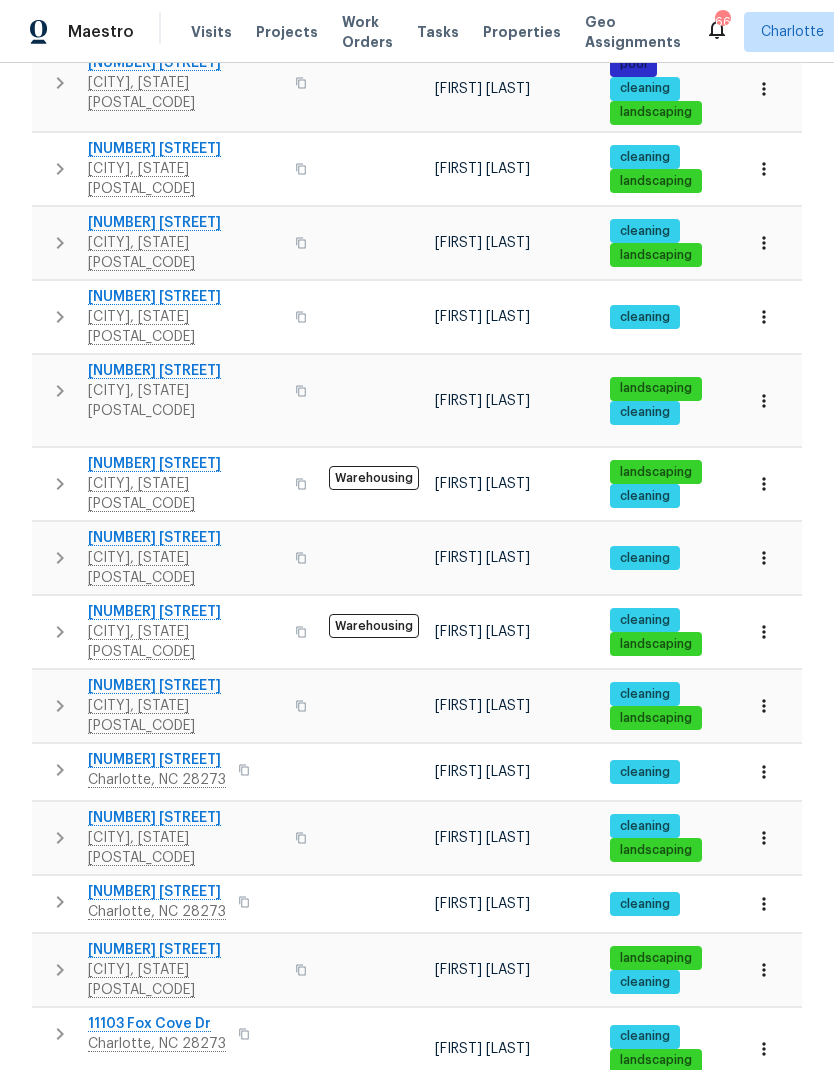 click 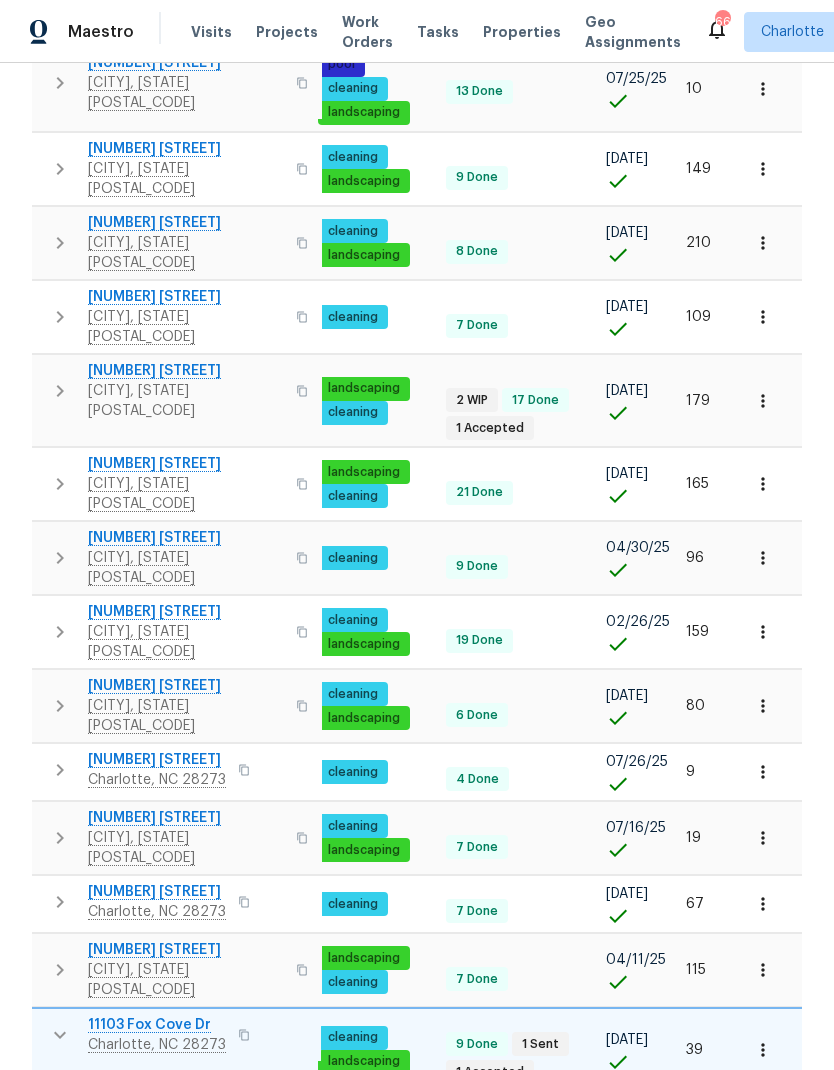 click on "Mark Seen" at bounding box center (733, 1137) 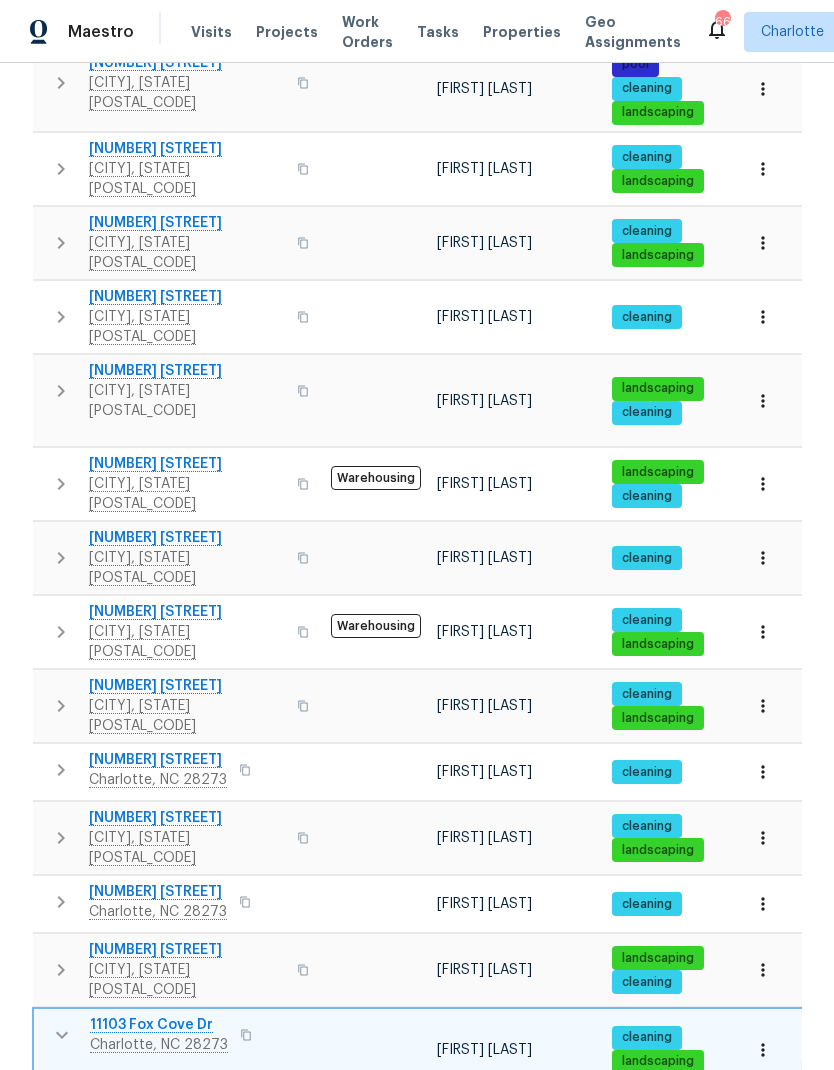click 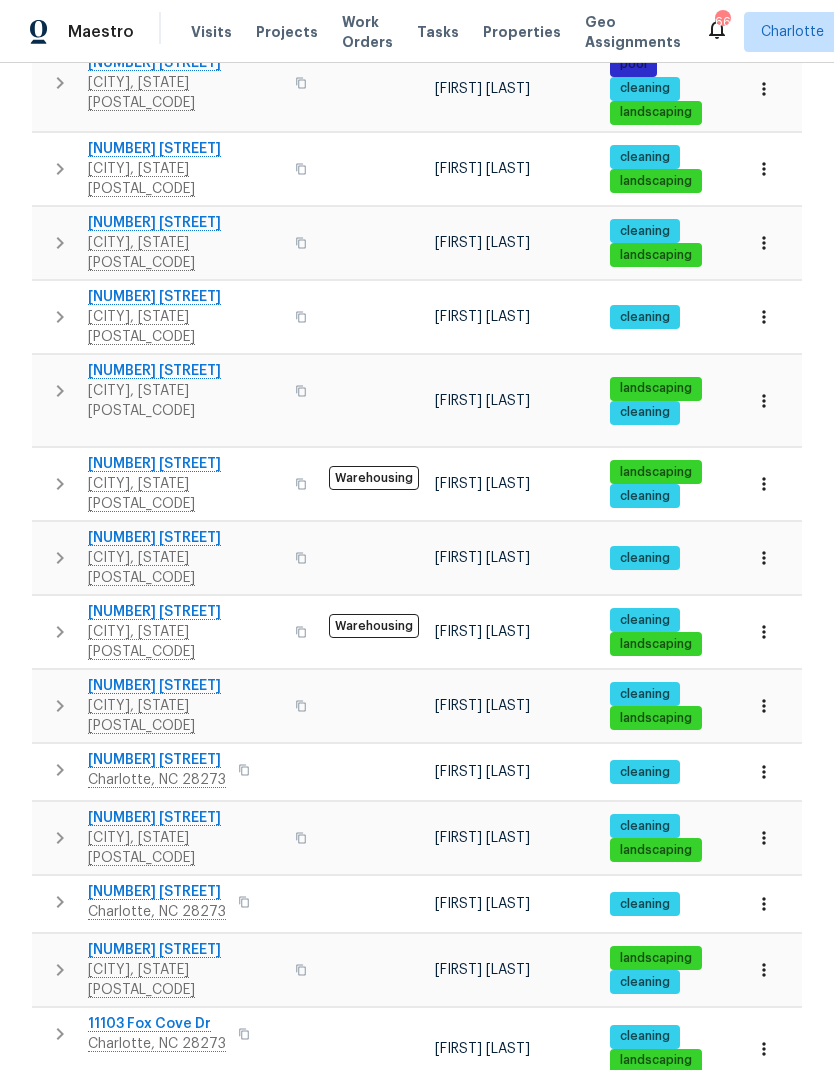 click 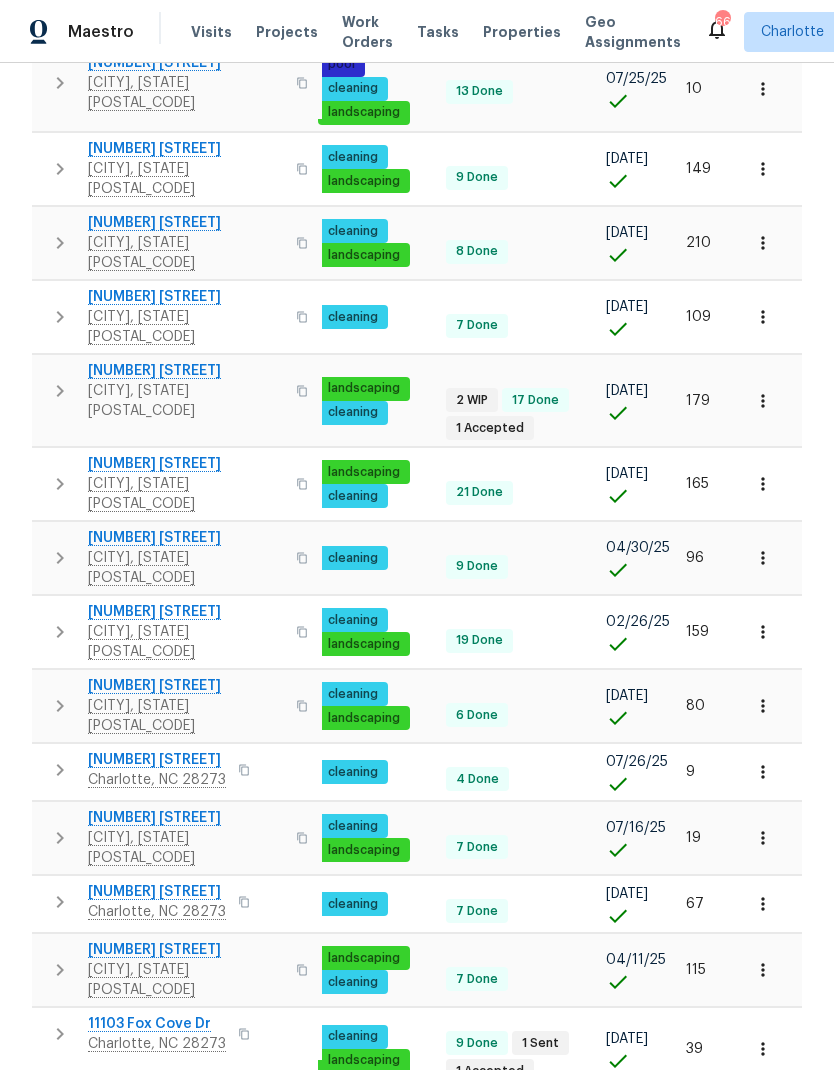 click on "Mark Seen" at bounding box center [733, 1231] 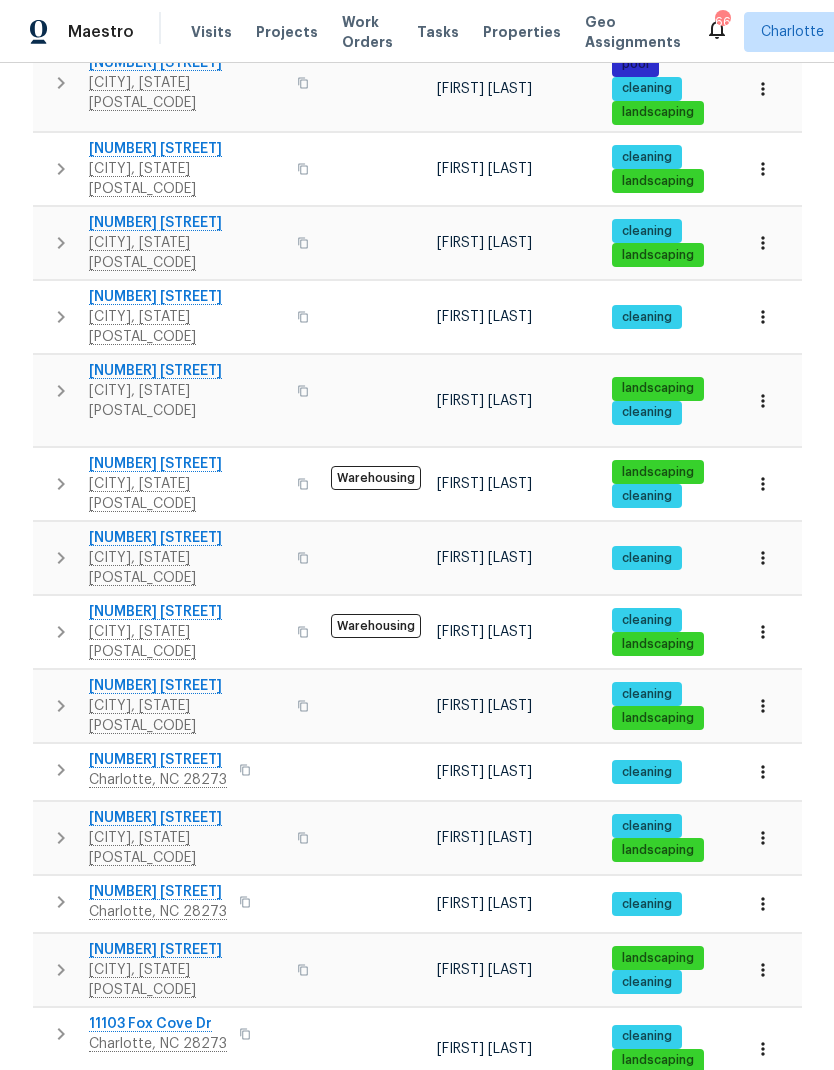 click 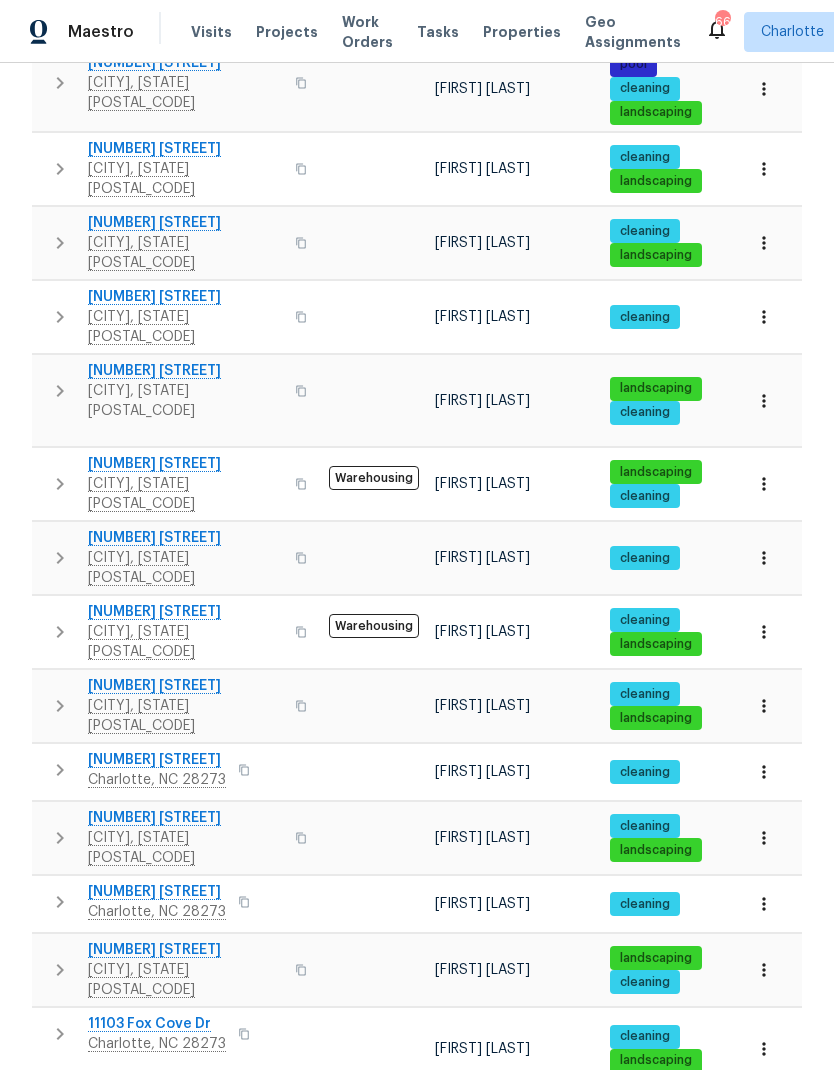 click 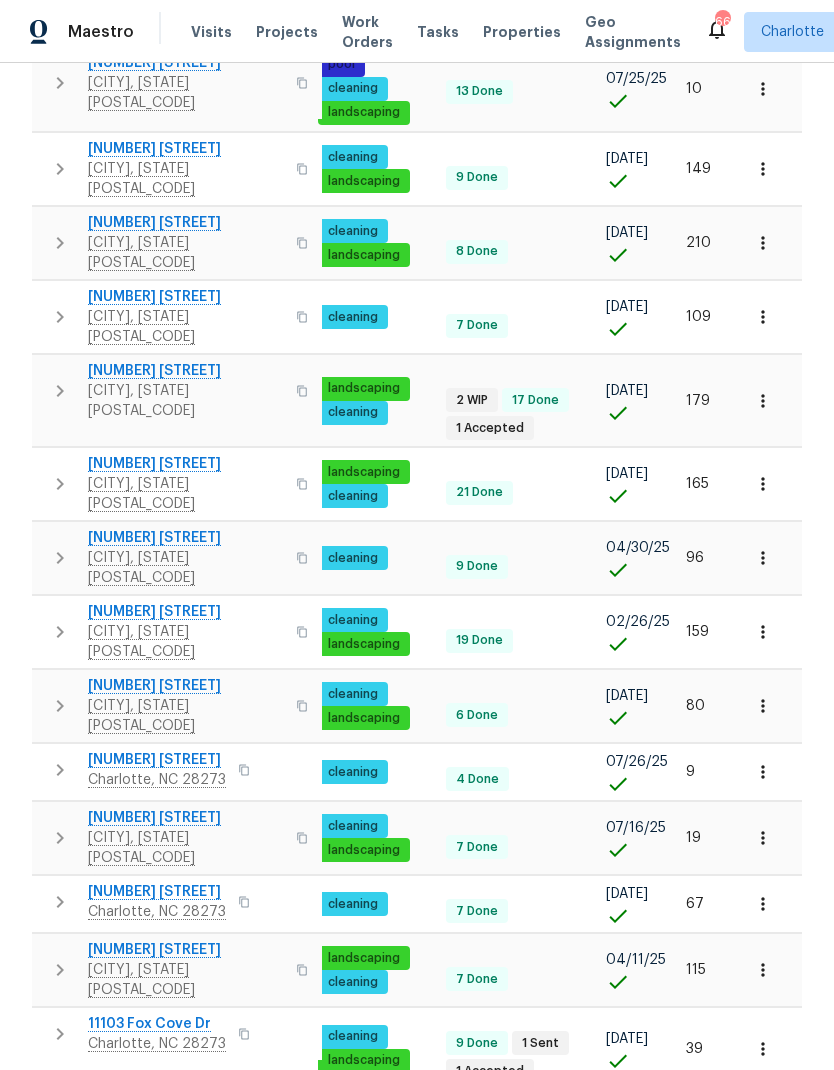 click on "Mark Seen" at bounding box center [733, 1305] 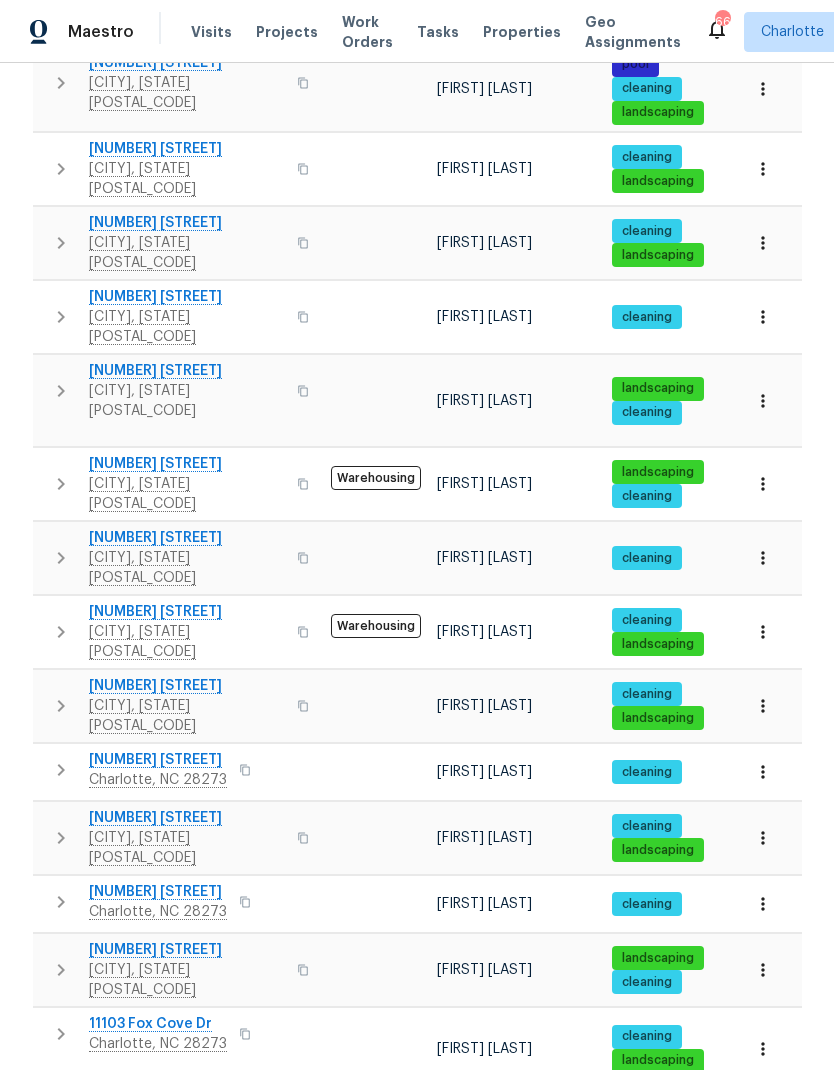 click 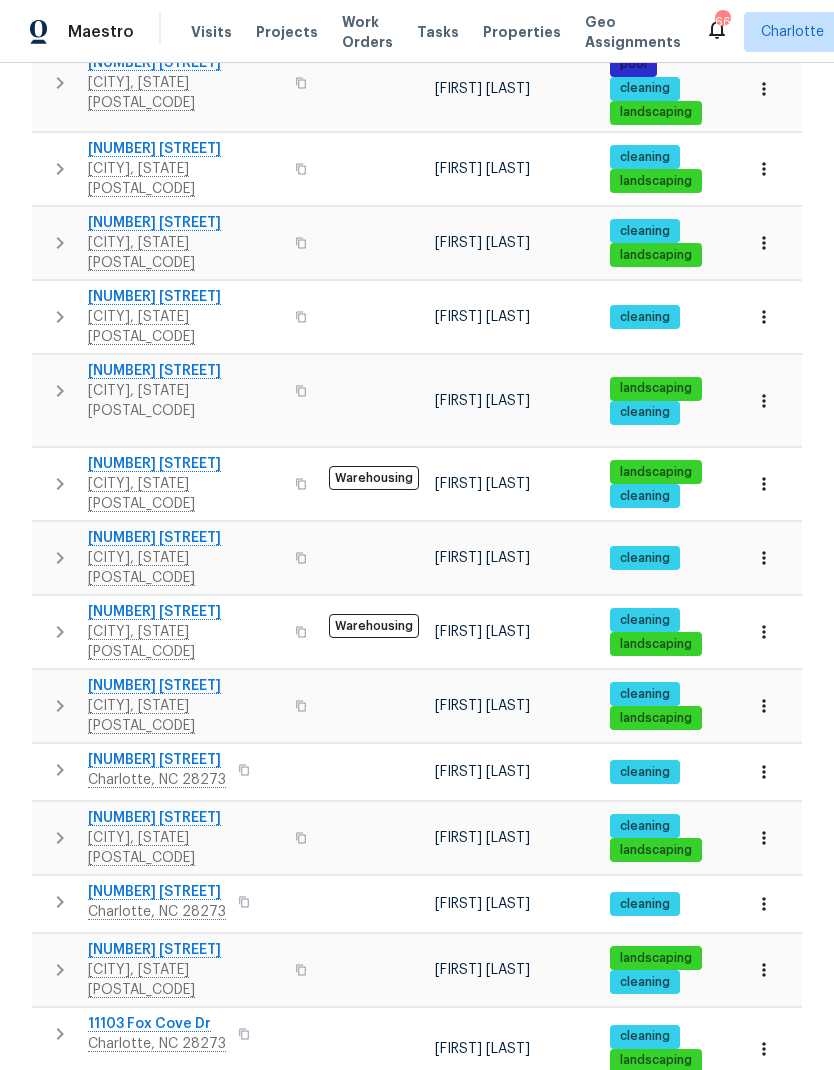 click 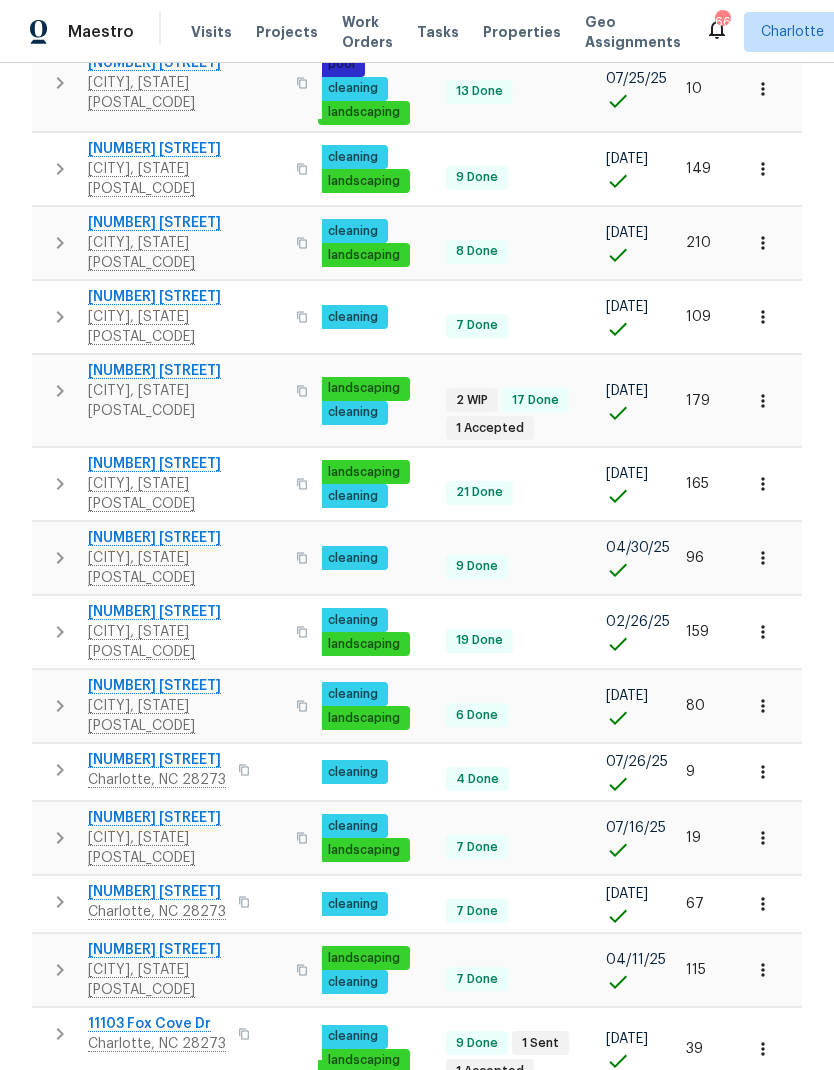 click on "Mark Seen" at bounding box center [733, 1379] 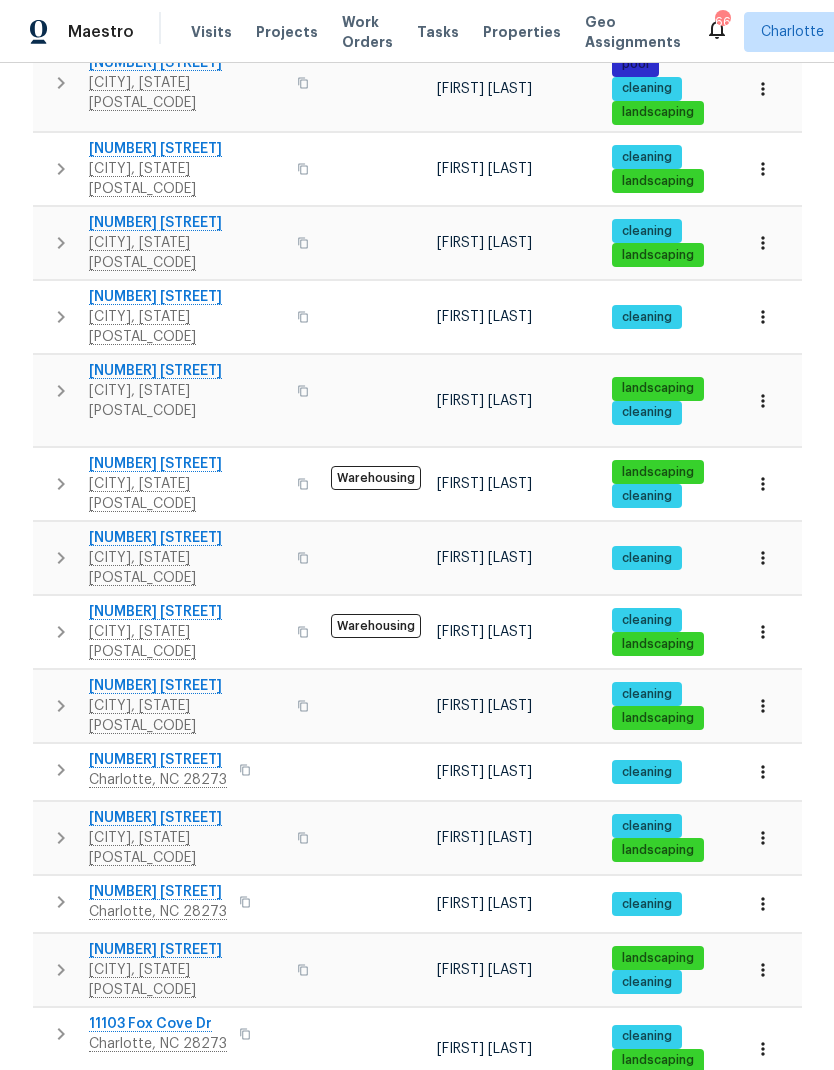click 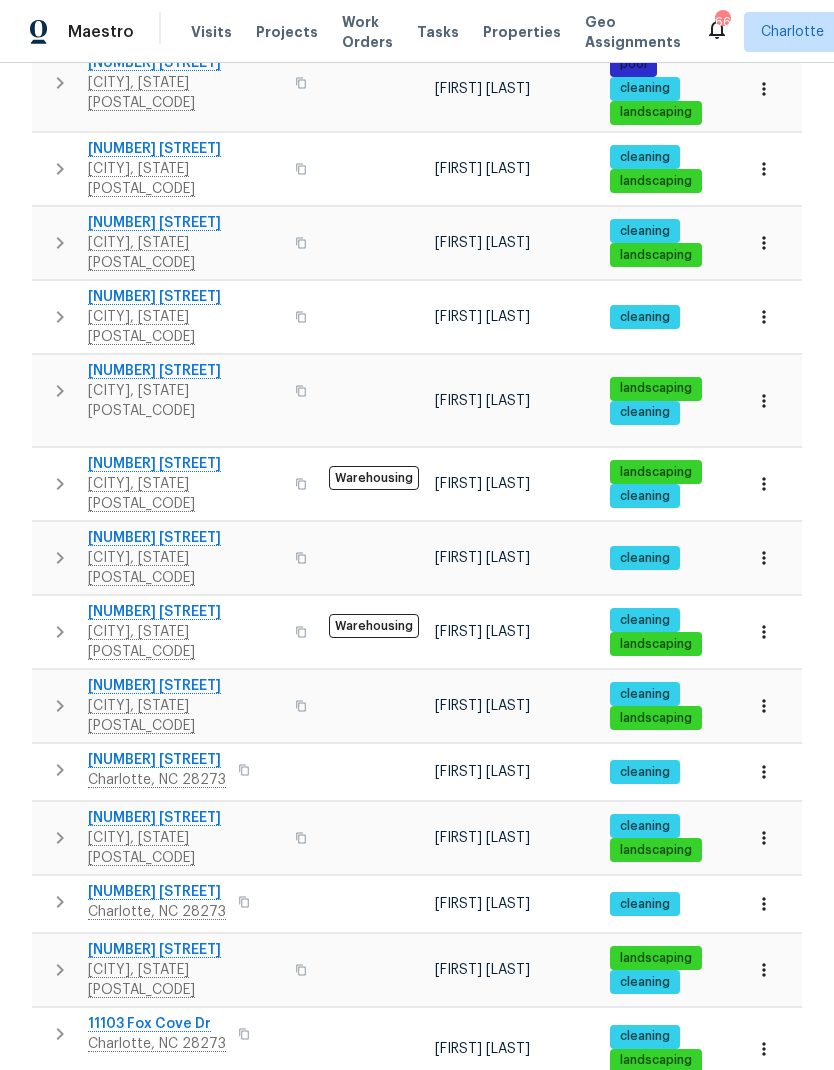 click 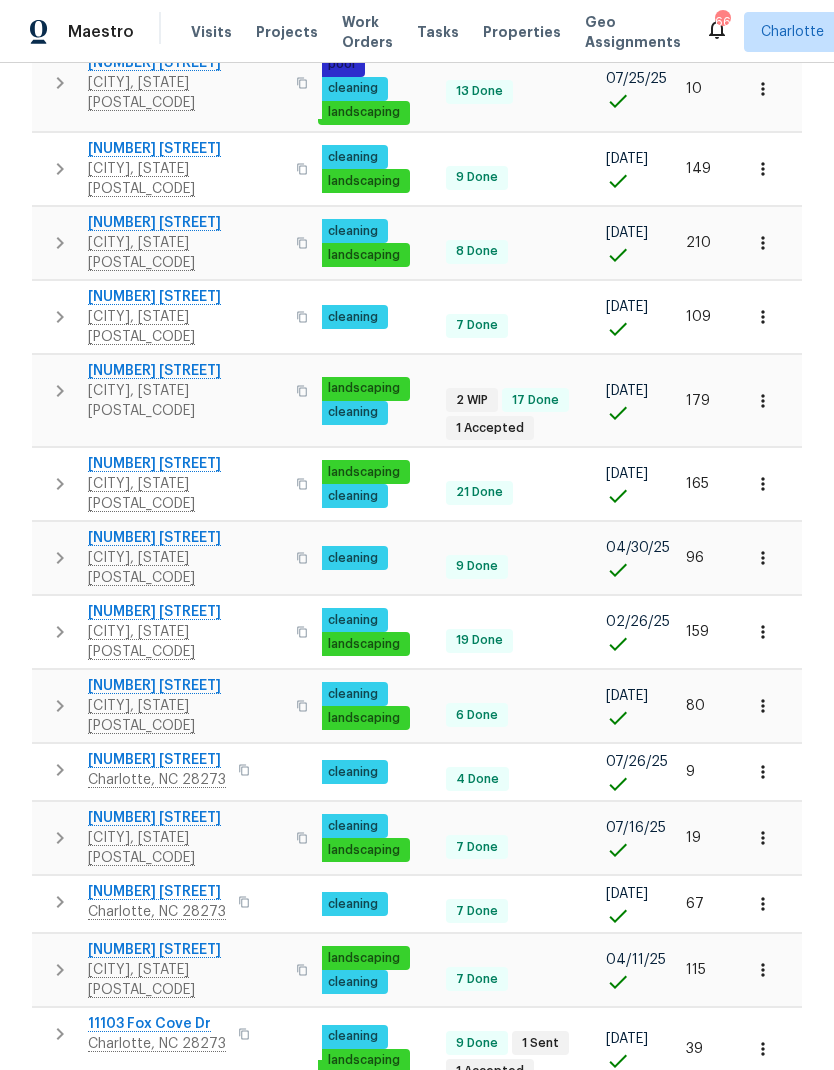 click on "Mark Seen" at bounding box center (733, 1453) 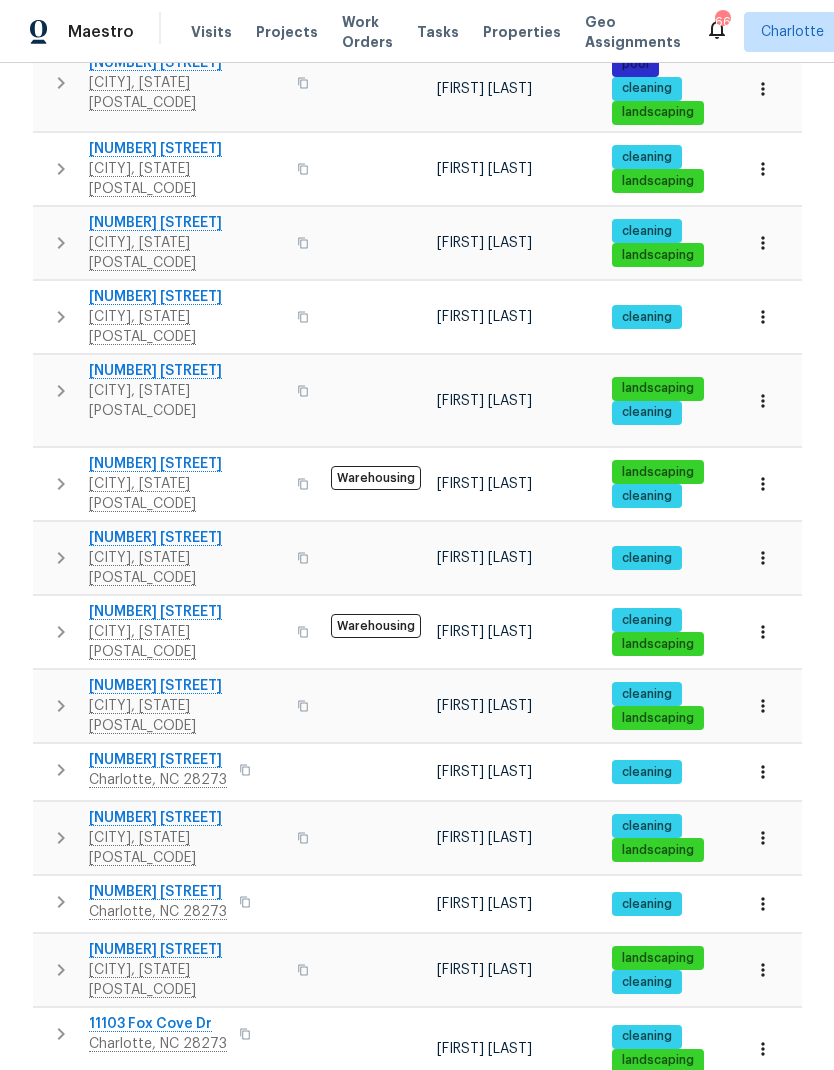 click 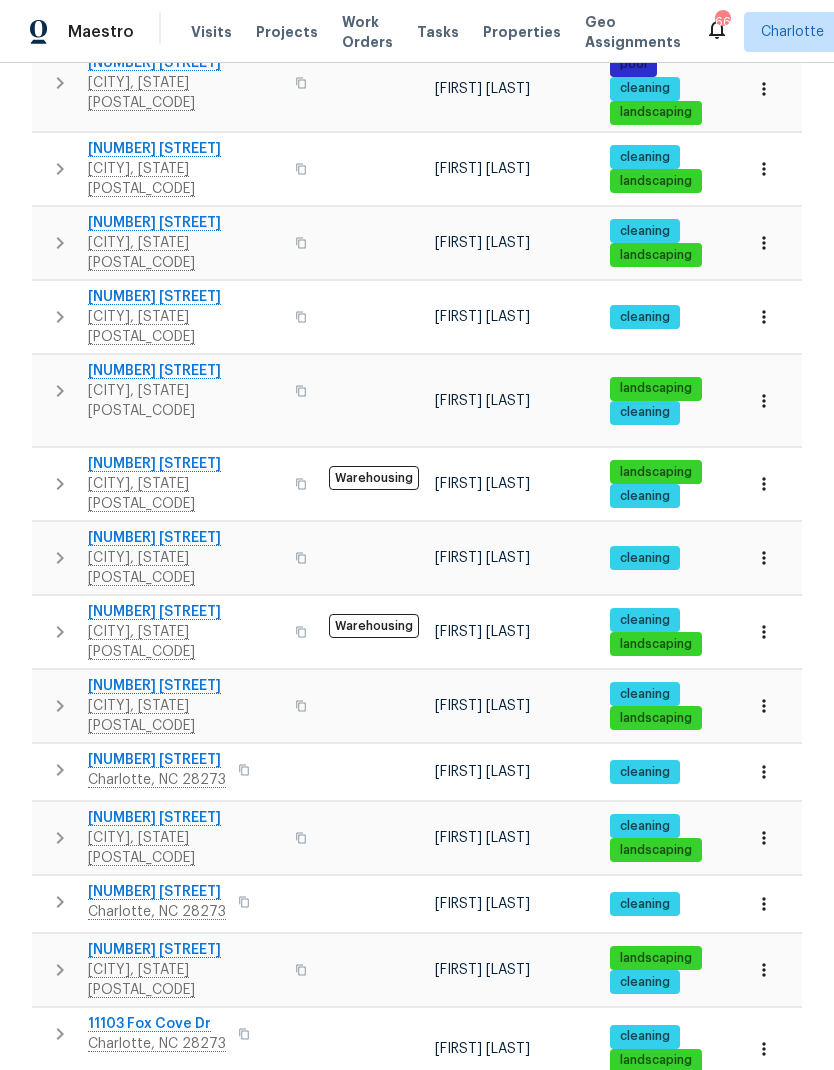 click on "2" at bounding box center [522, 1436] 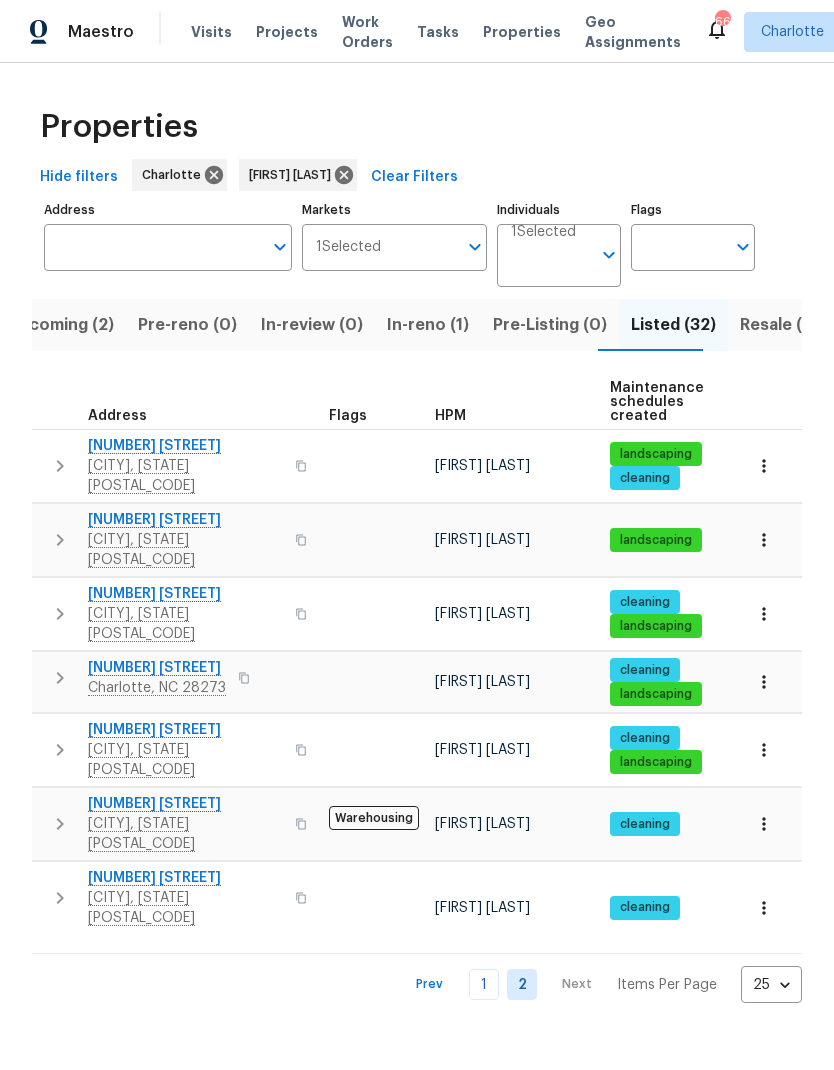 click 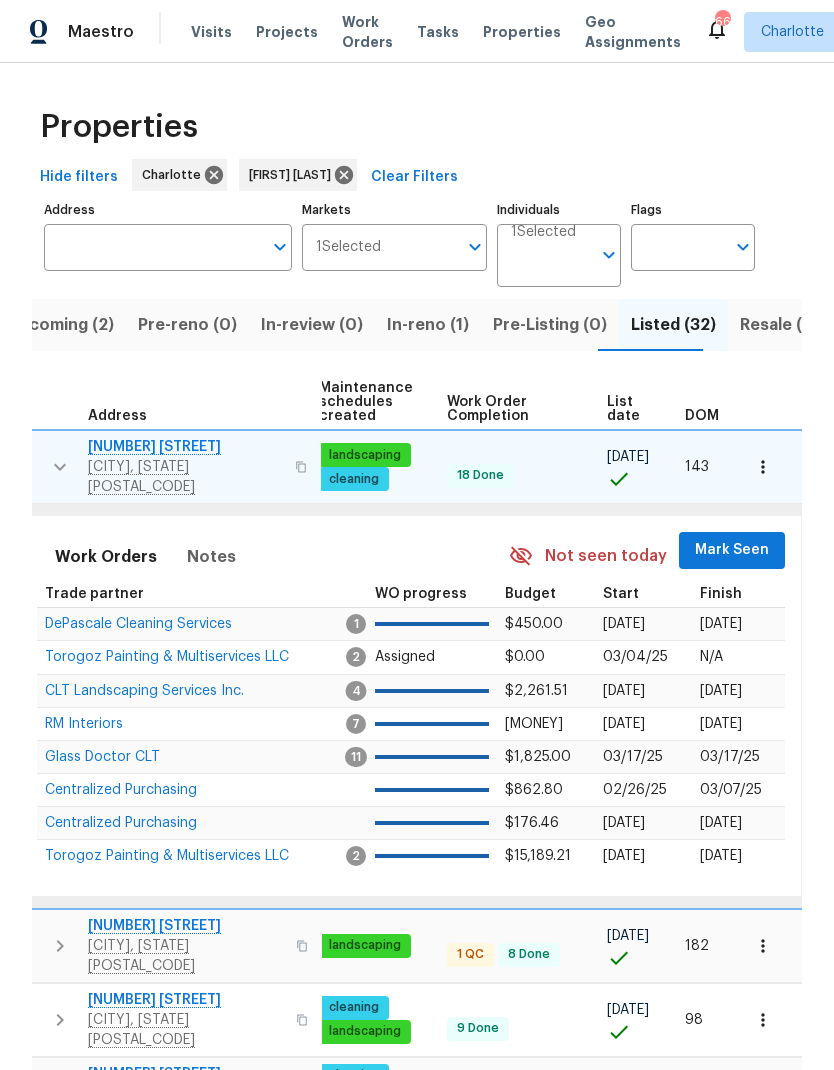 click on "Mark Seen" at bounding box center [732, 550] 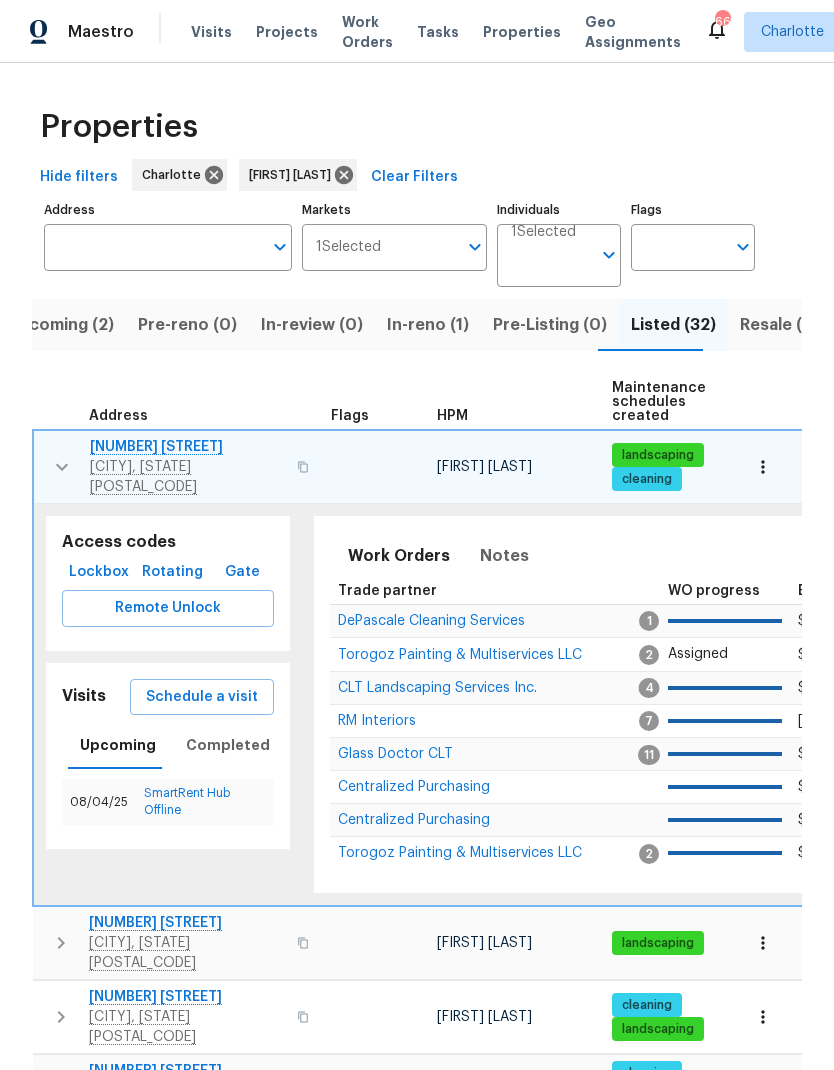 click 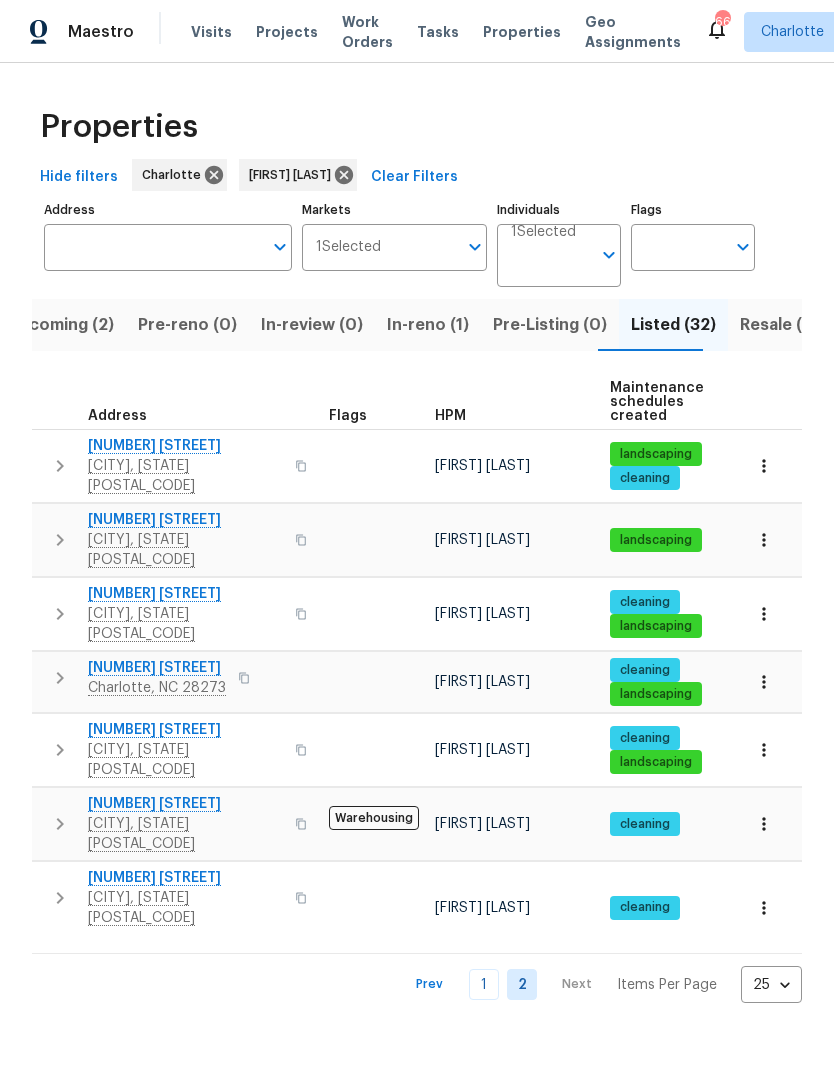 click 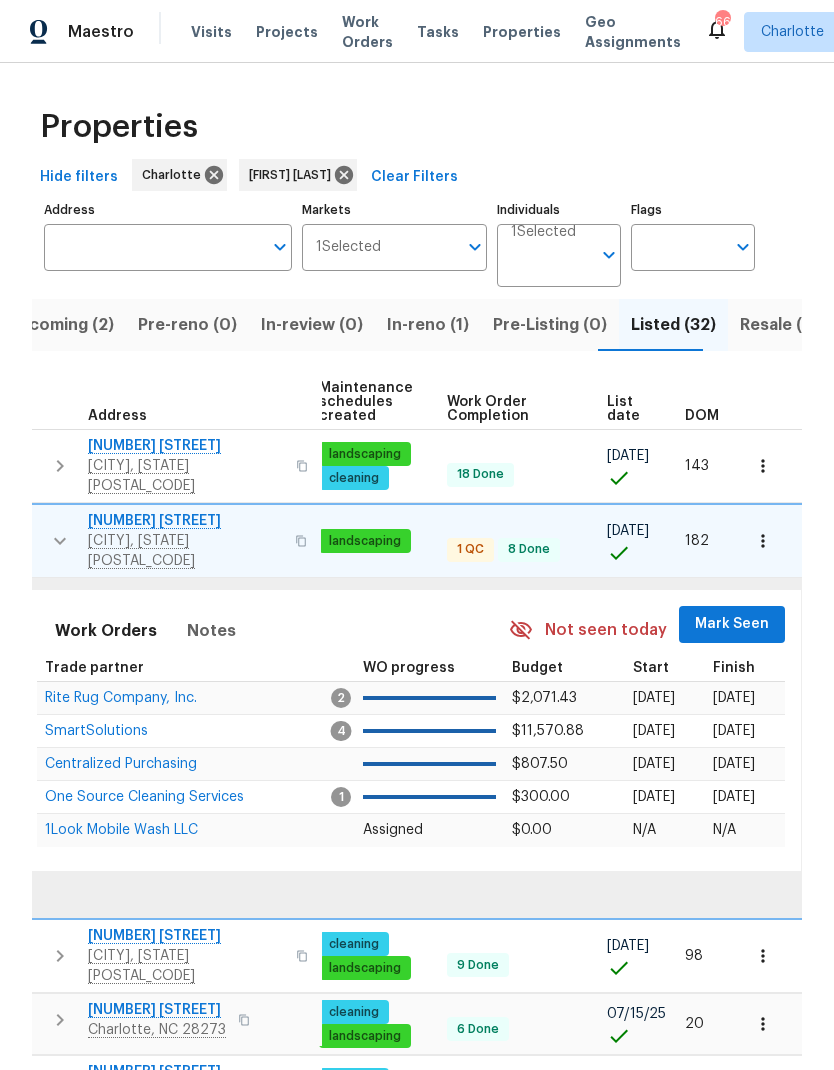 click on "Mark Seen" at bounding box center [732, 624] 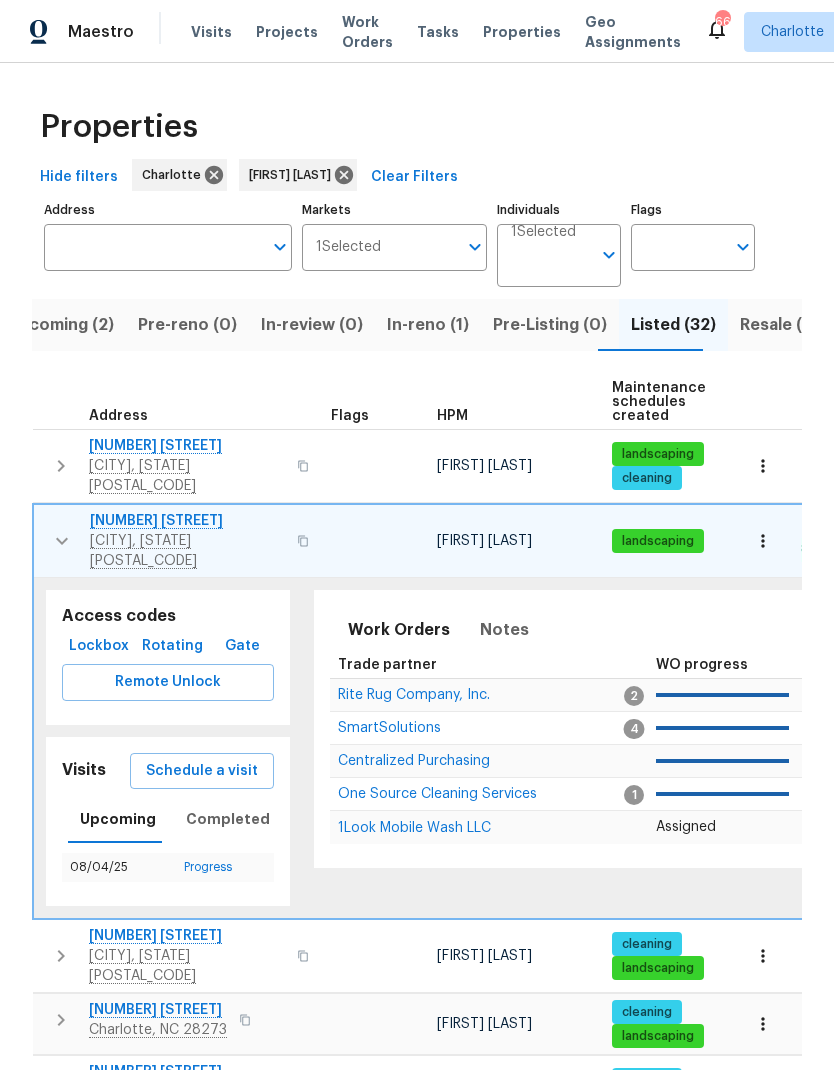 click at bounding box center [62, 541] 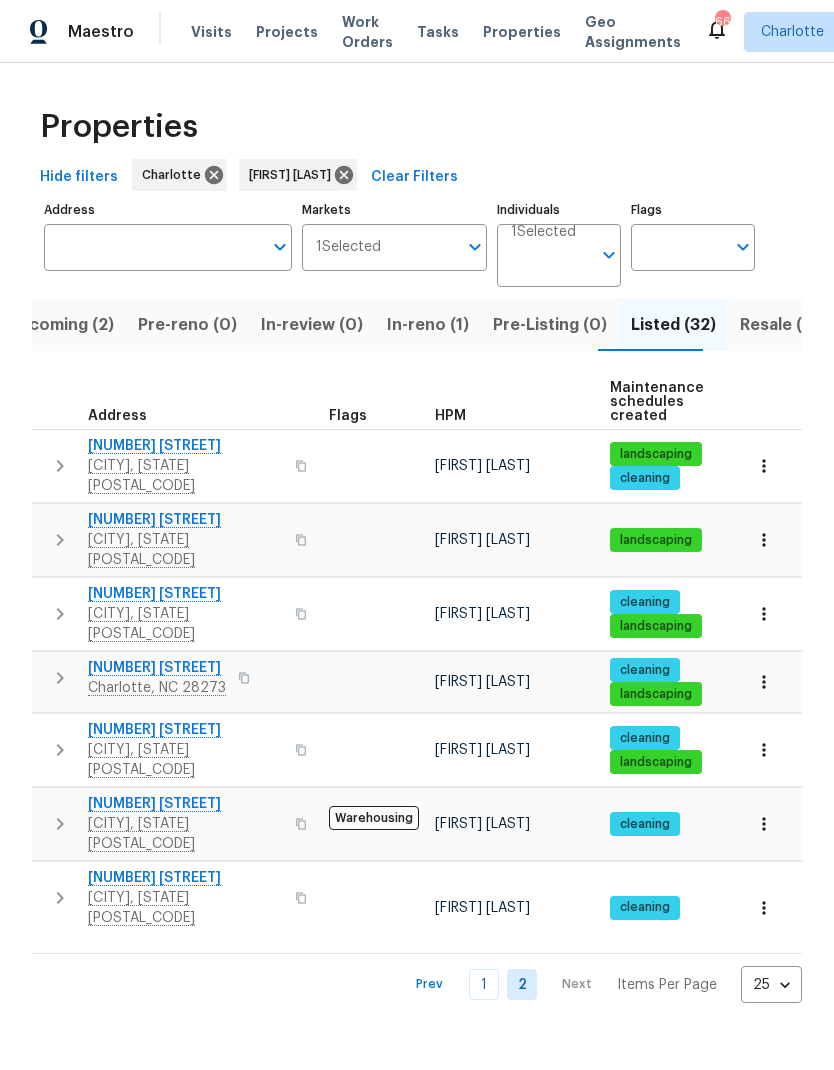 click 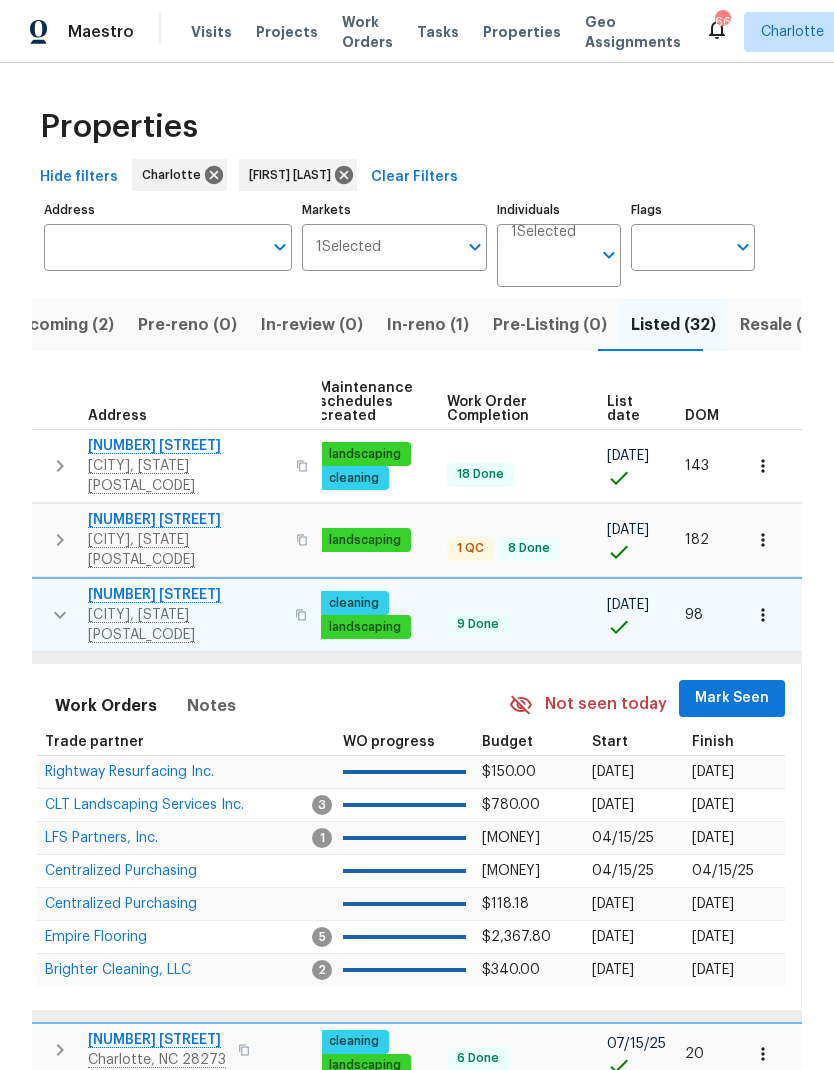 click on "Mark Seen" at bounding box center (732, 698) 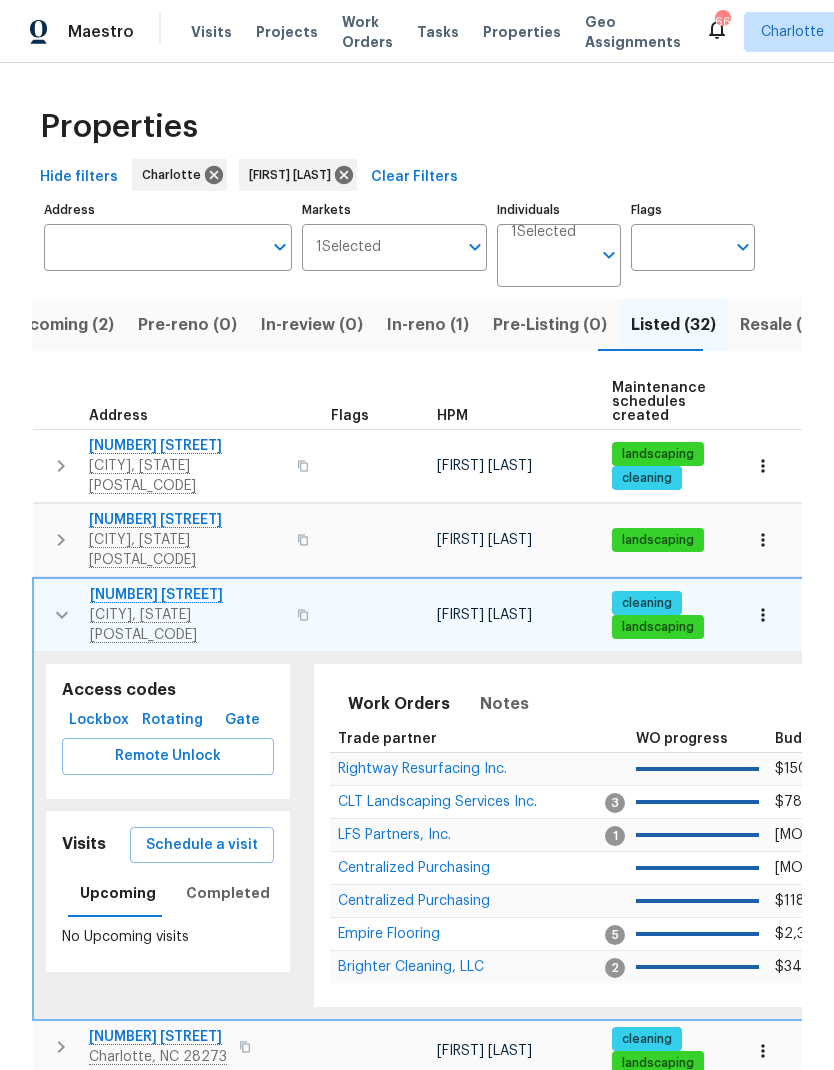 click 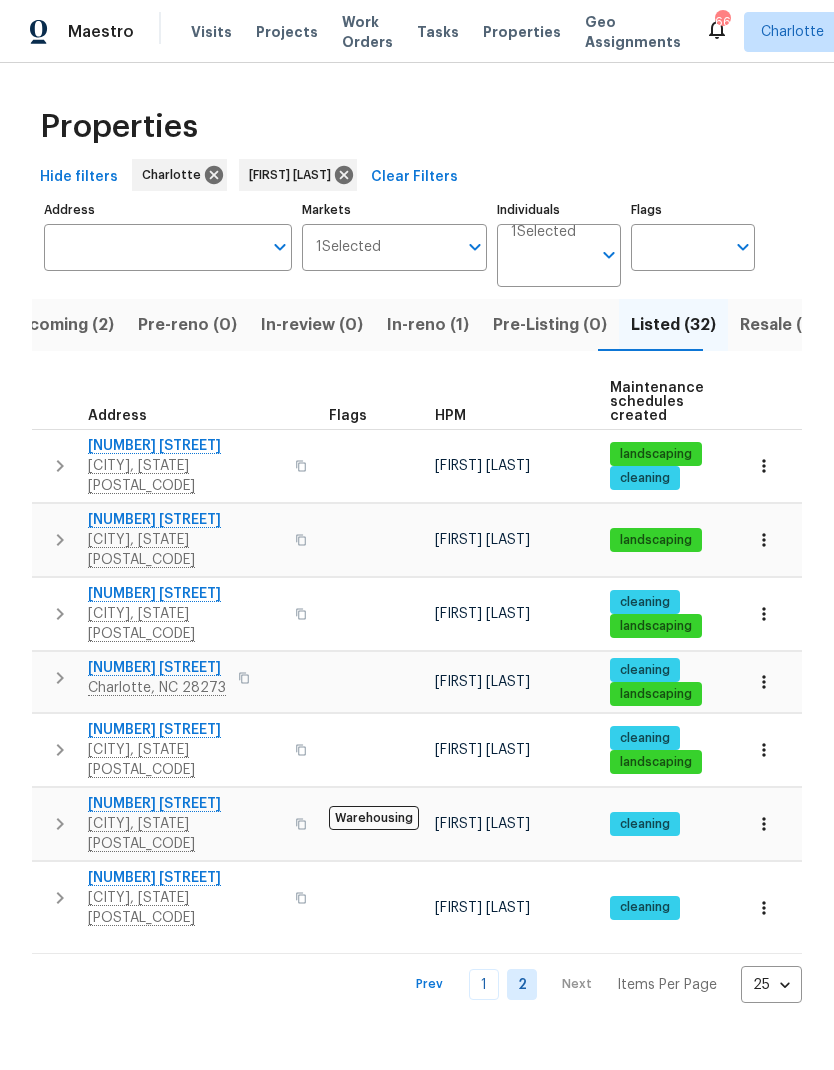click 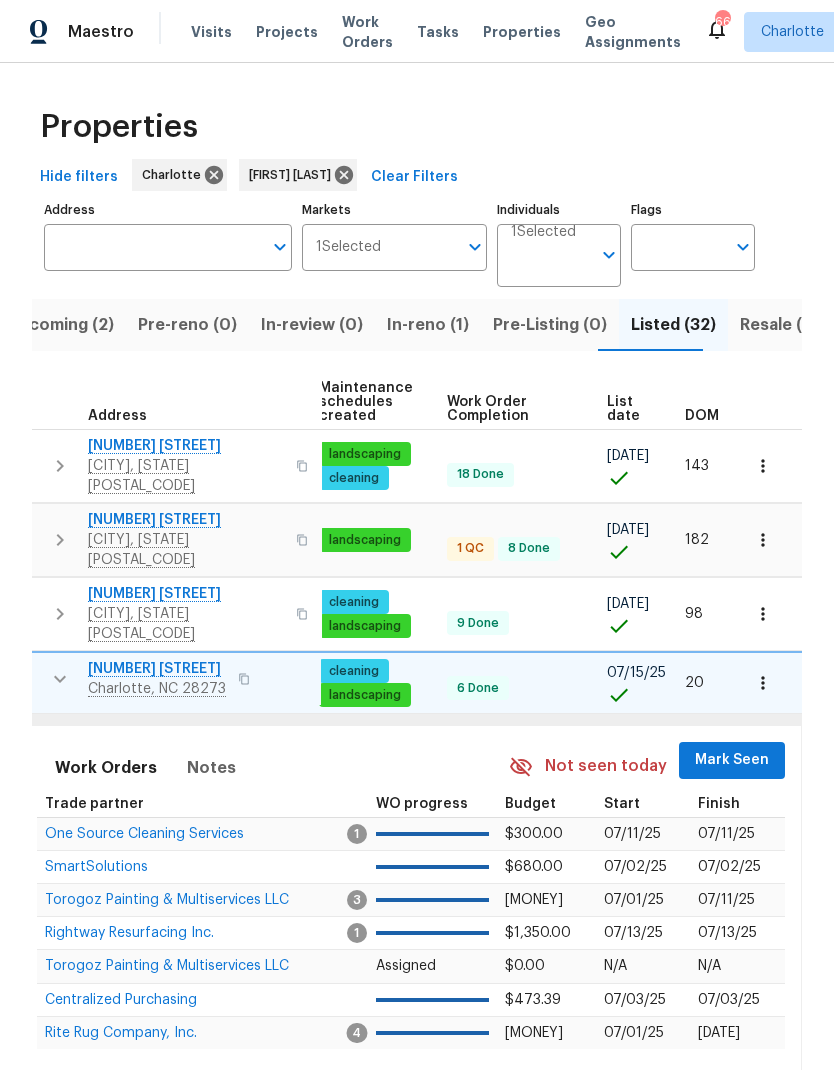 click on "Mark Seen" at bounding box center [732, 760] 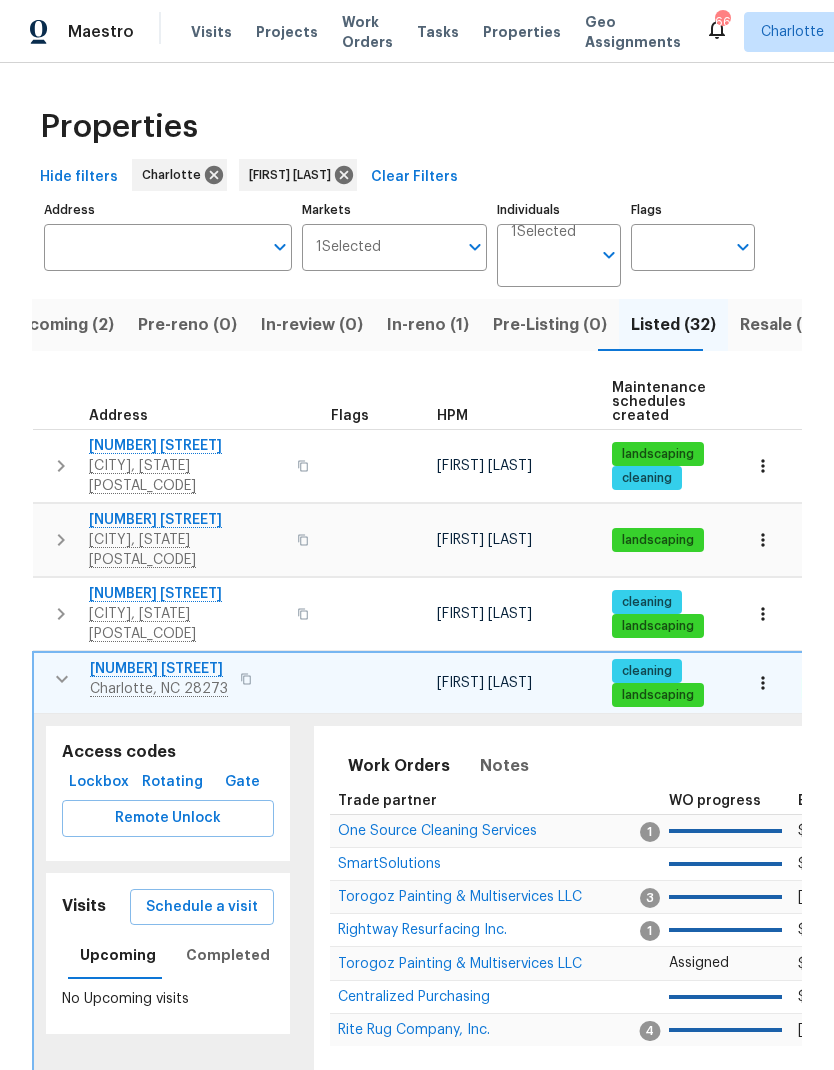 click 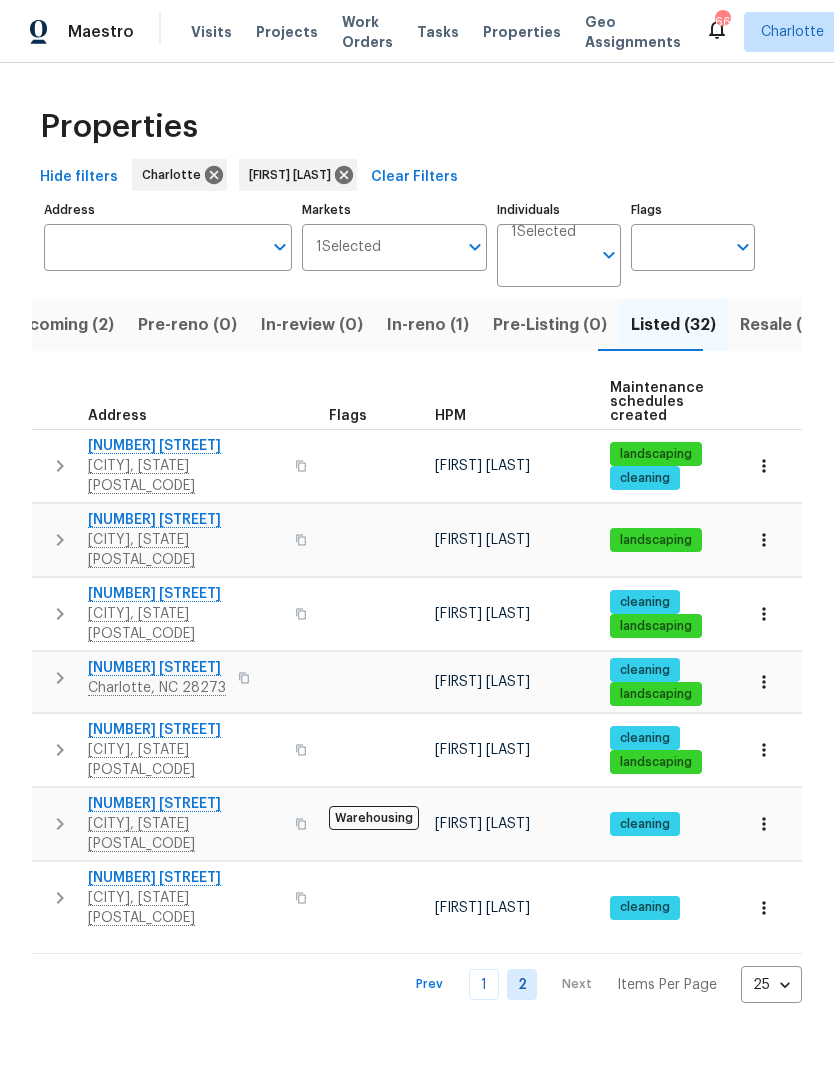 click 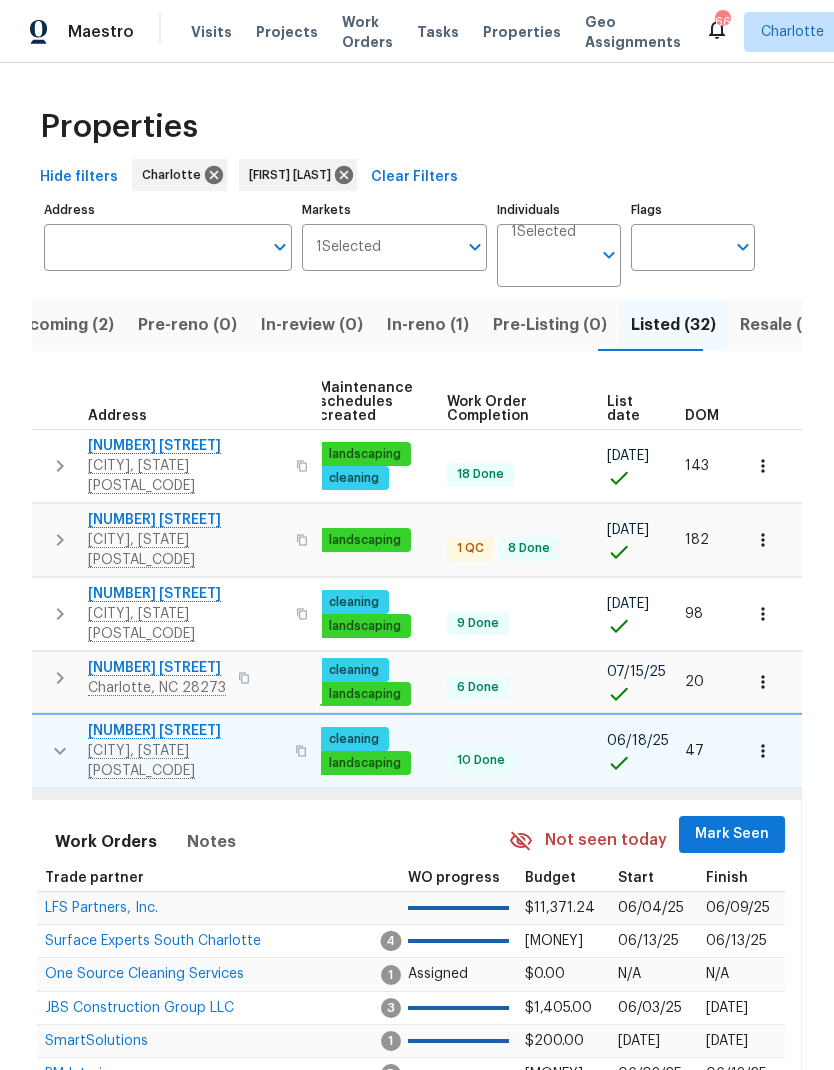 click on "Mark Seen" at bounding box center (732, 834) 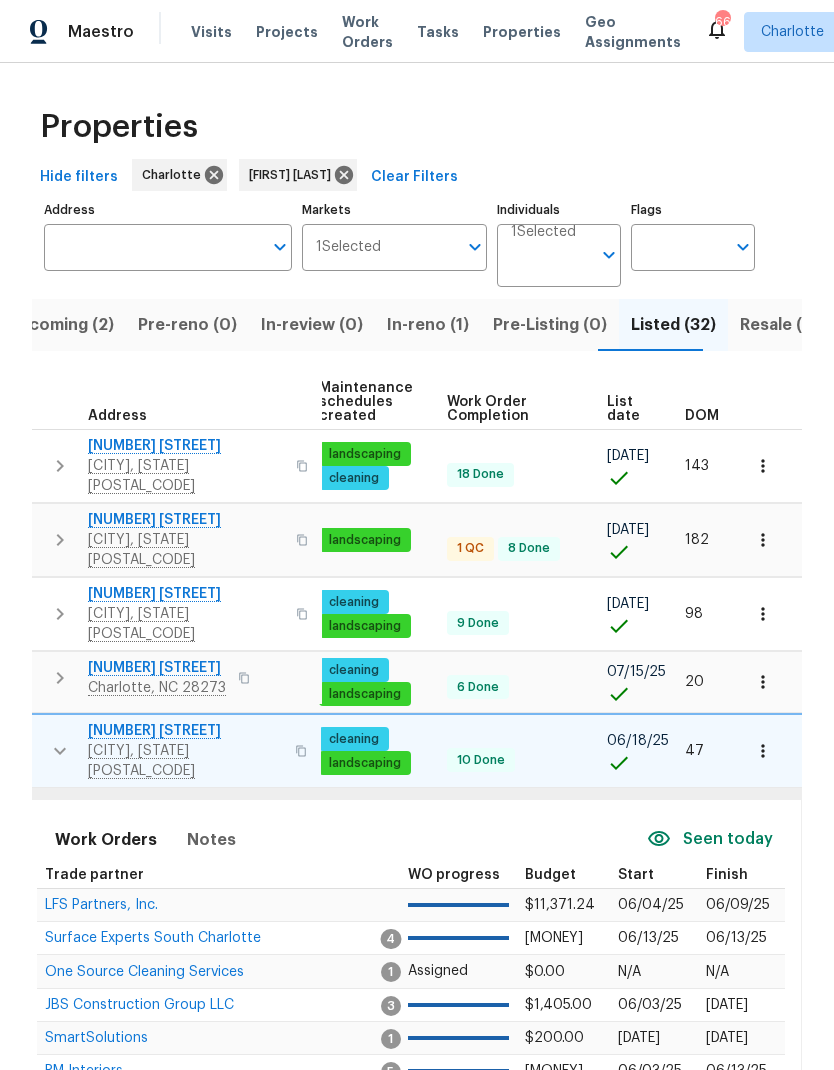 click on "Seen today" at bounding box center (728, 839) 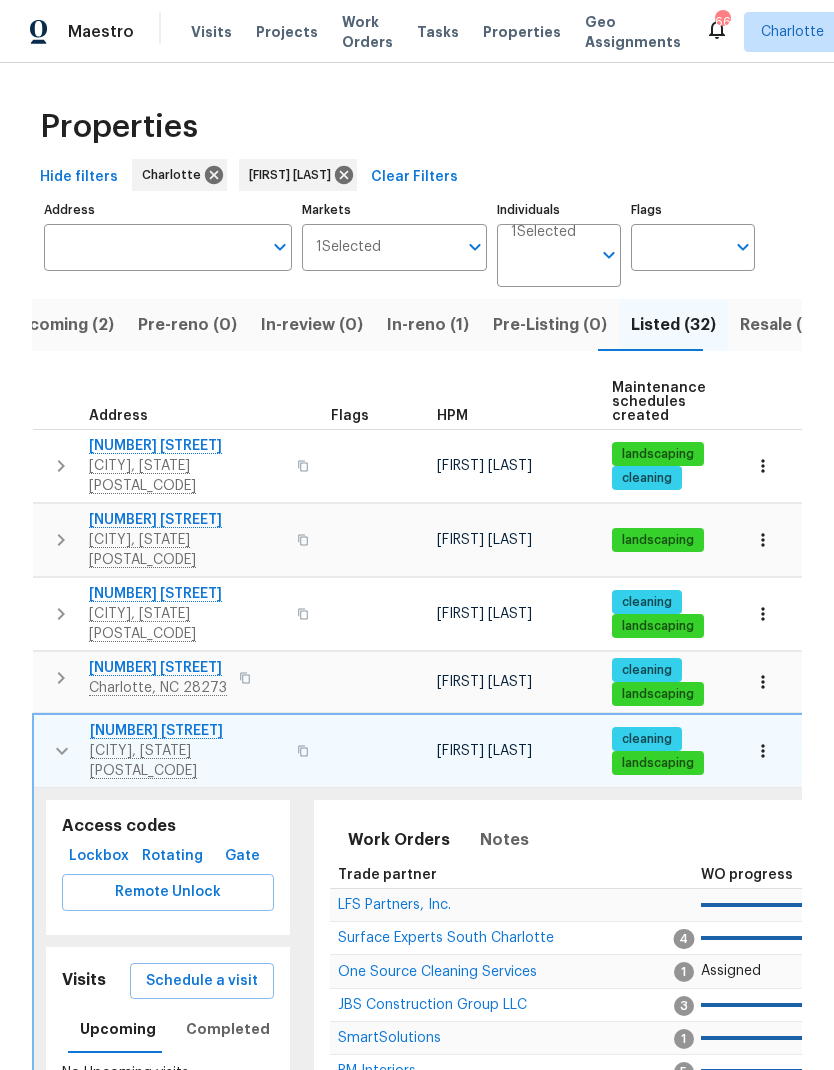 click 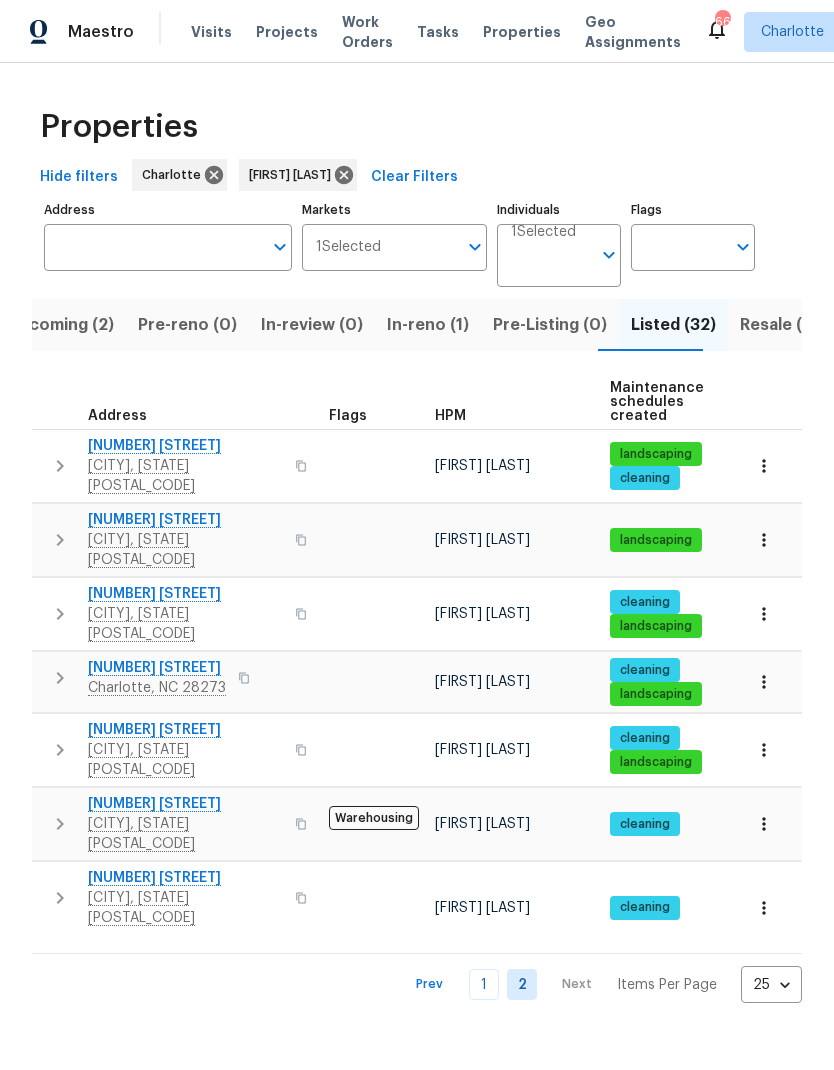 click 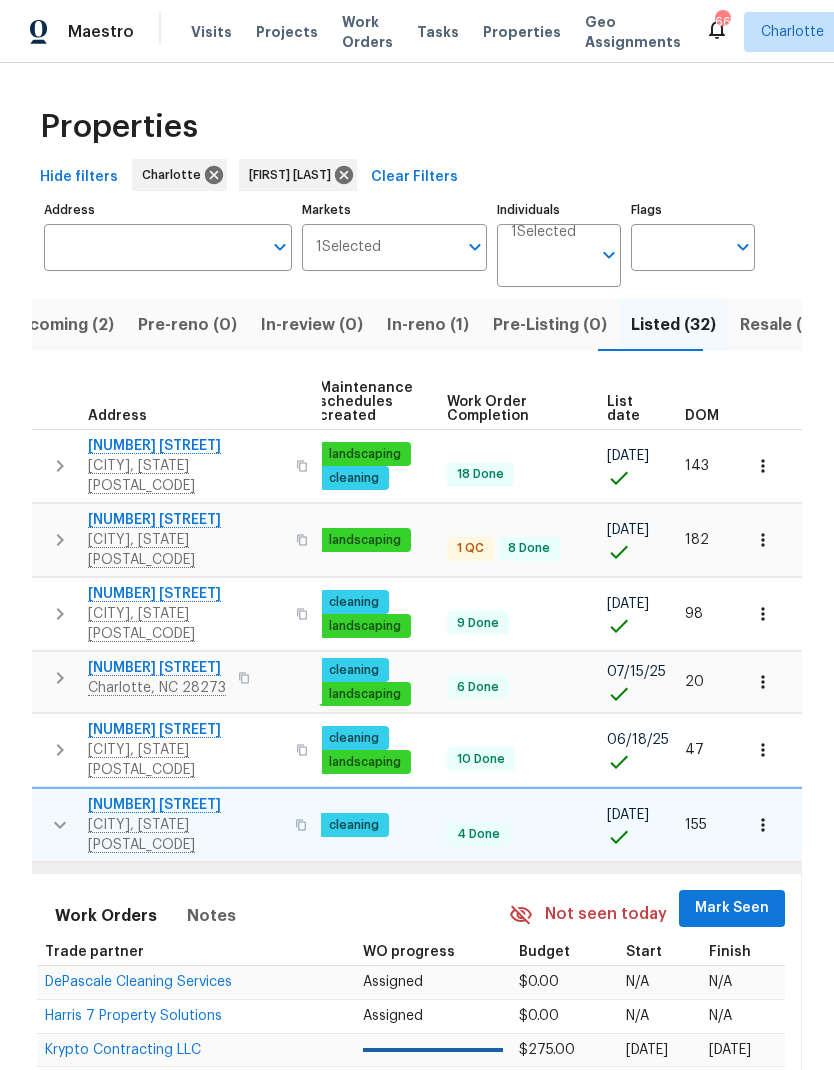click on "Mark Seen" at bounding box center (732, 908) 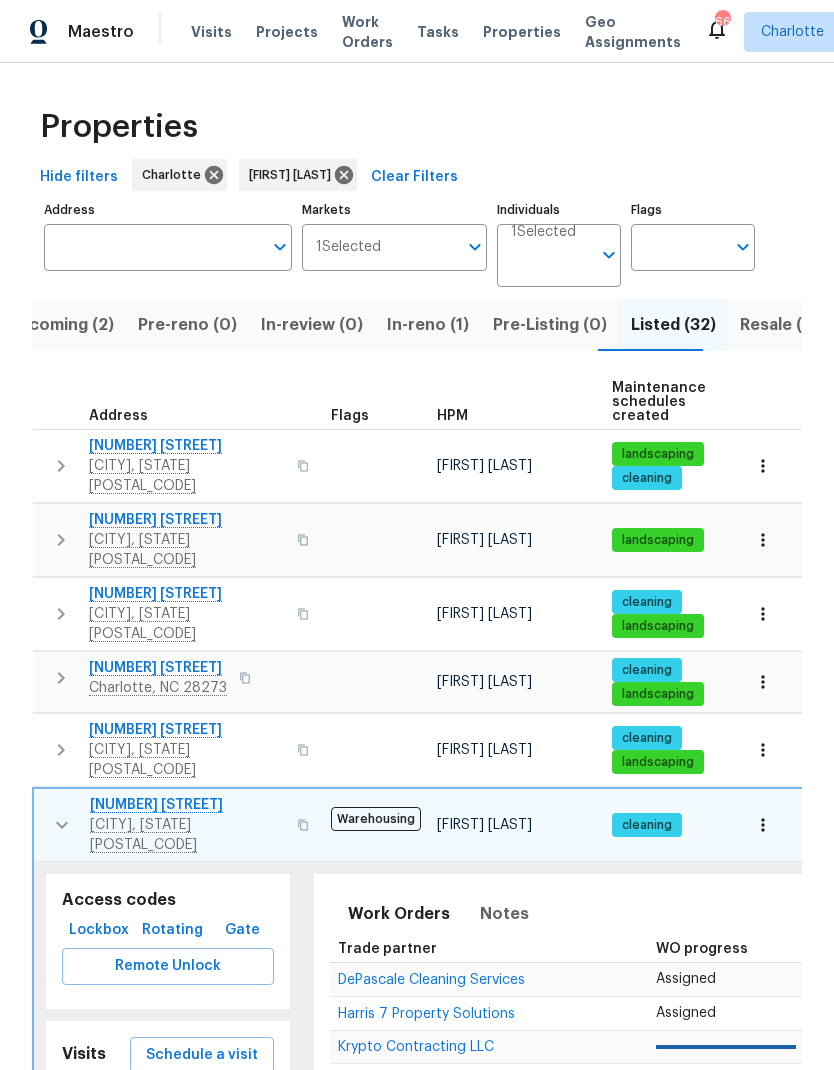 click 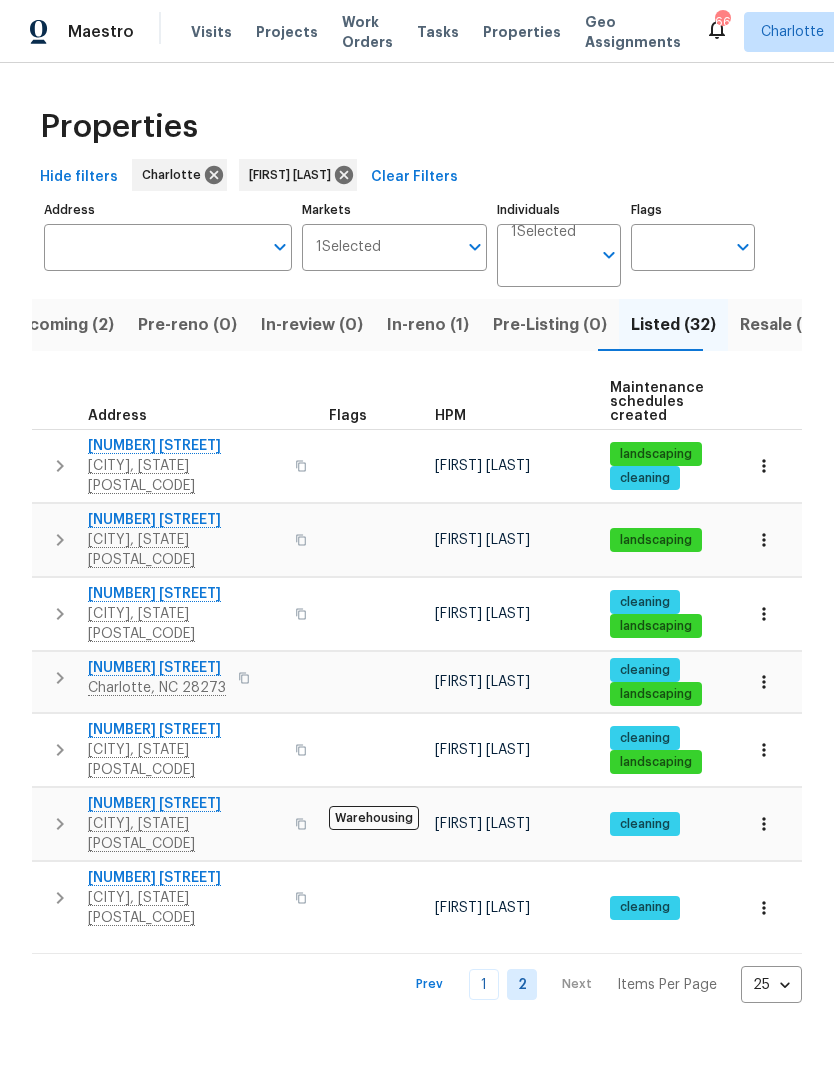 click 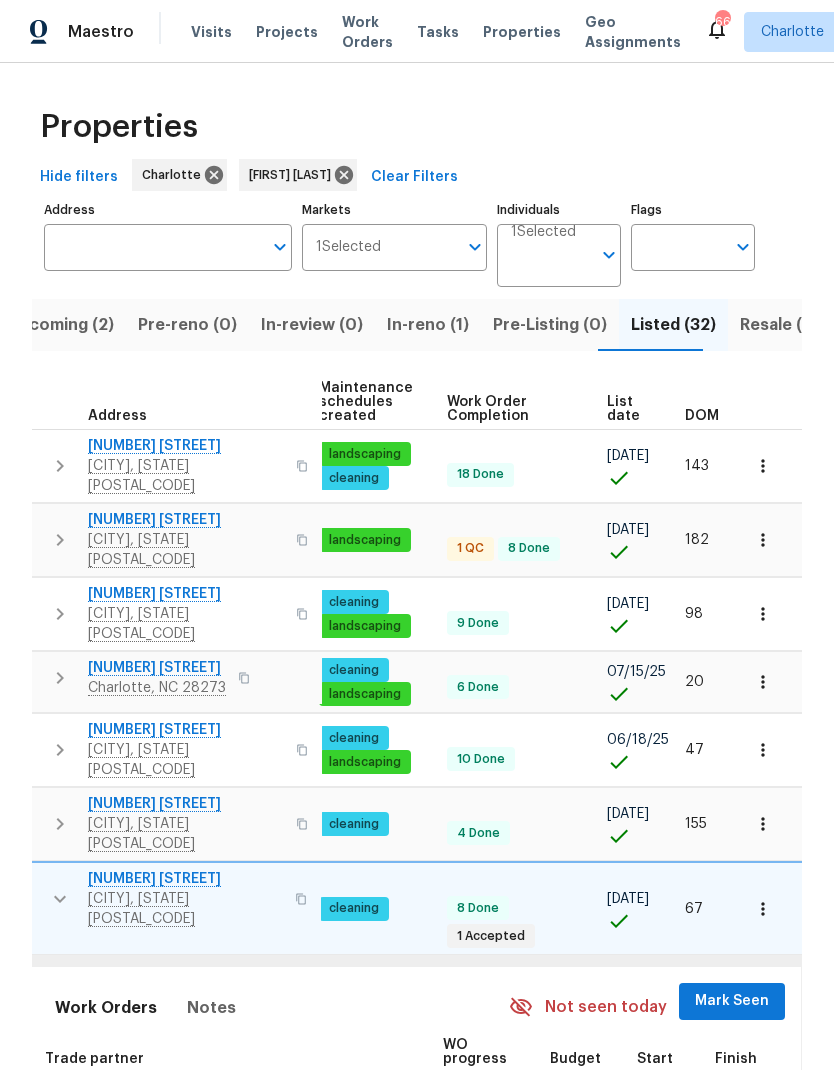 click on "Mark Seen" at bounding box center [732, 1001] 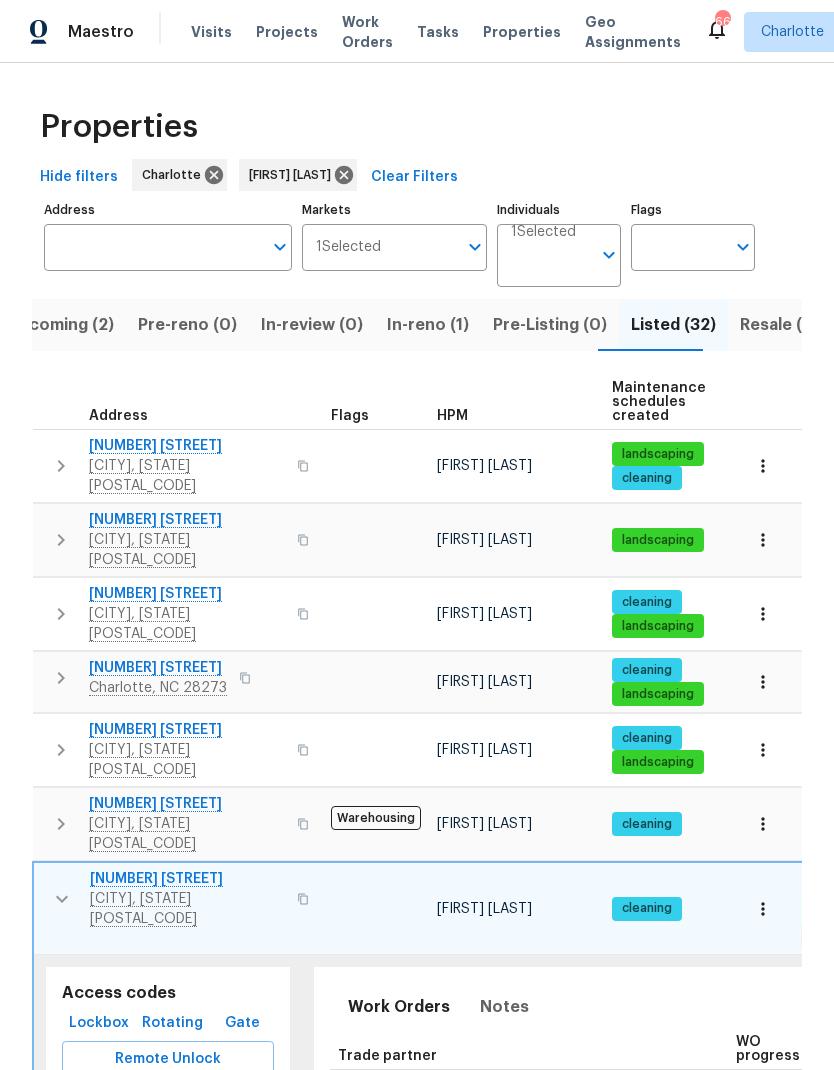 click 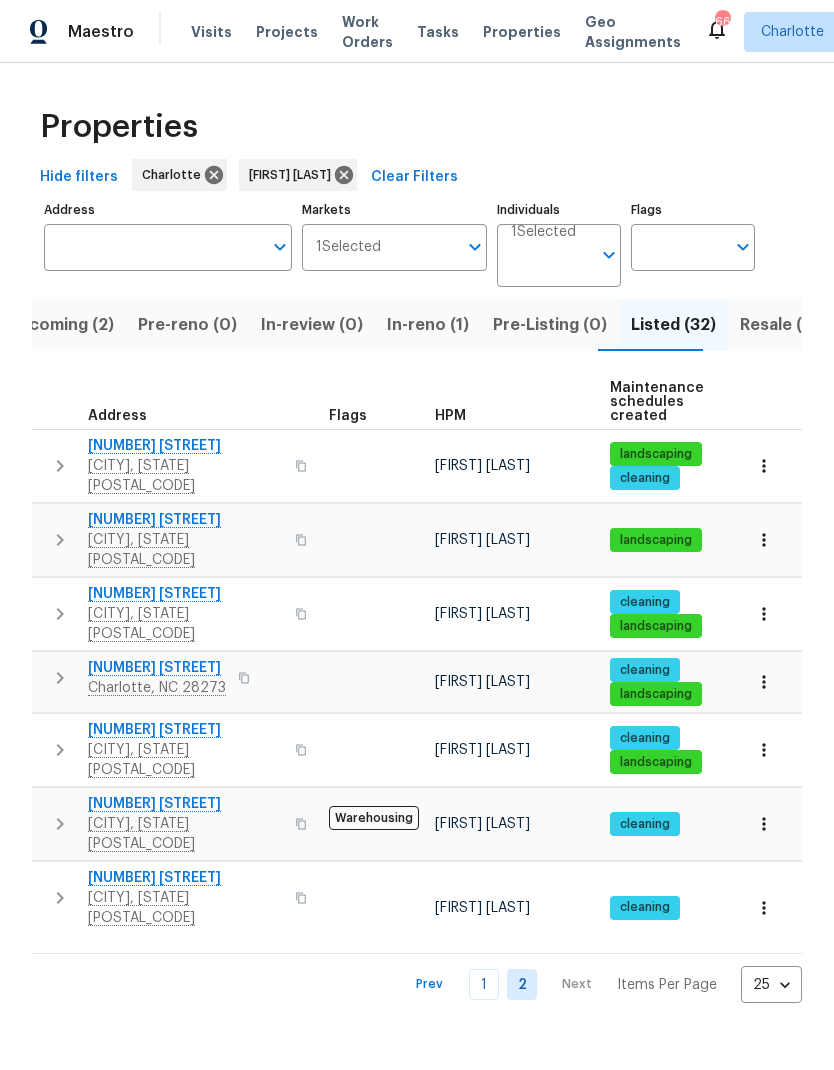 click on "In-reno (1)" at bounding box center (428, 325) 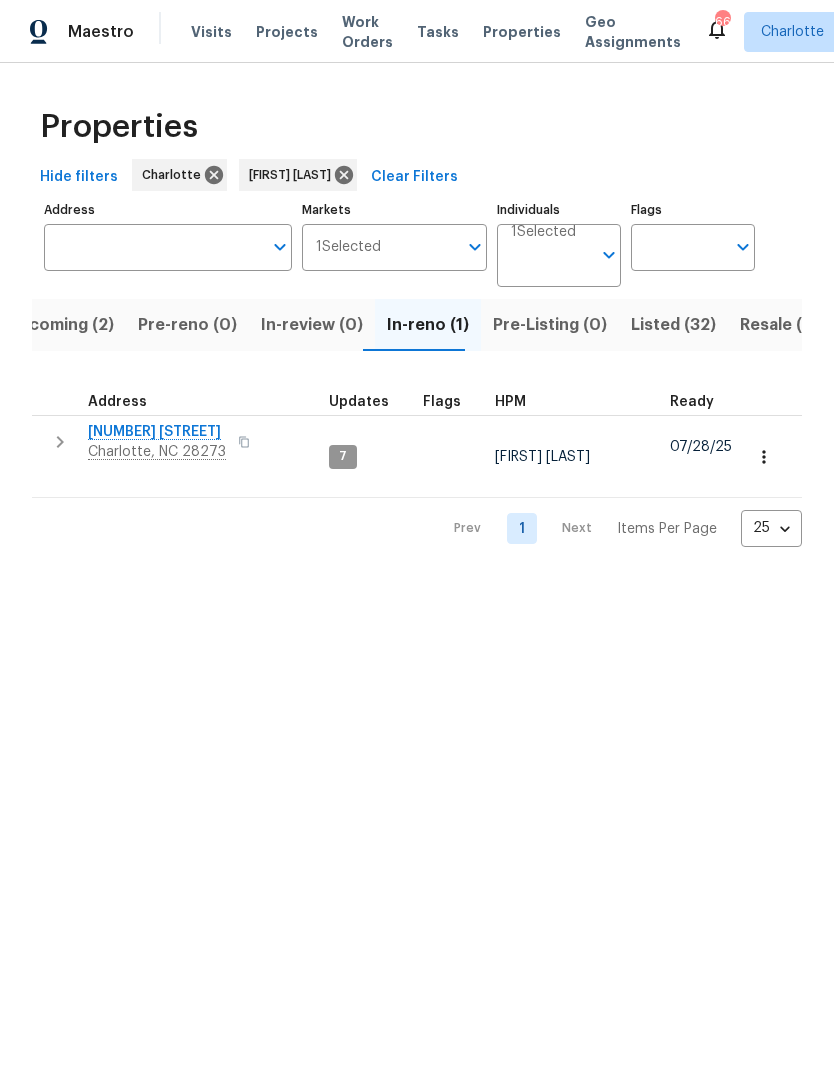 click on "In-review (0)" at bounding box center [312, 325] 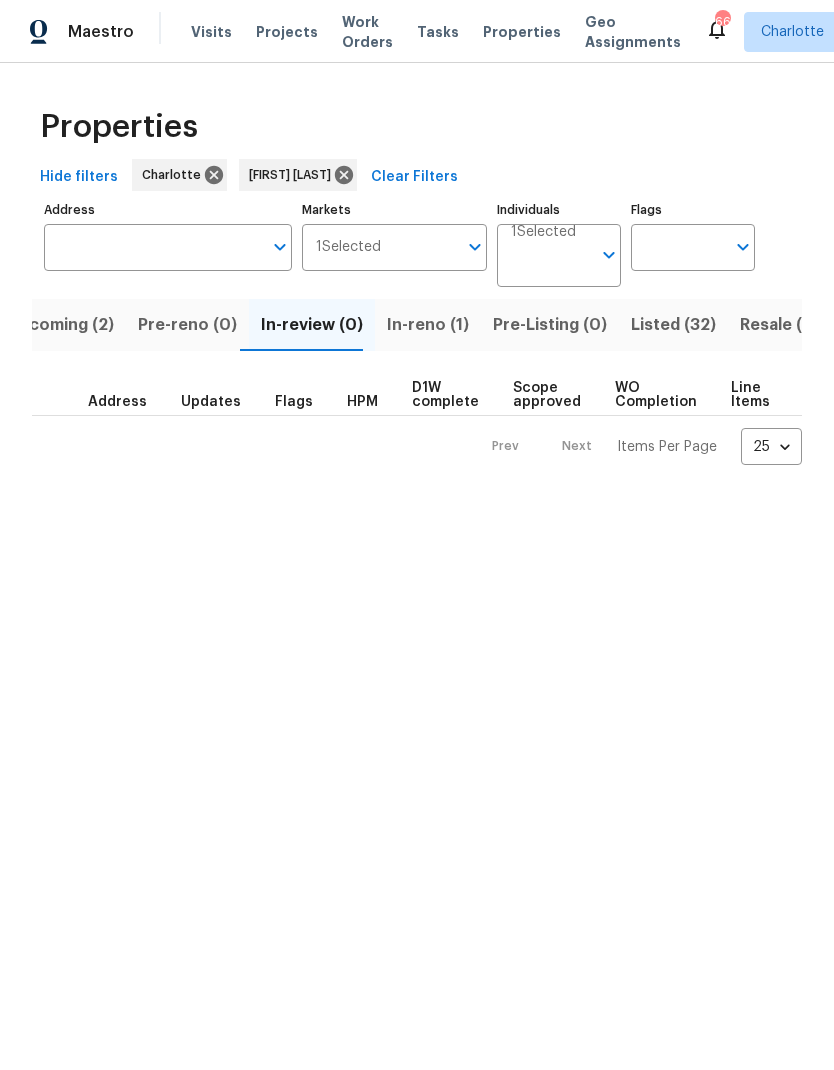 click on "In-reno (1)" at bounding box center (428, 325) 